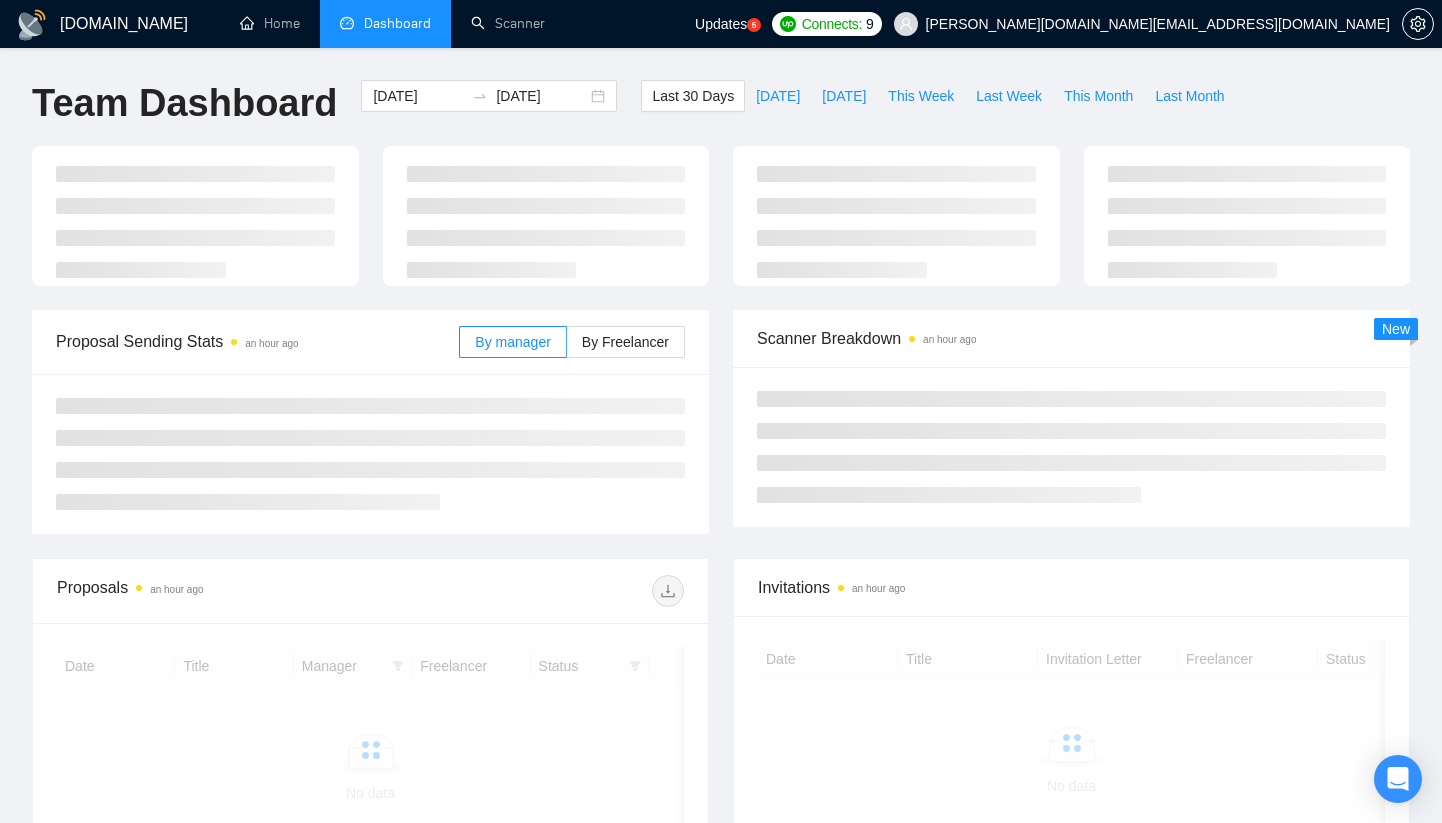 scroll, scrollTop: 0, scrollLeft: 0, axis: both 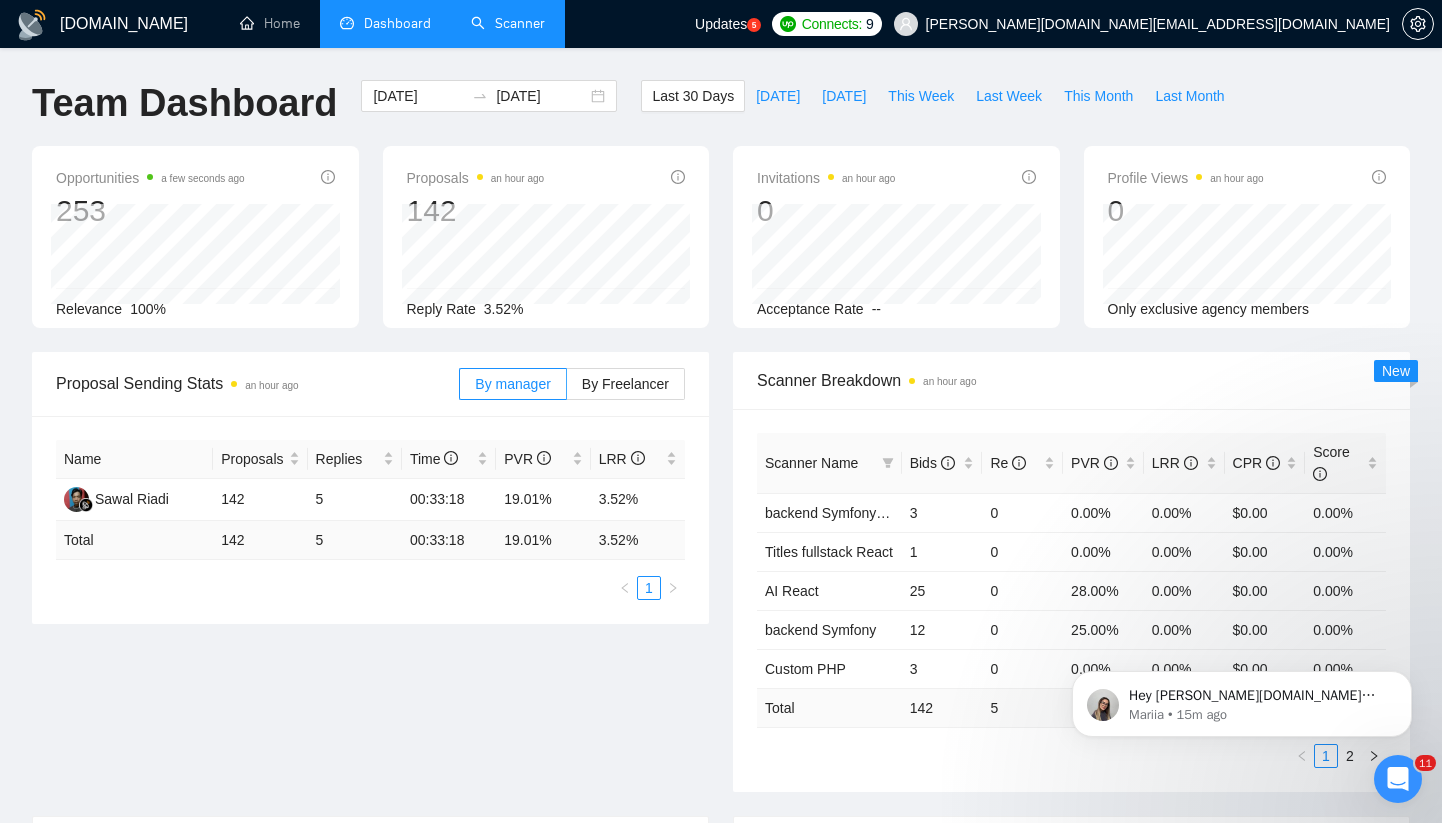 click on "Scanner" at bounding box center (508, 23) 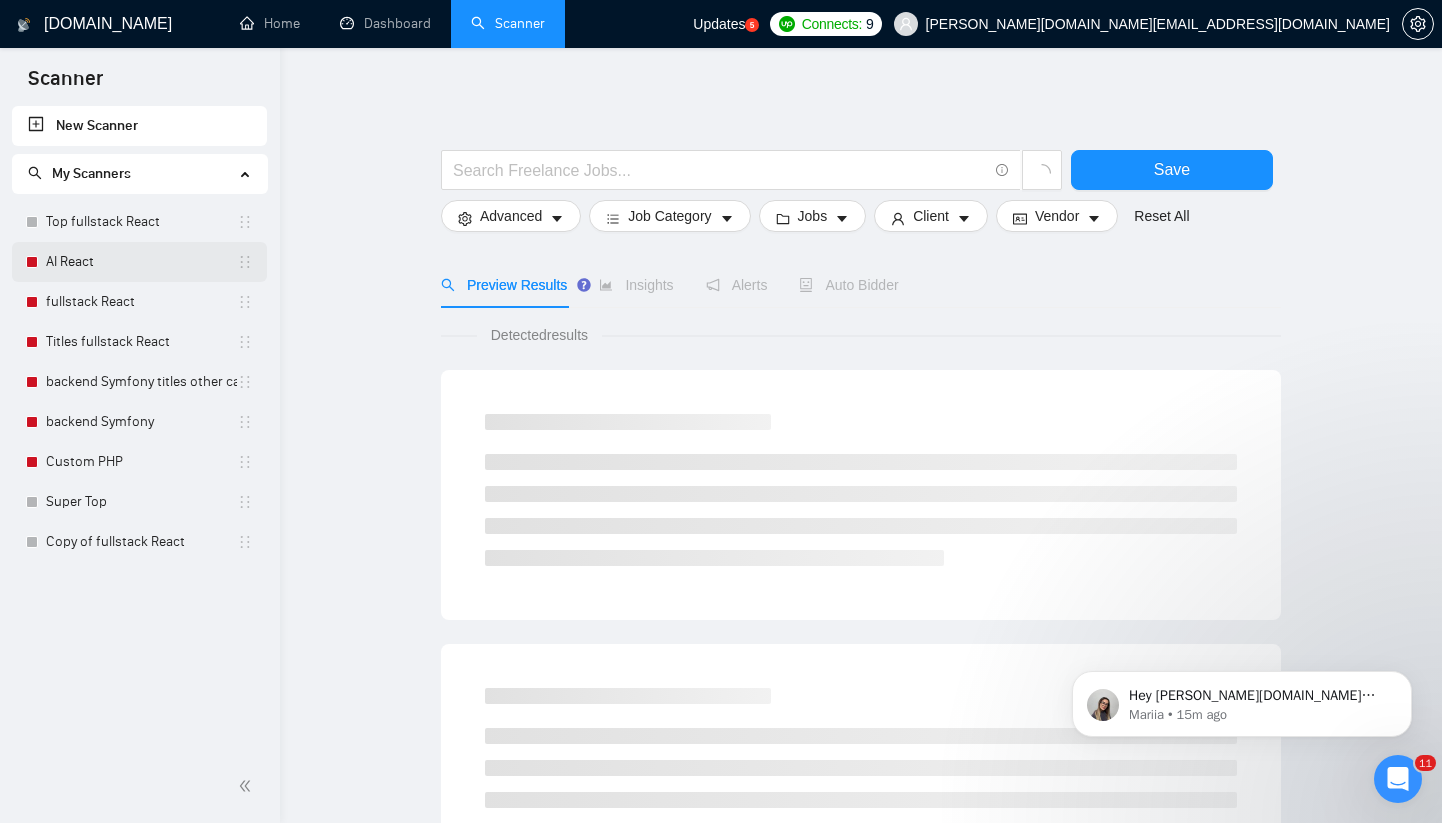 click on "AI React" at bounding box center (141, 262) 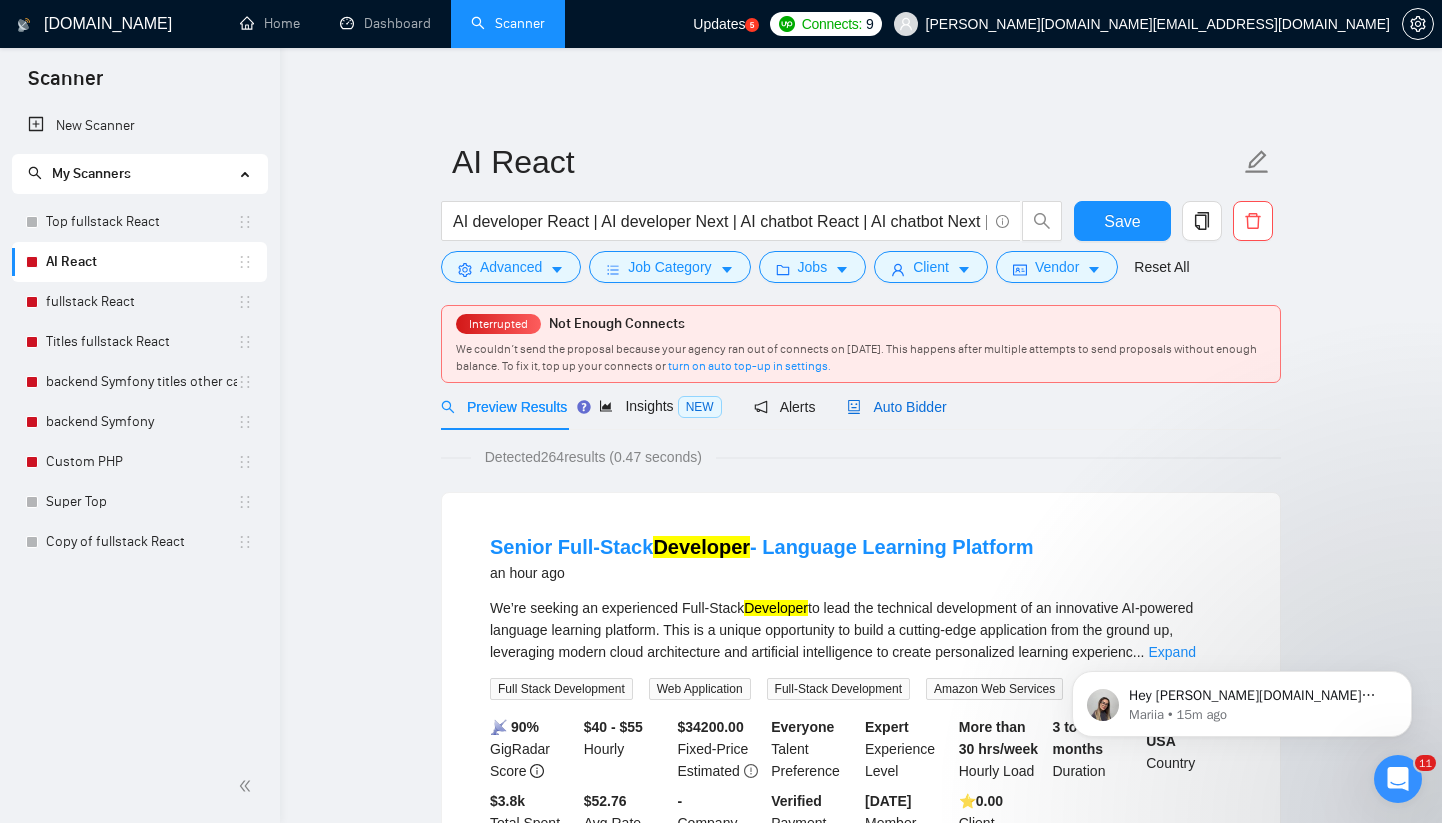 click on "Auto Bidder" at bounding box center [896, 407] 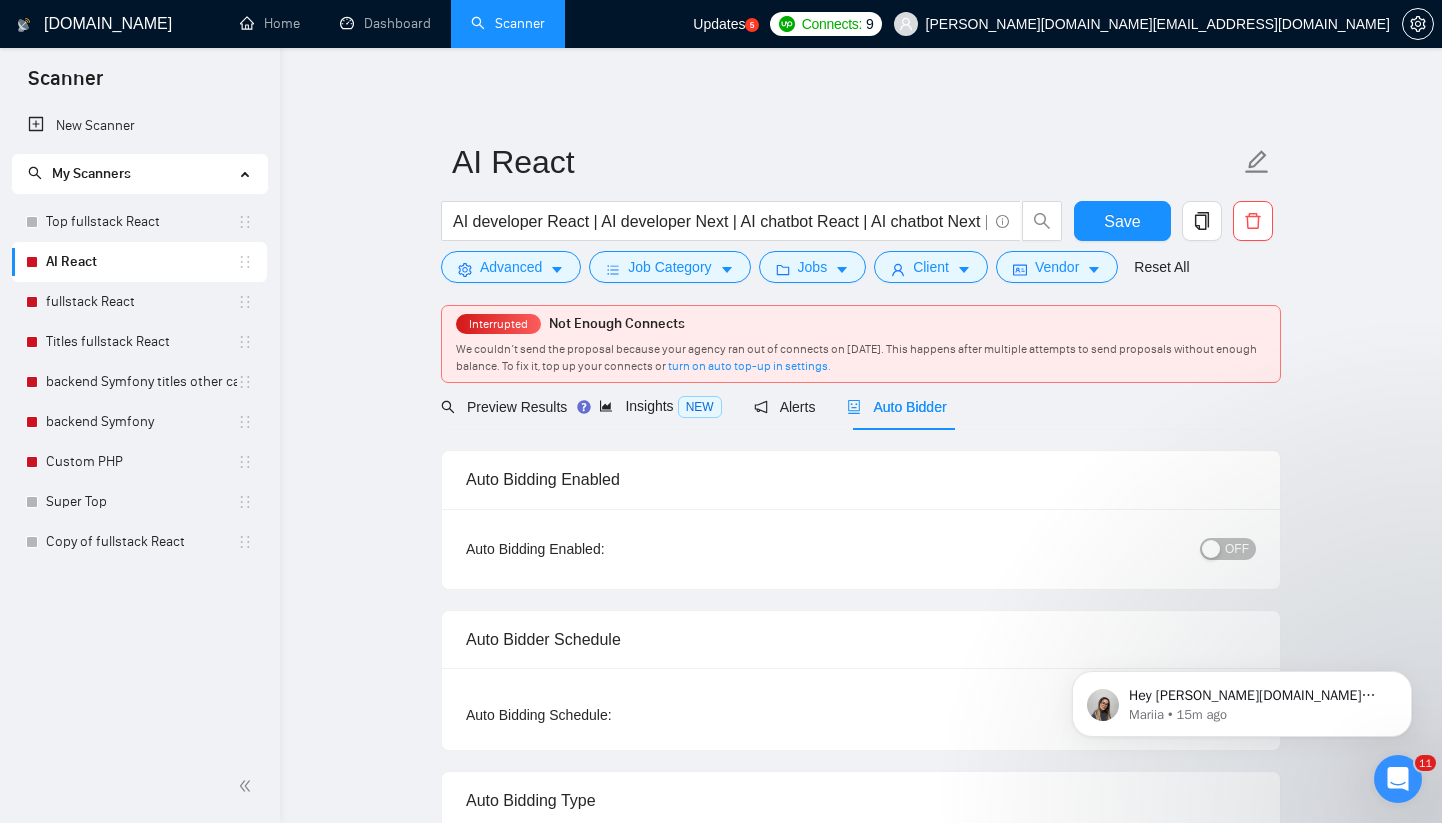 click on "OFF" at bounding box center (1237, 549) 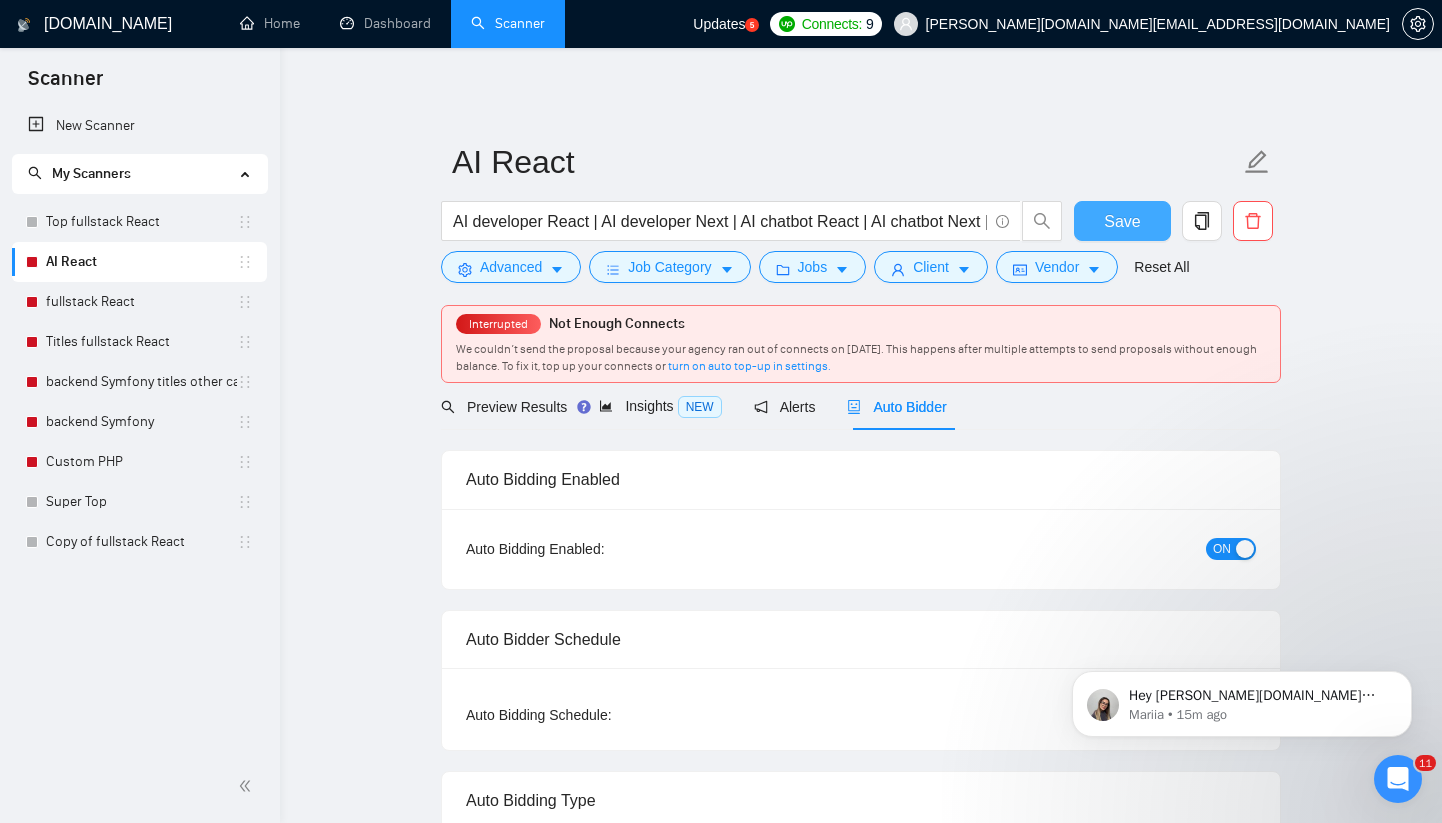 click on "Save" at bounding box center (1122, 221) 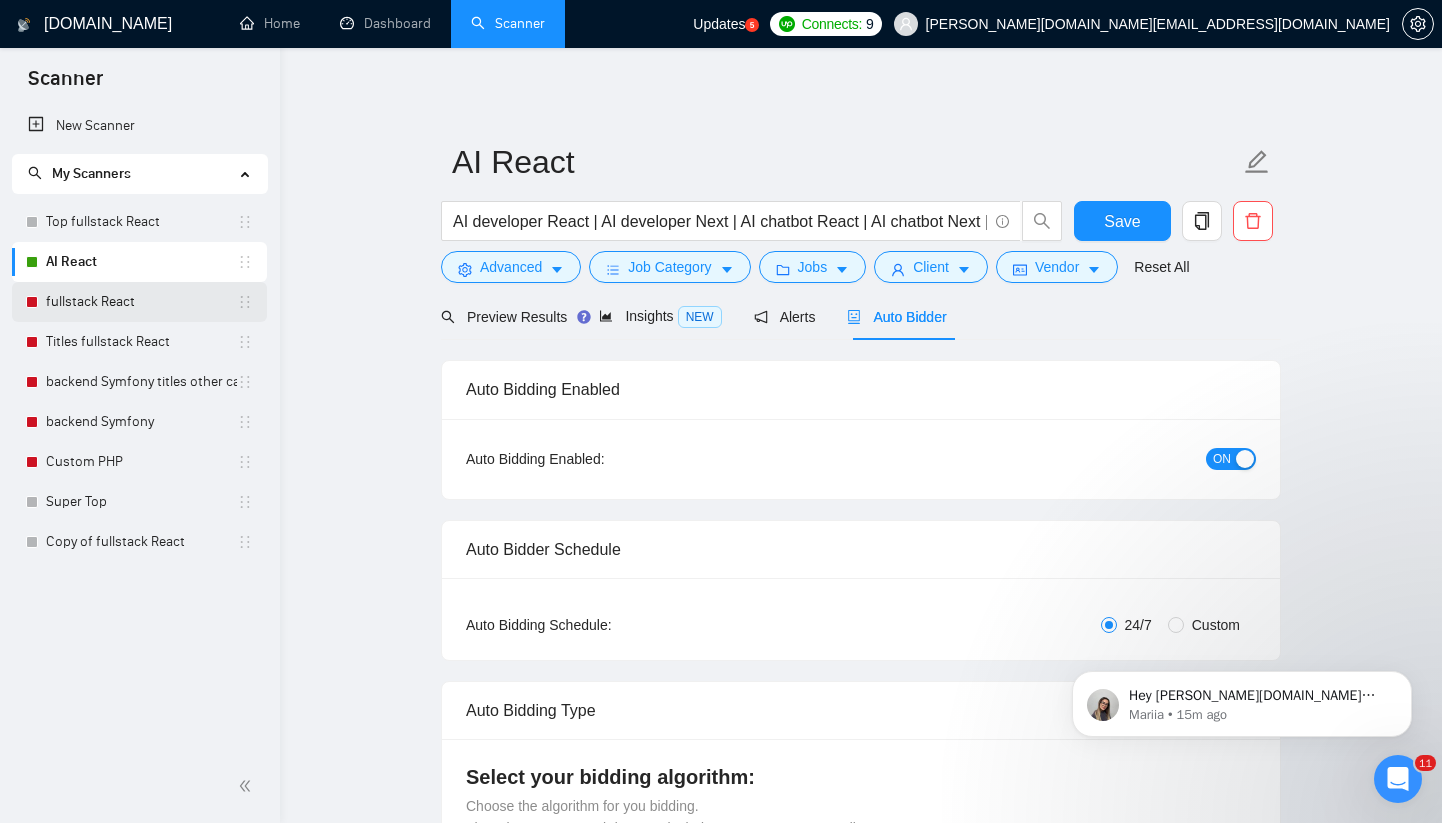 click on "fullstack React" at bounding box center (141, 302) 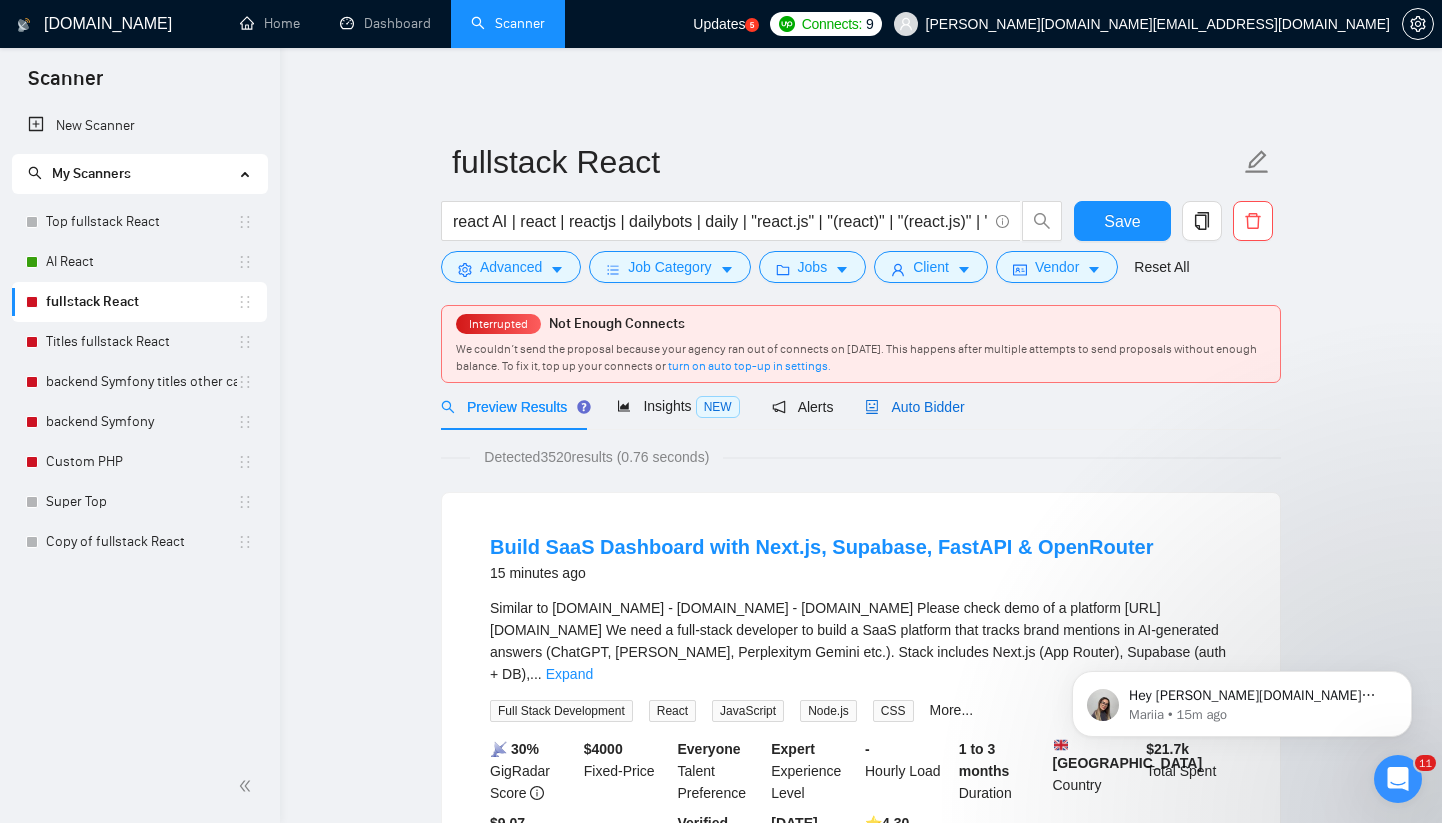 click on "Auto Bidder" at bounding box center (914, 407) 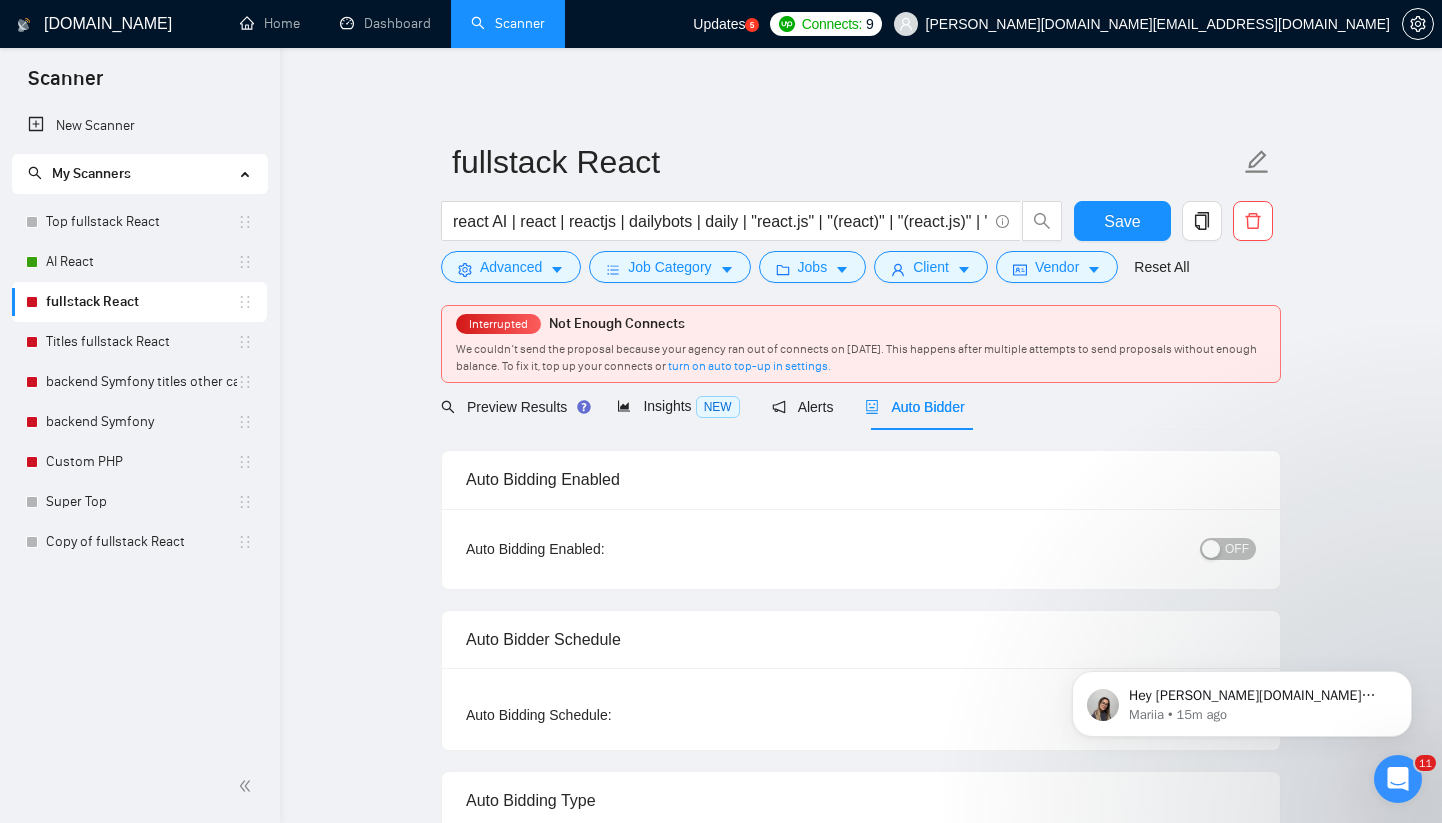 click on "OFF" at bounding box center (1237, 549) 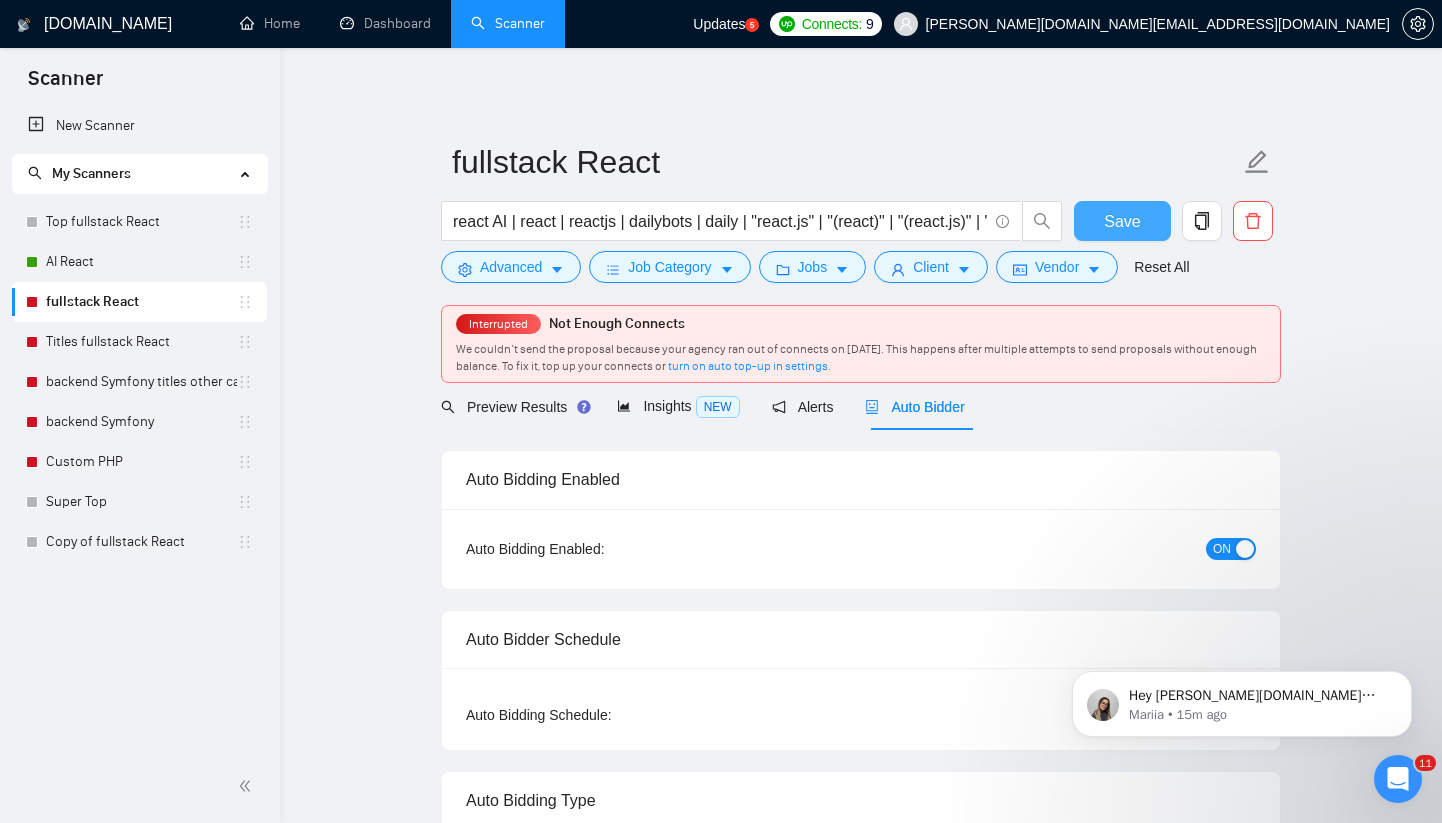 click on "Save" at bounding box center (1122, 221) 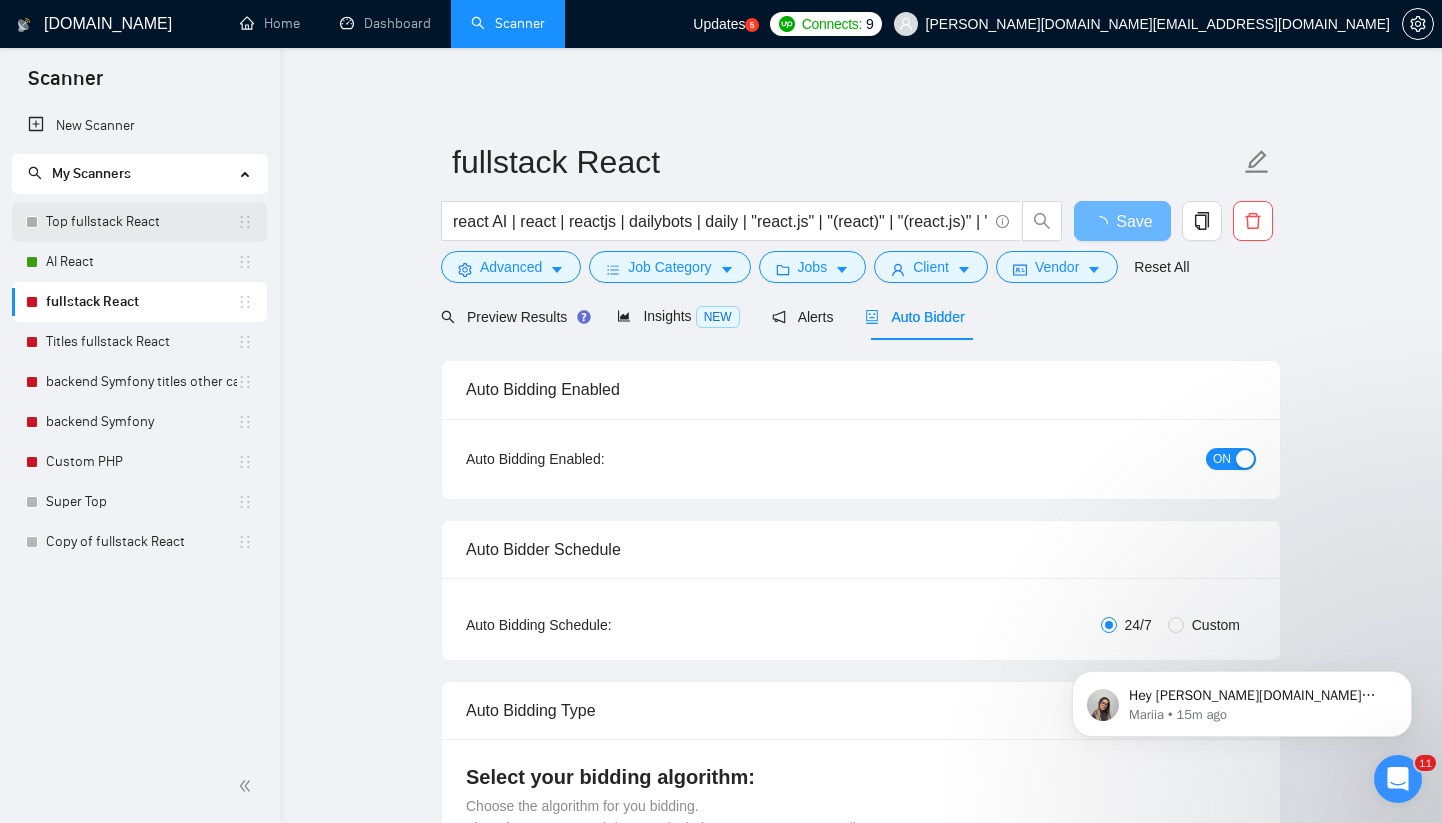 click at bounding box center (32, 222) 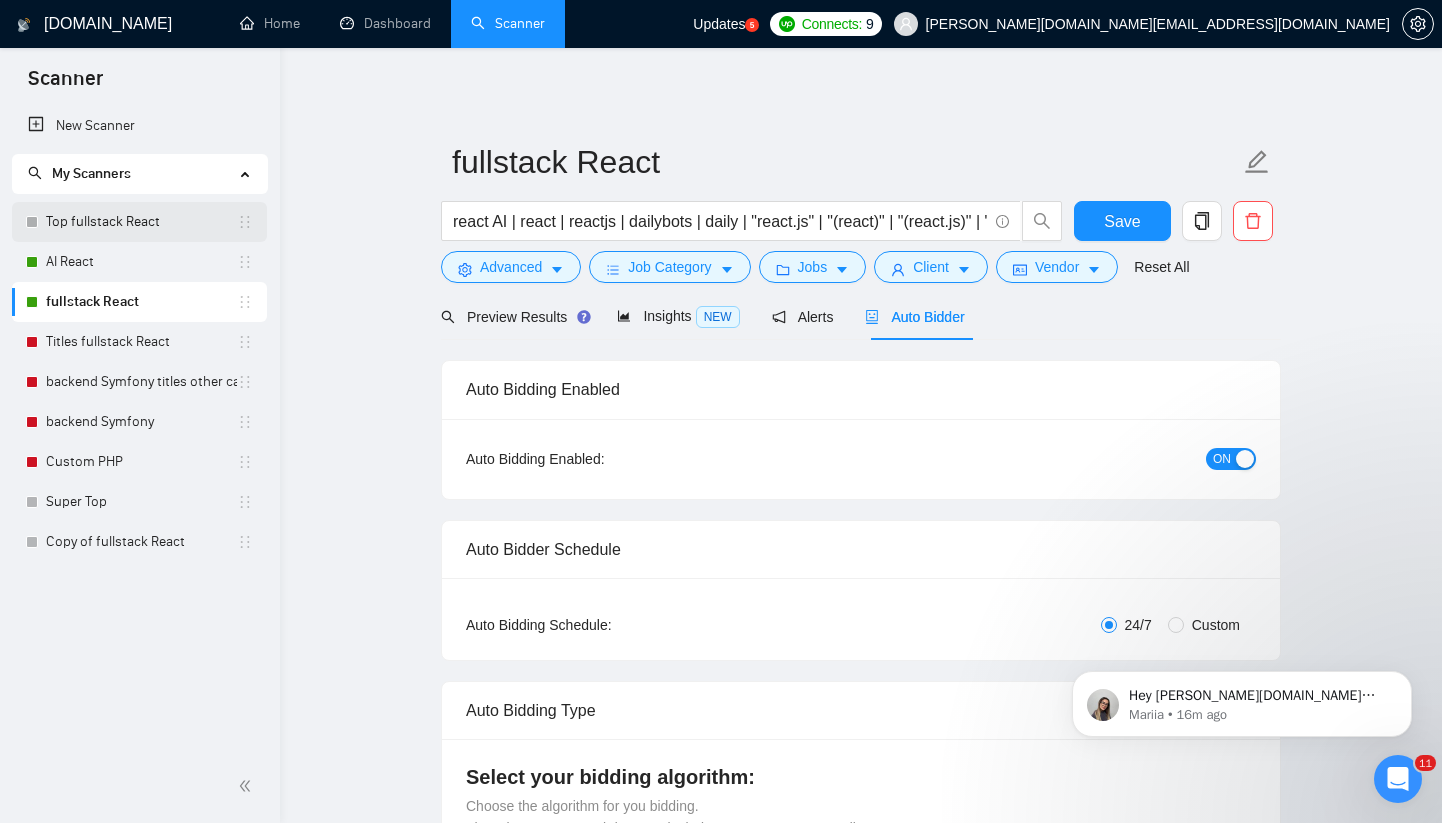 click on "Top fullstack React" at bounding box center [141, 222] 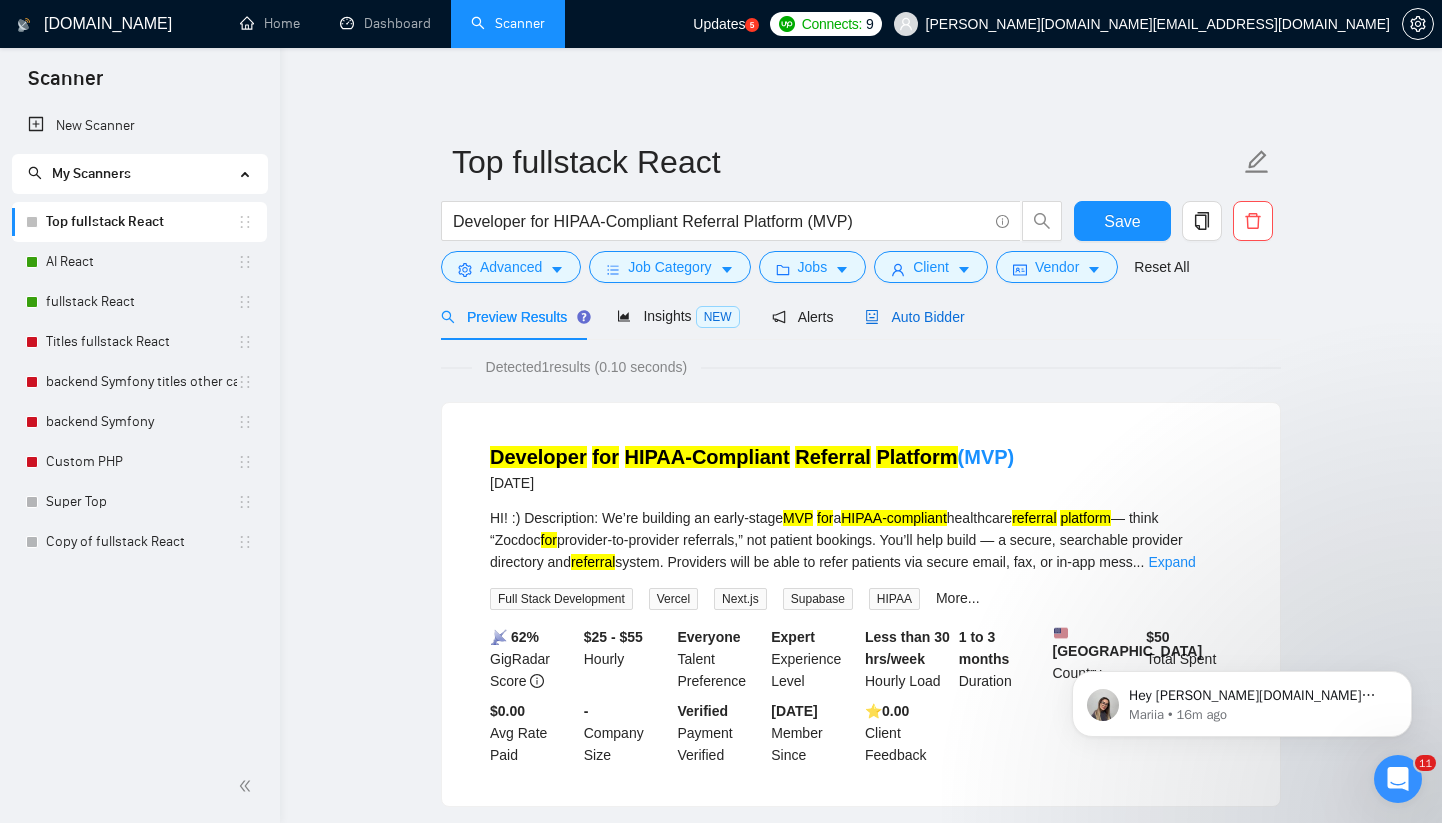 click on "Auto Bidder" at bounding box center (914, 317) 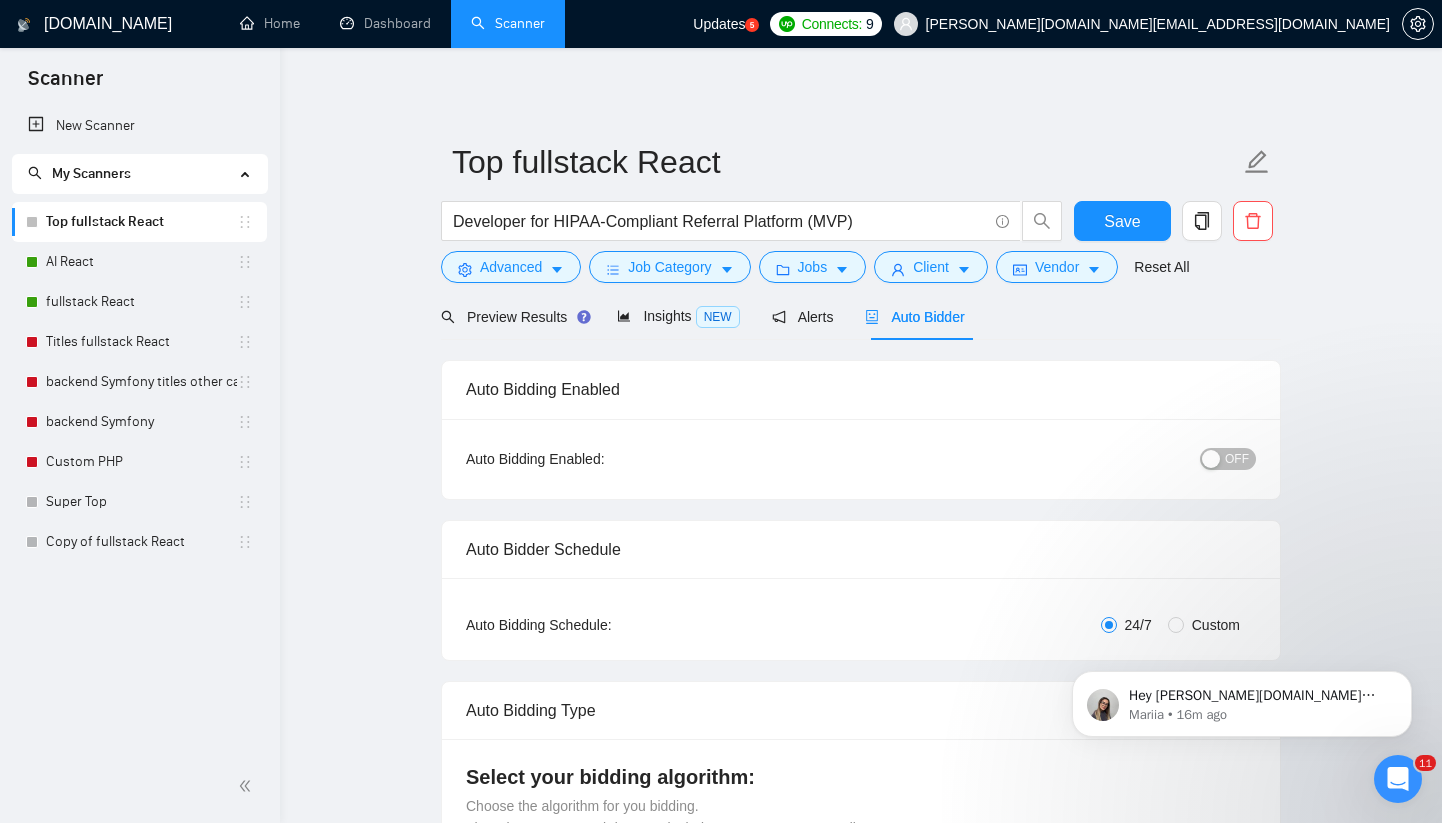 click on "OFF" at bounding box center (1228, 459) 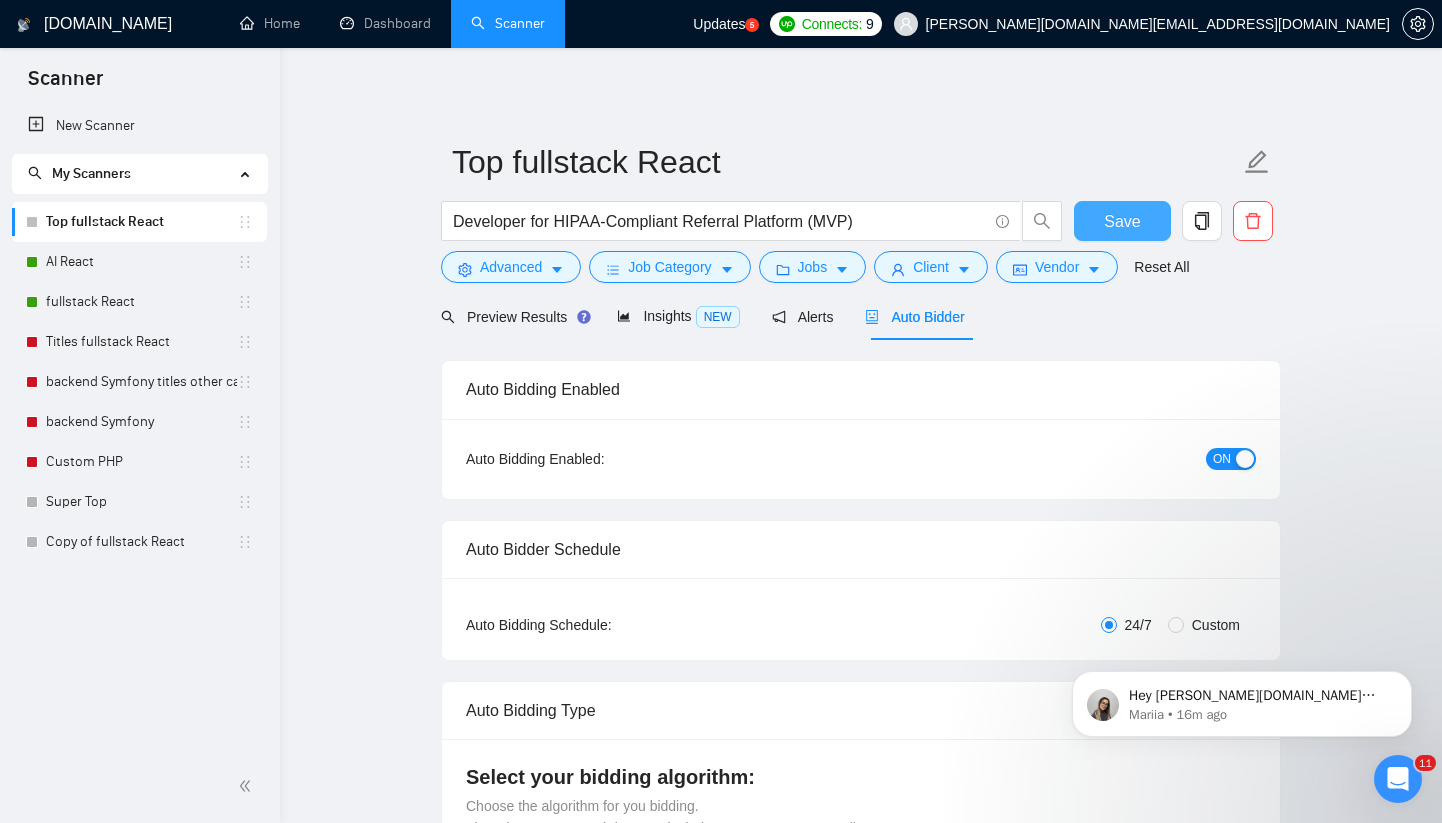click on "Save" at bounding box center [1122, 221] 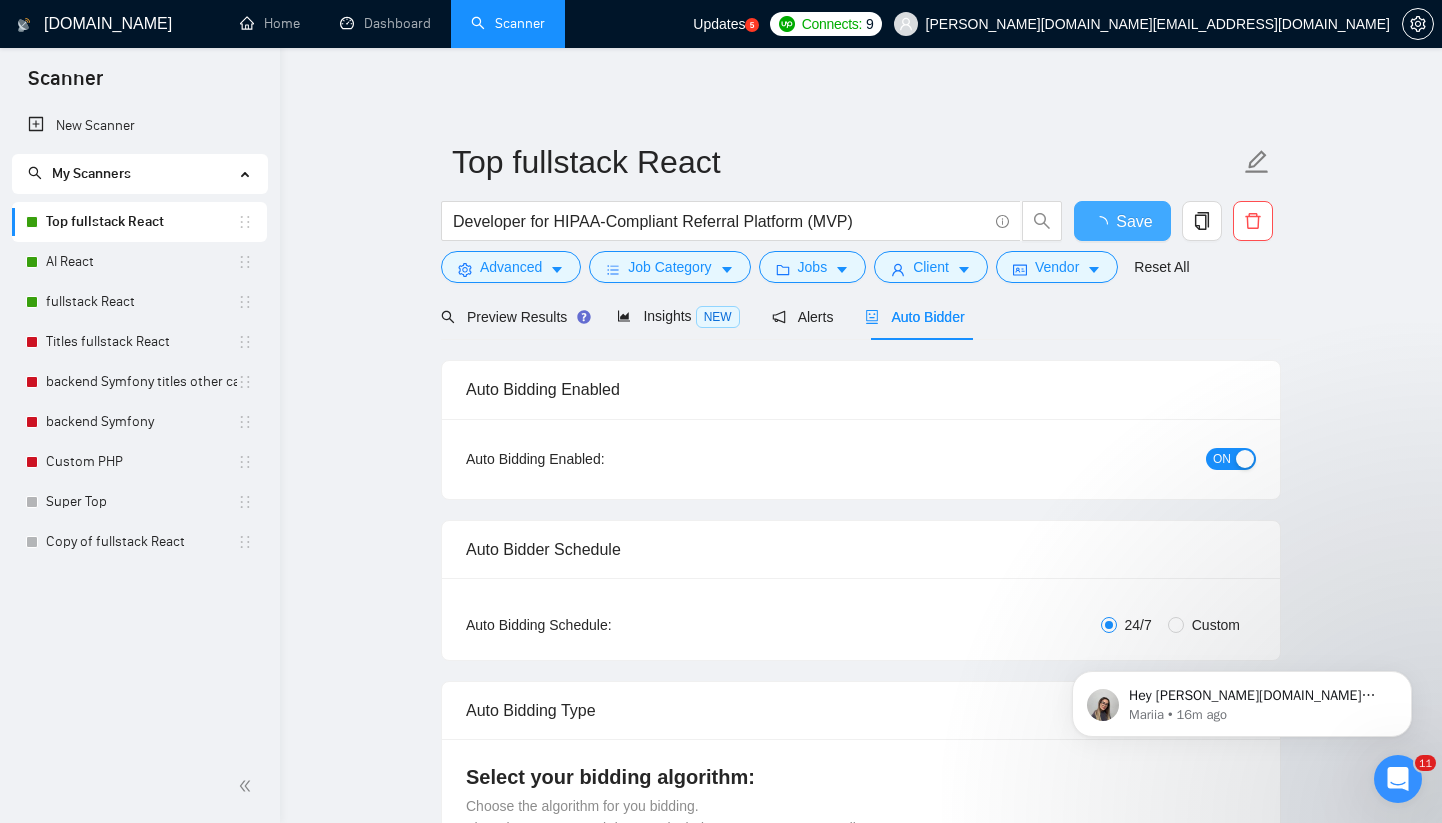 type 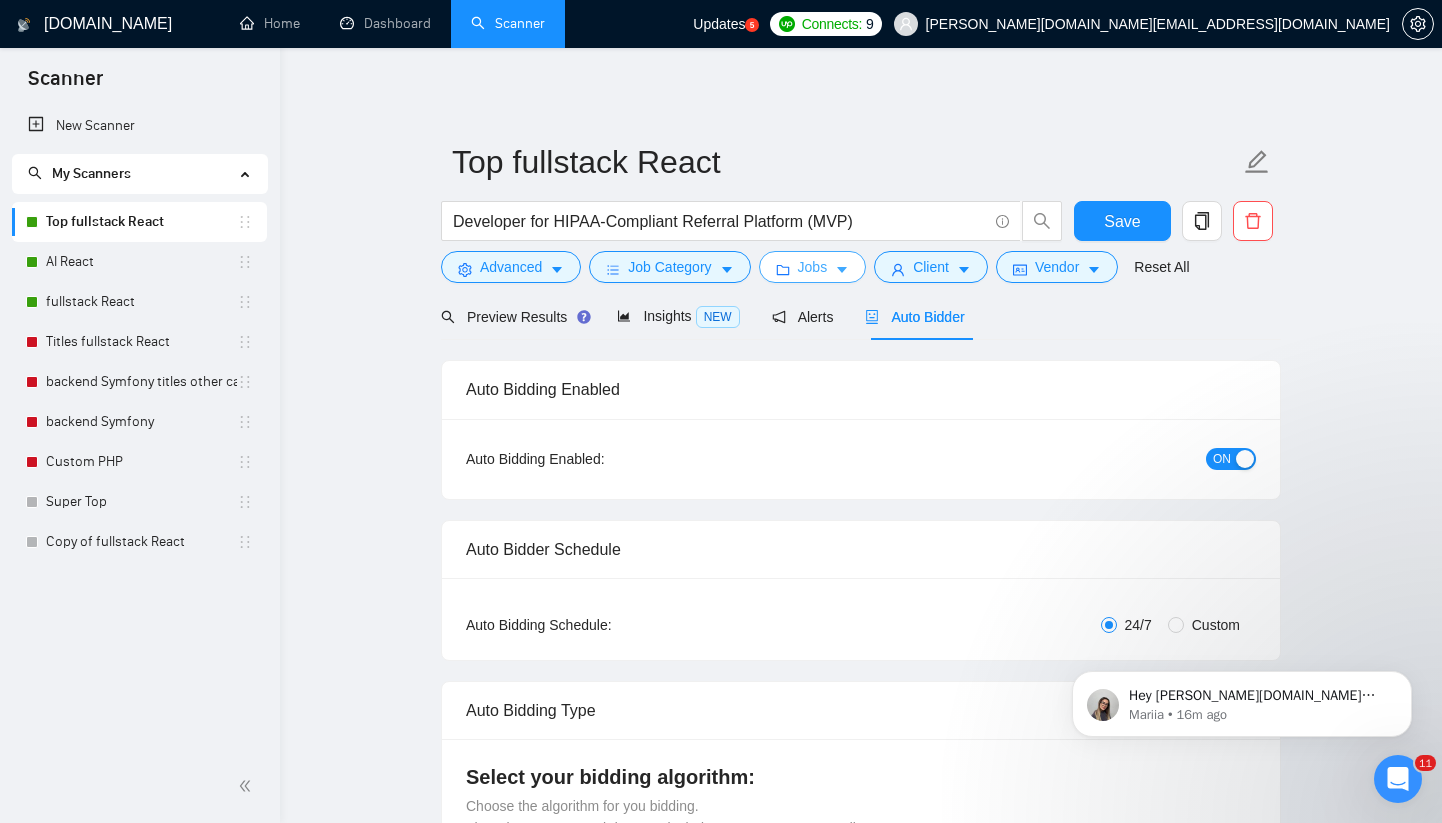 click on "Jobs" at bounding box center (813, 267) 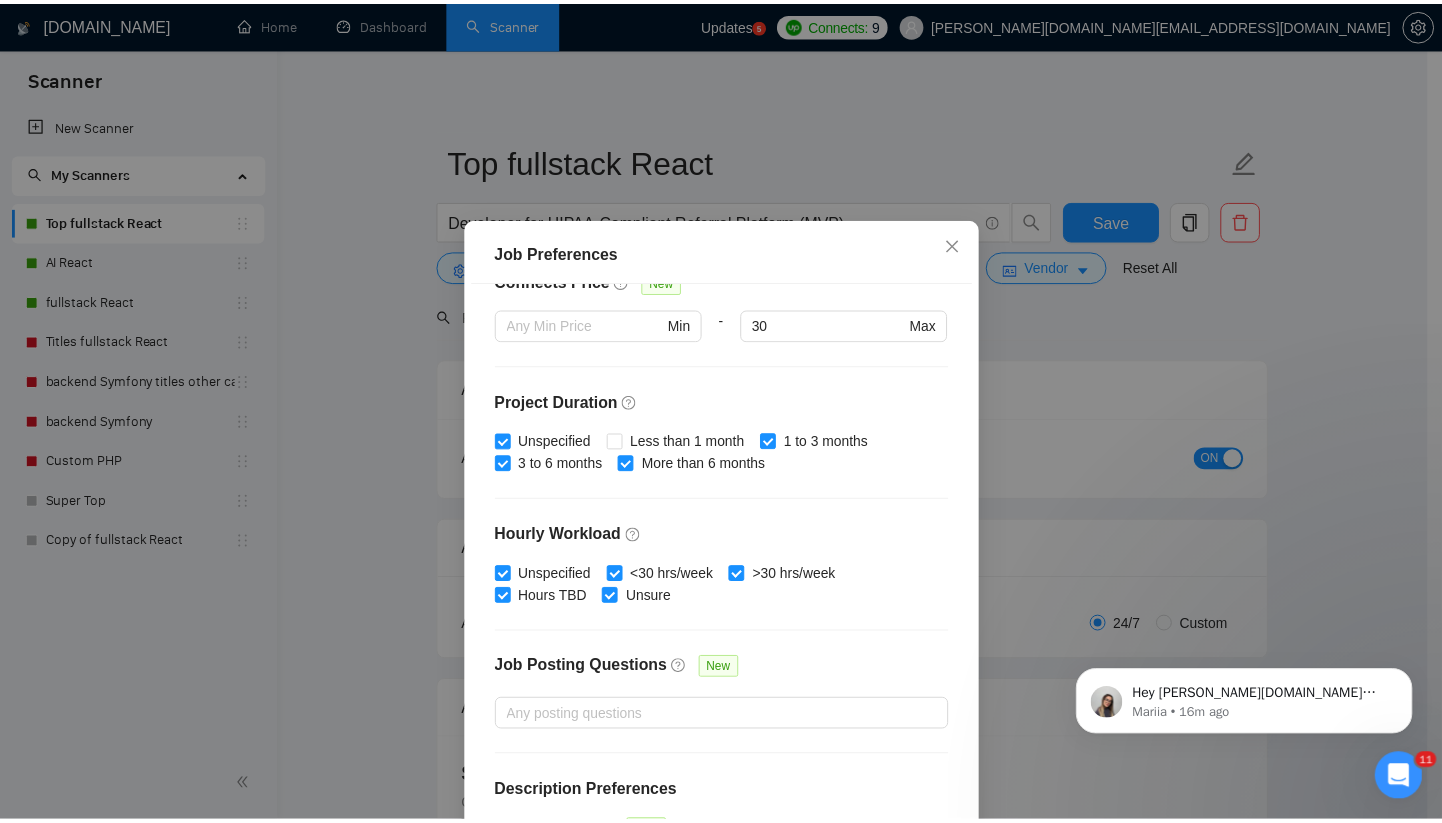 scroll, scrollTop: 512, scrollLeft: 0, axis: vertical 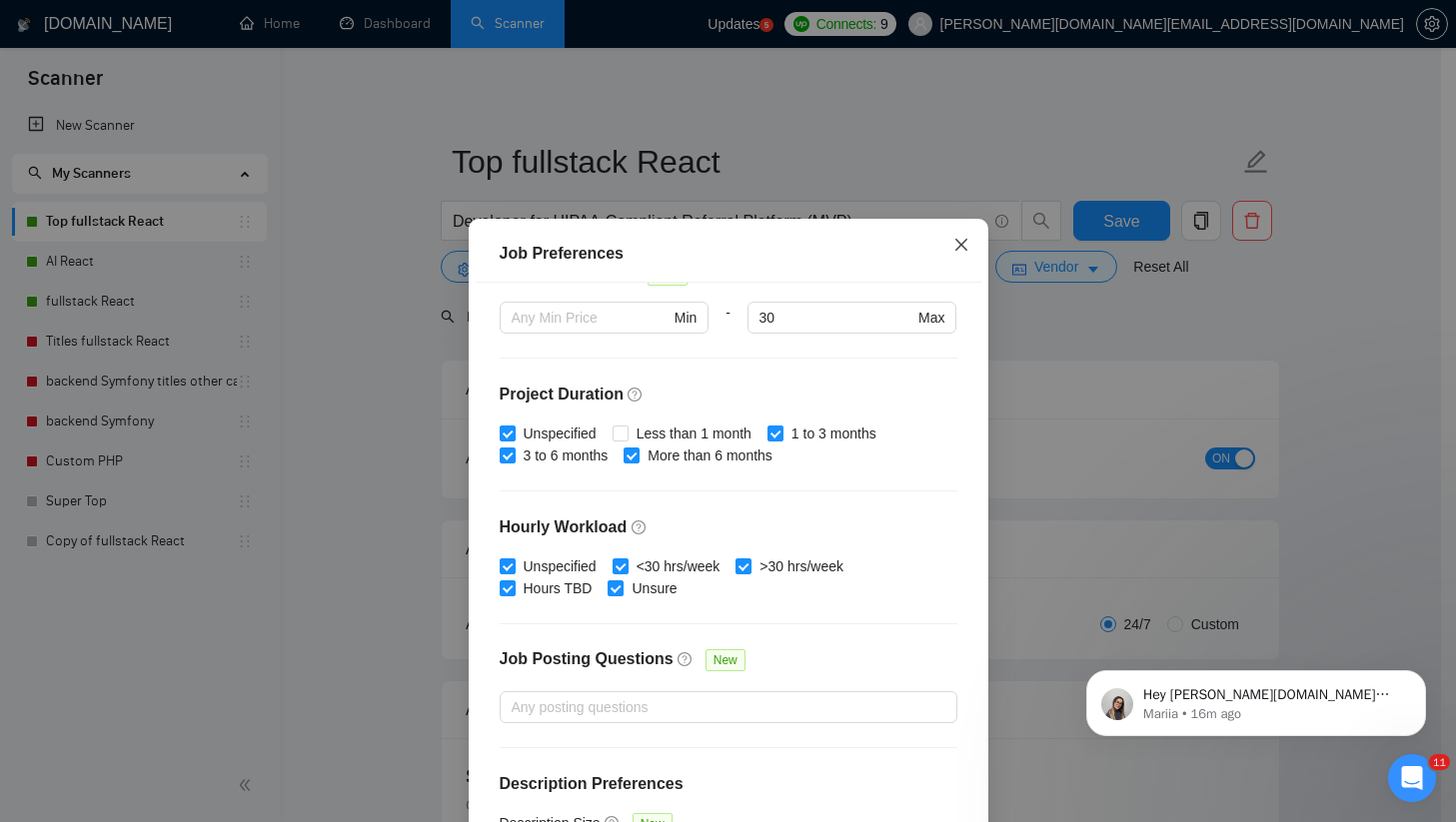 click 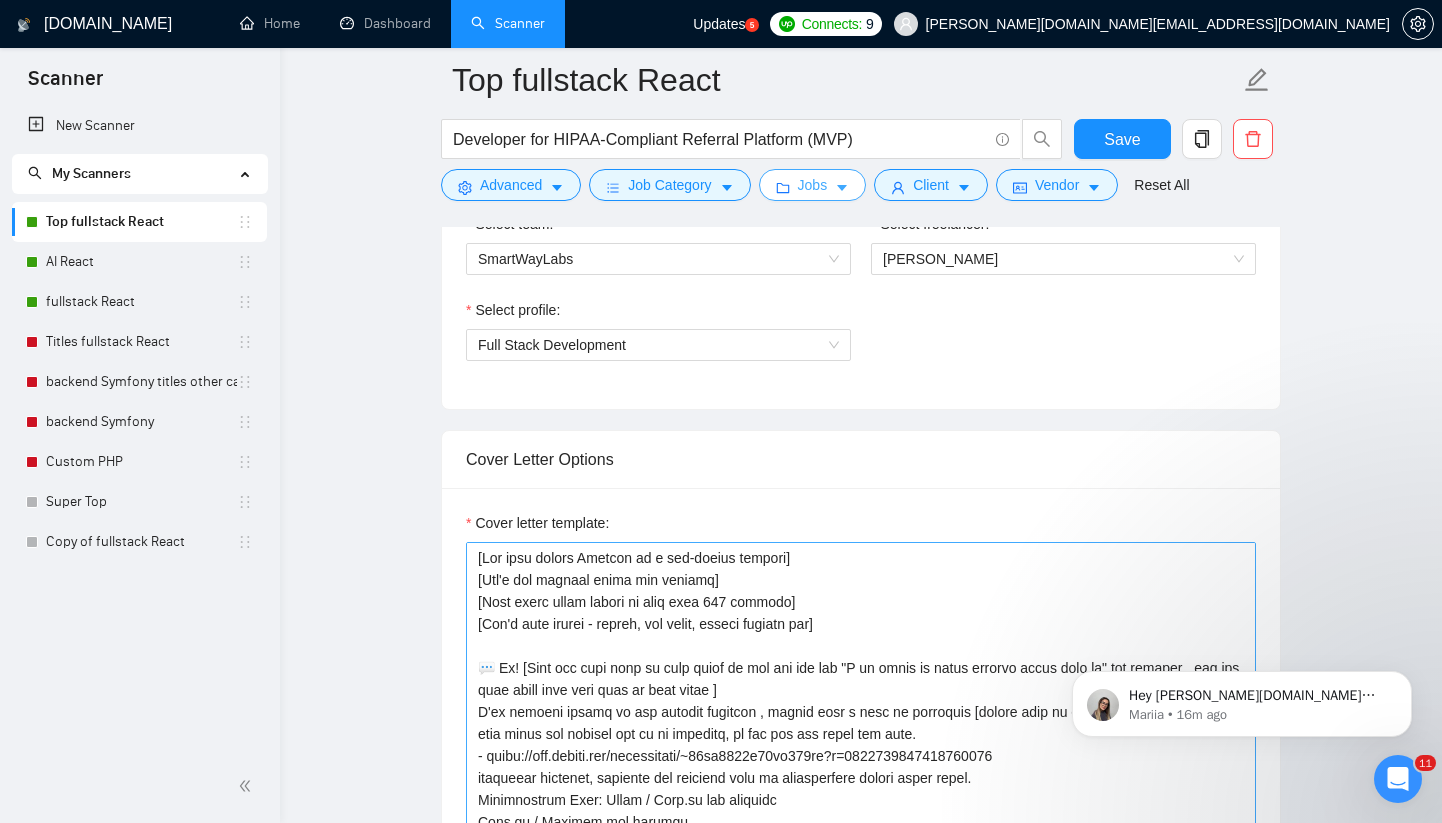 scroll, scrollTop: 1170, scrollLeft: 0, axis: vertical 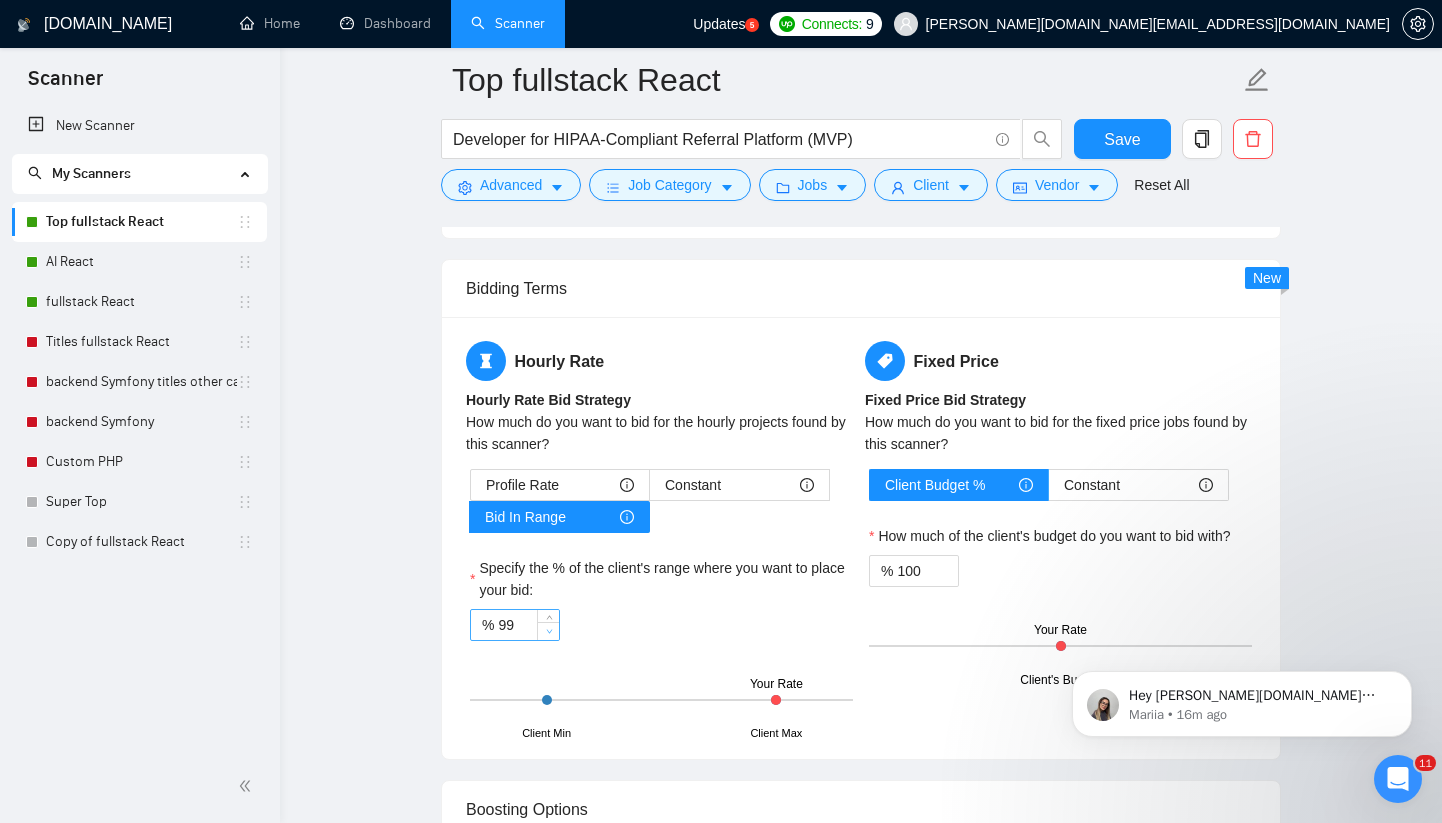 click 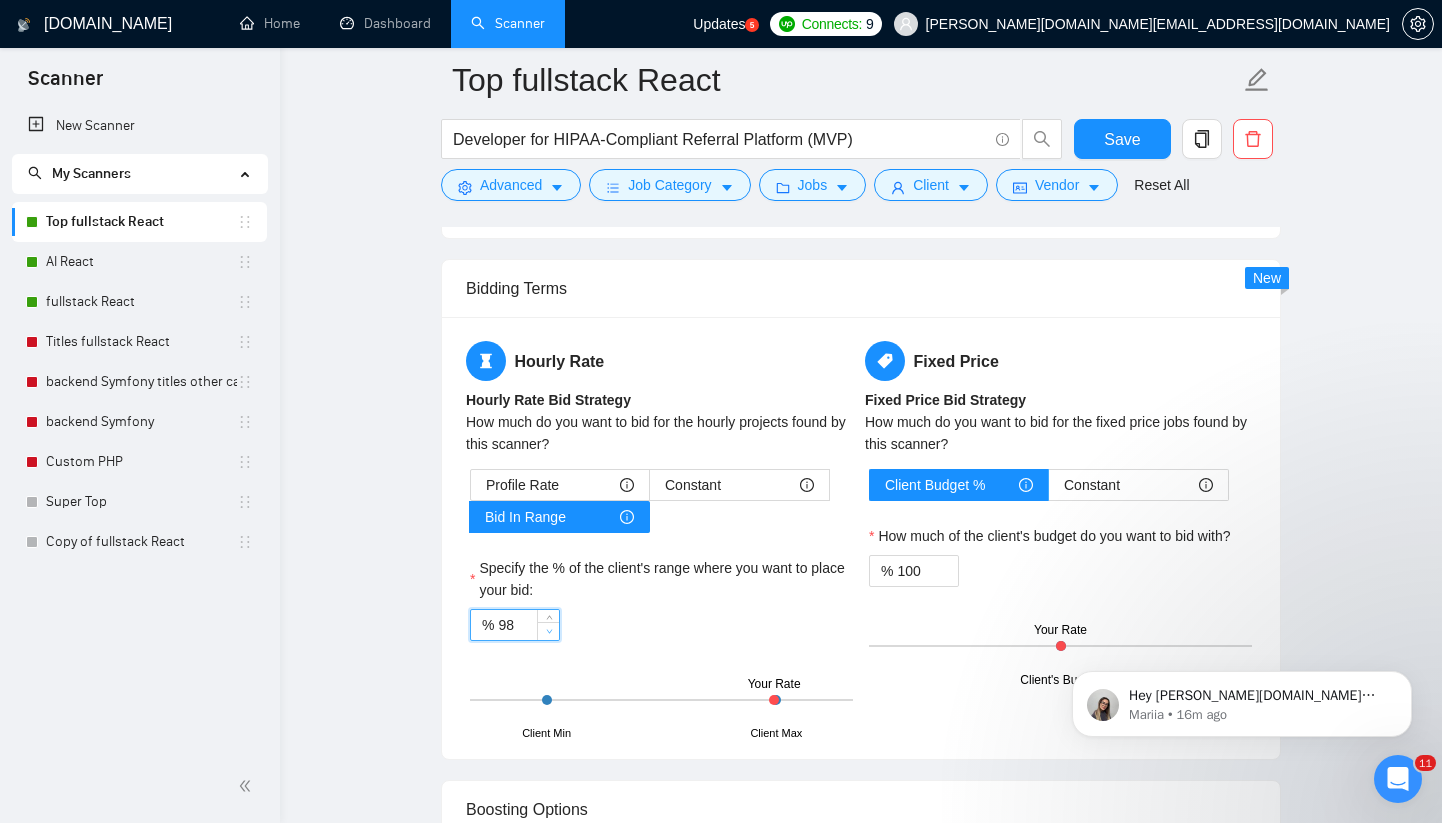 click 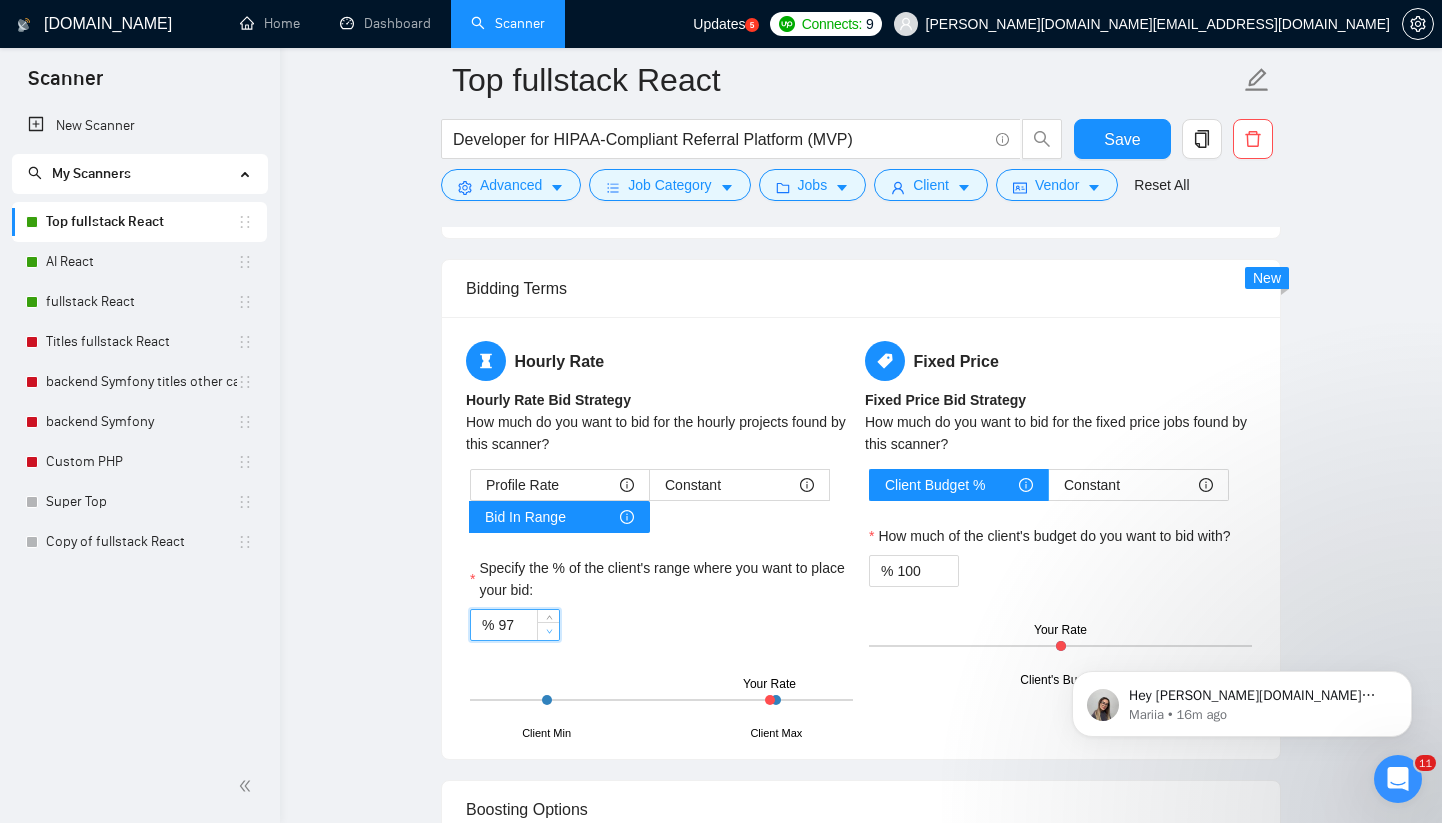 click 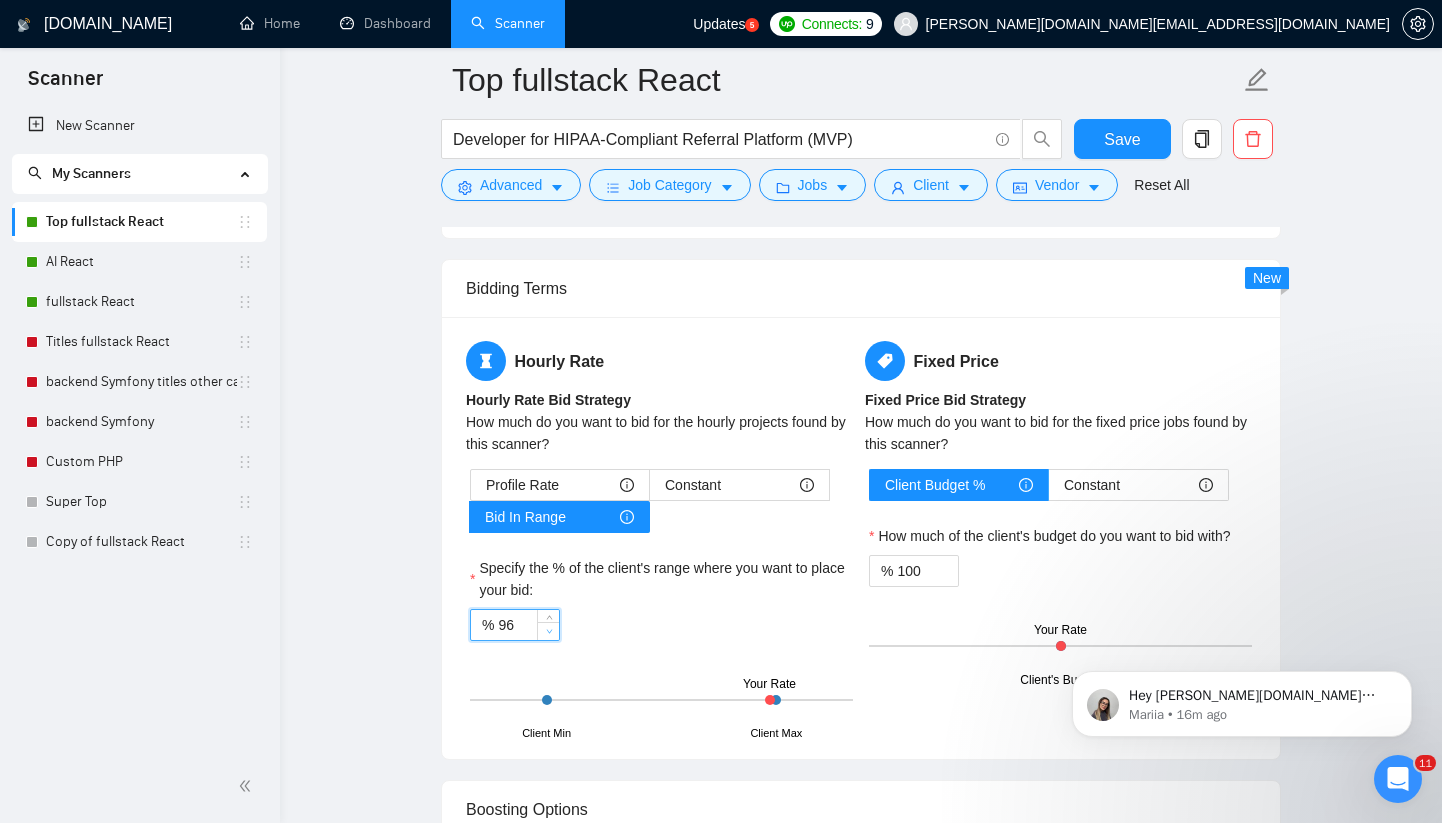 click 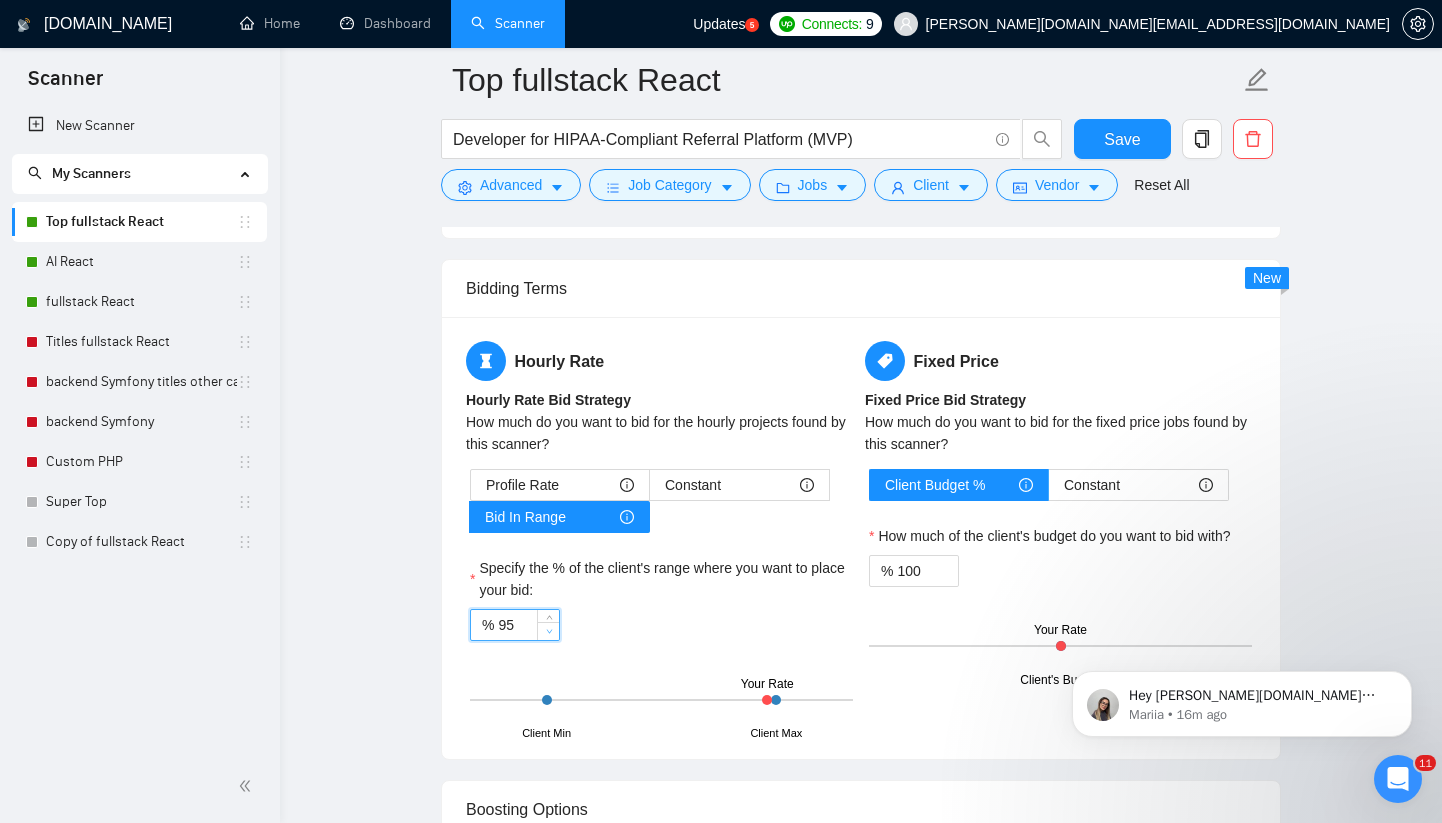 click 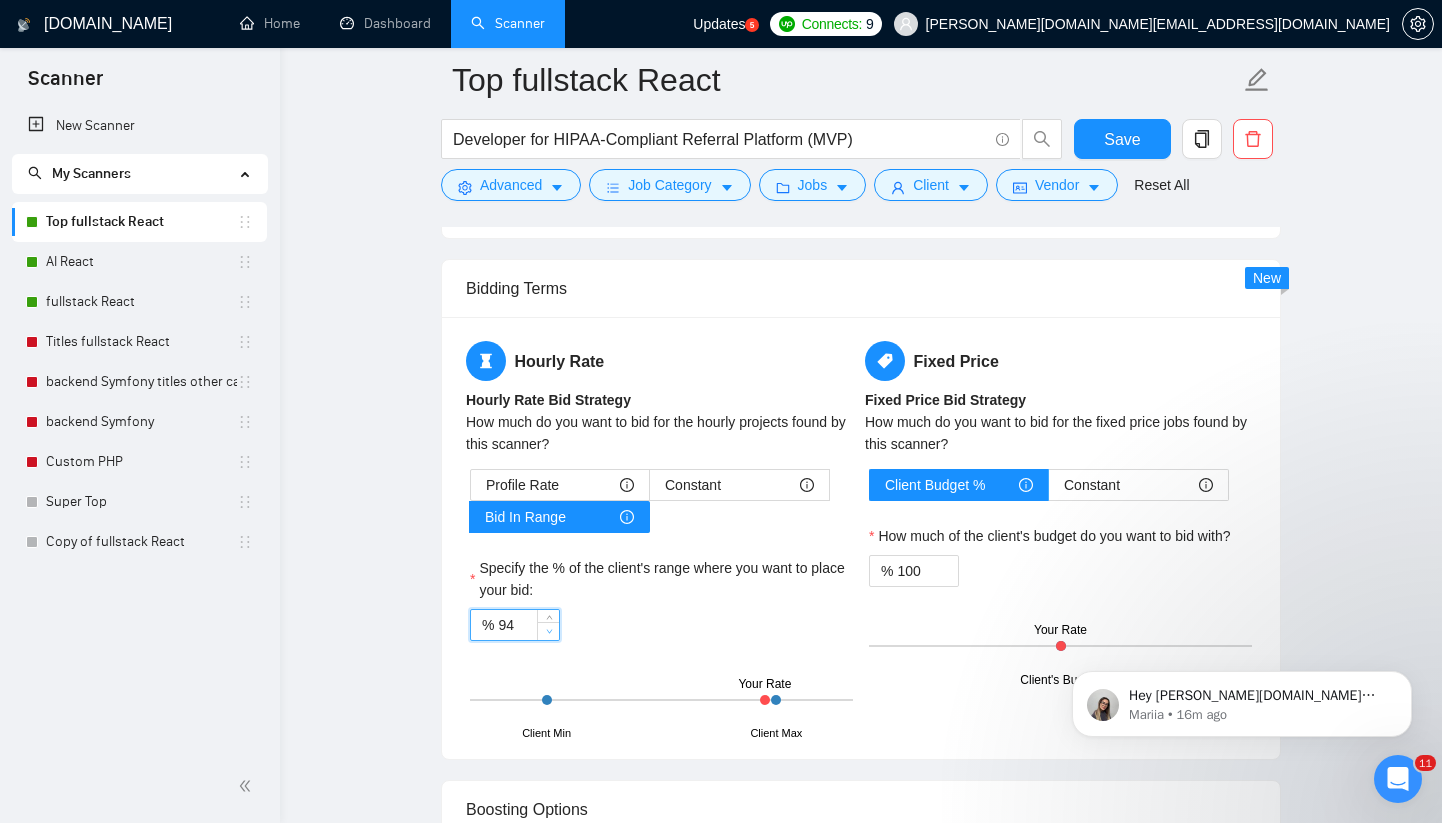 click 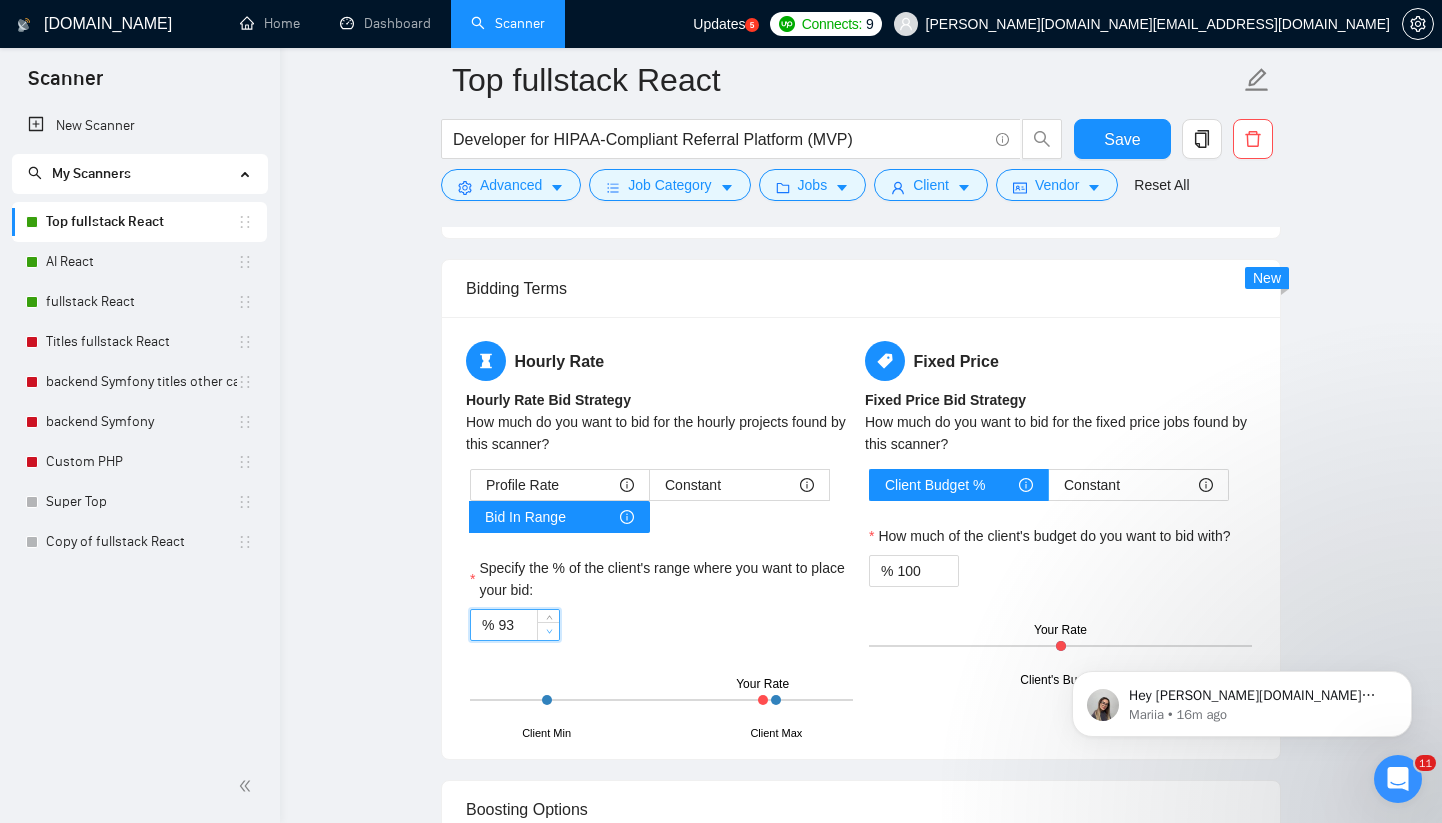 click 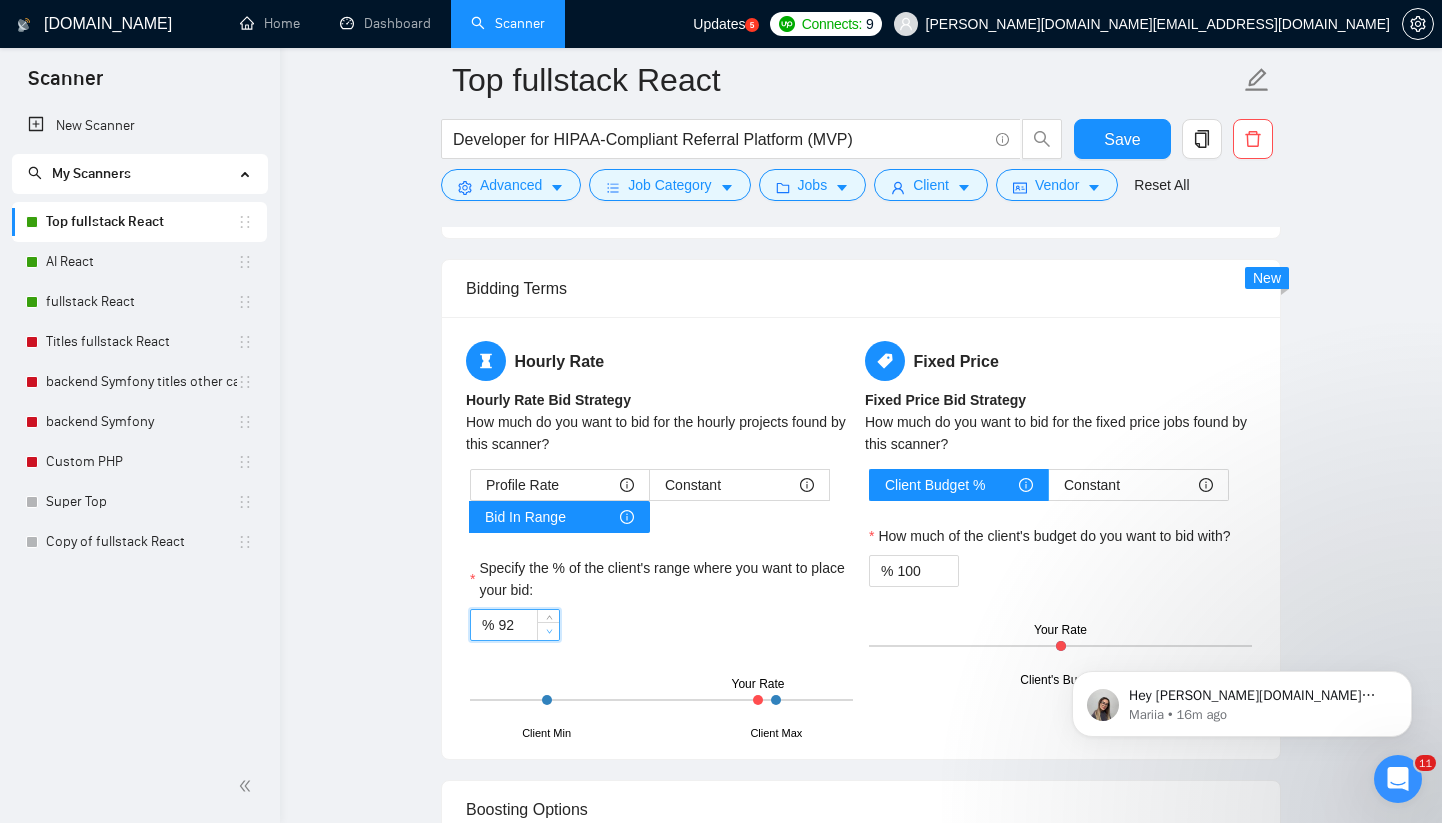 click 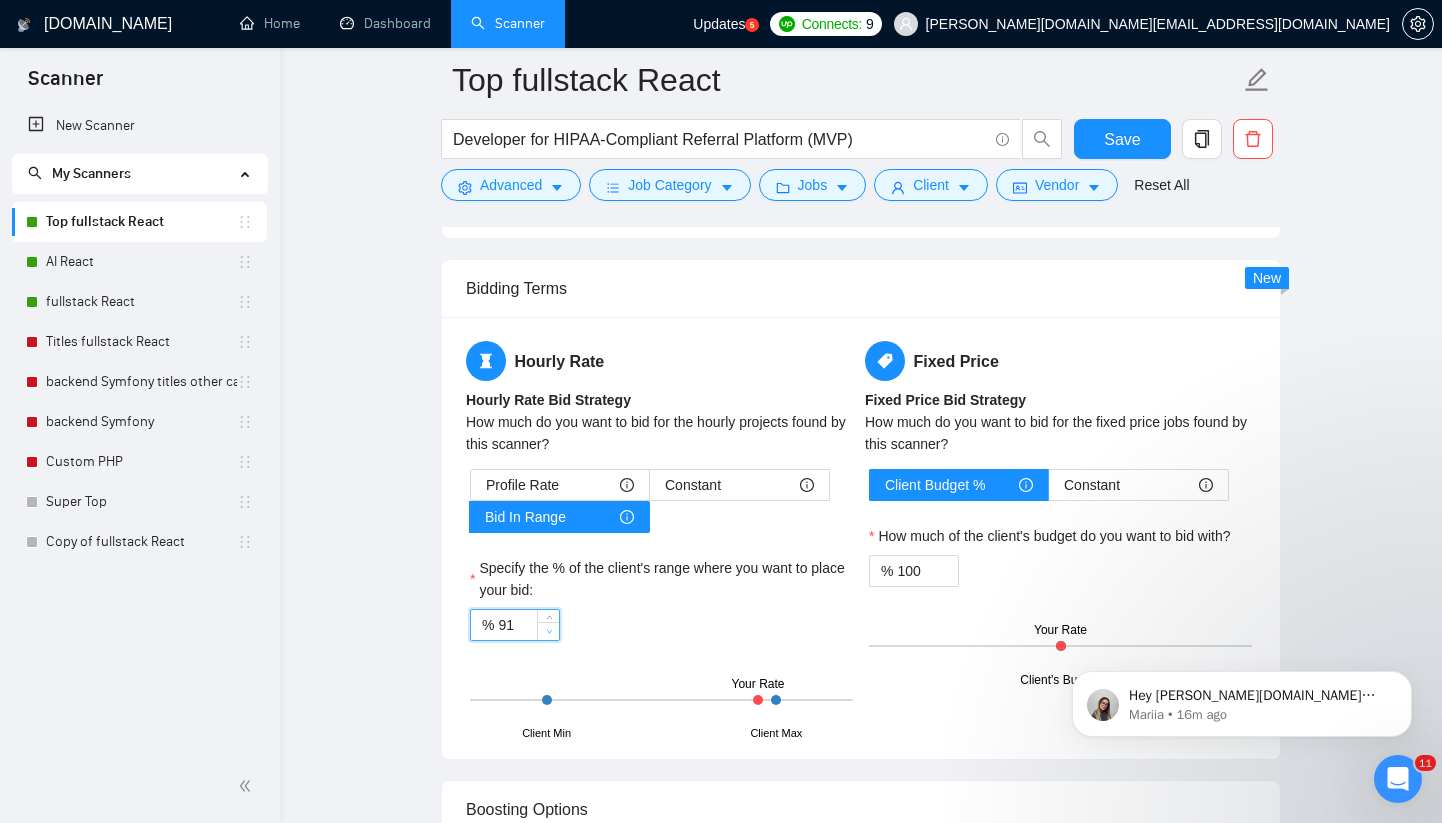 click 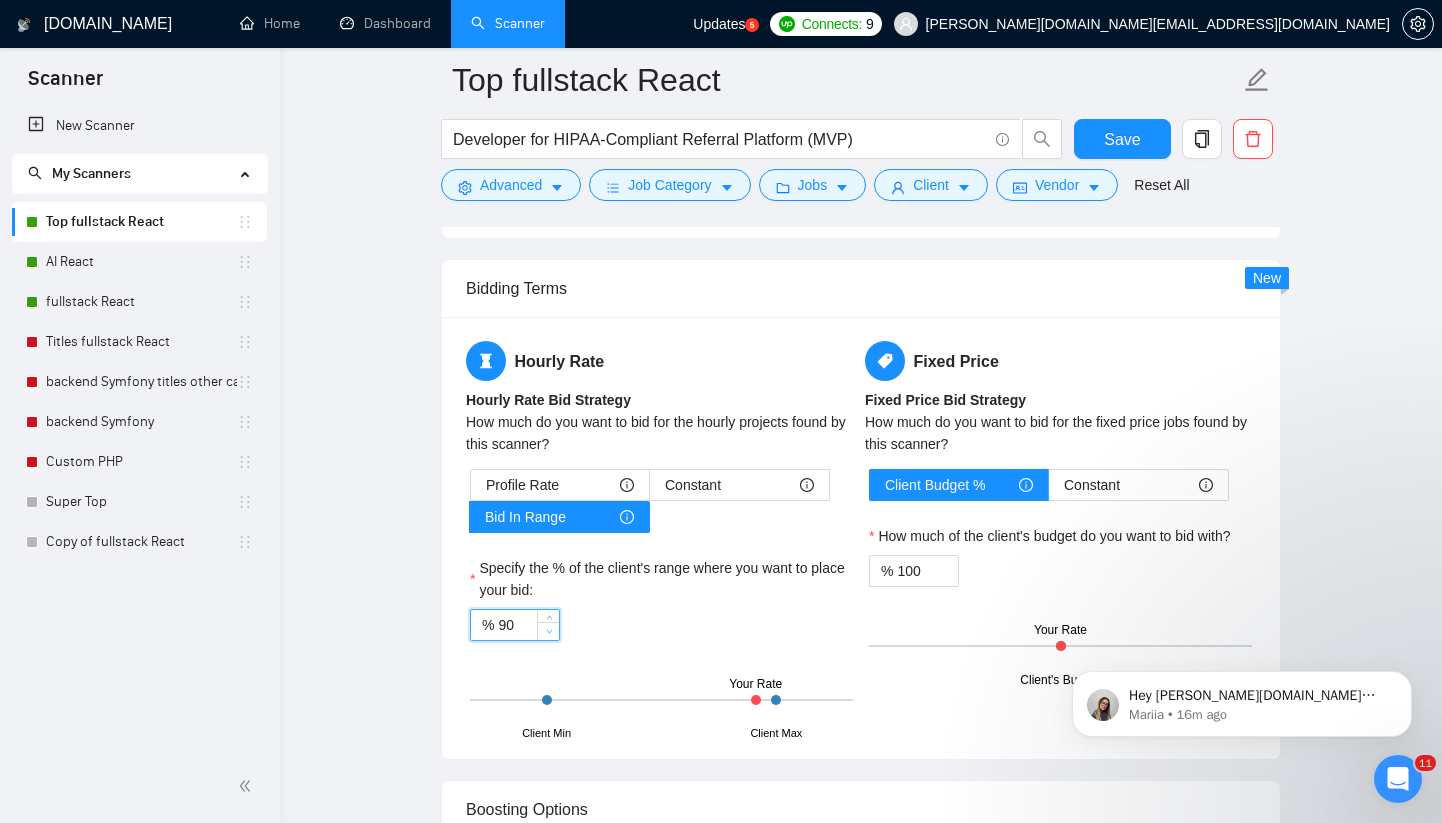 click 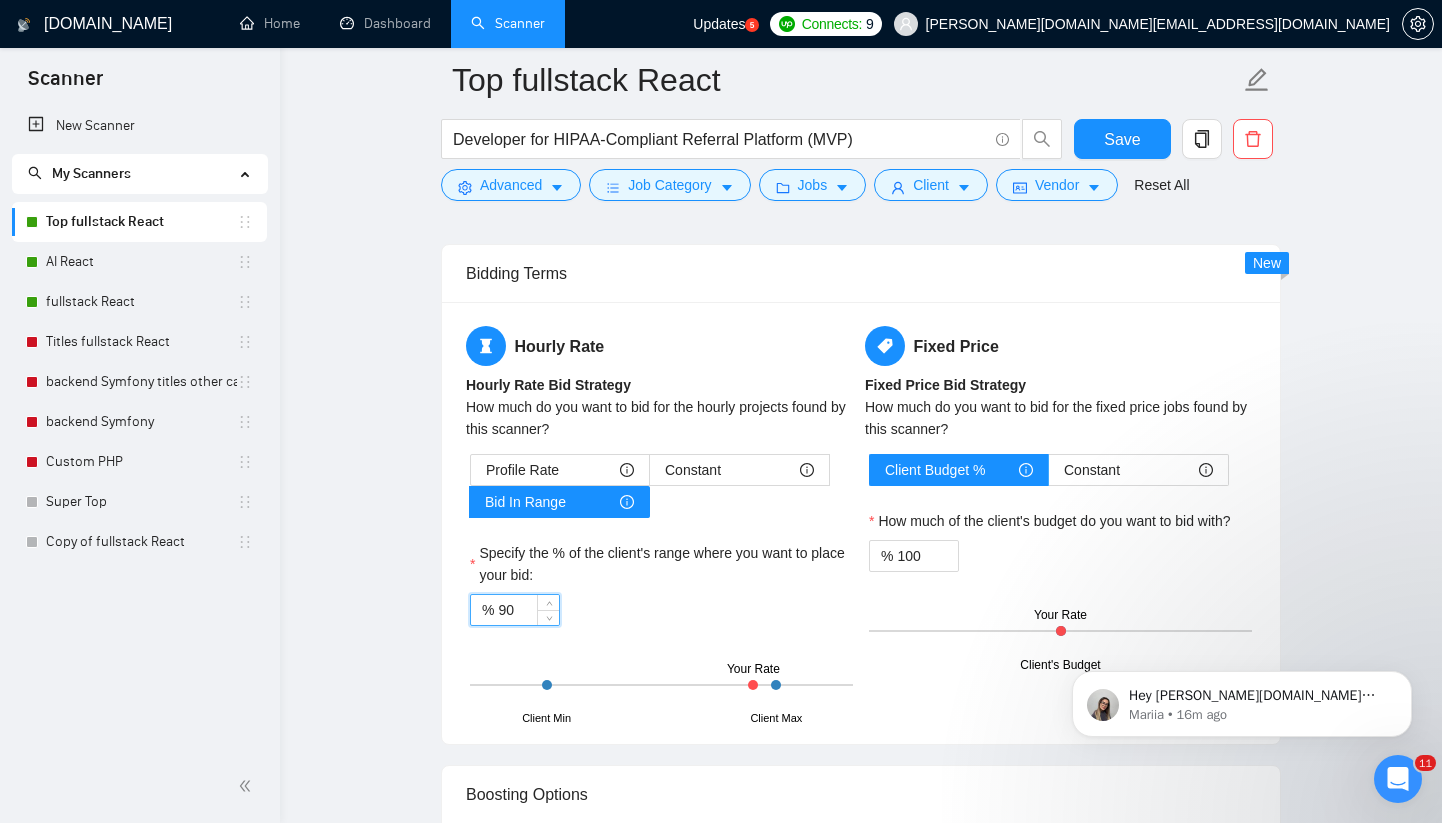 scroll, scrollTop: 2434, scrollLeft: 0, axis: vertical 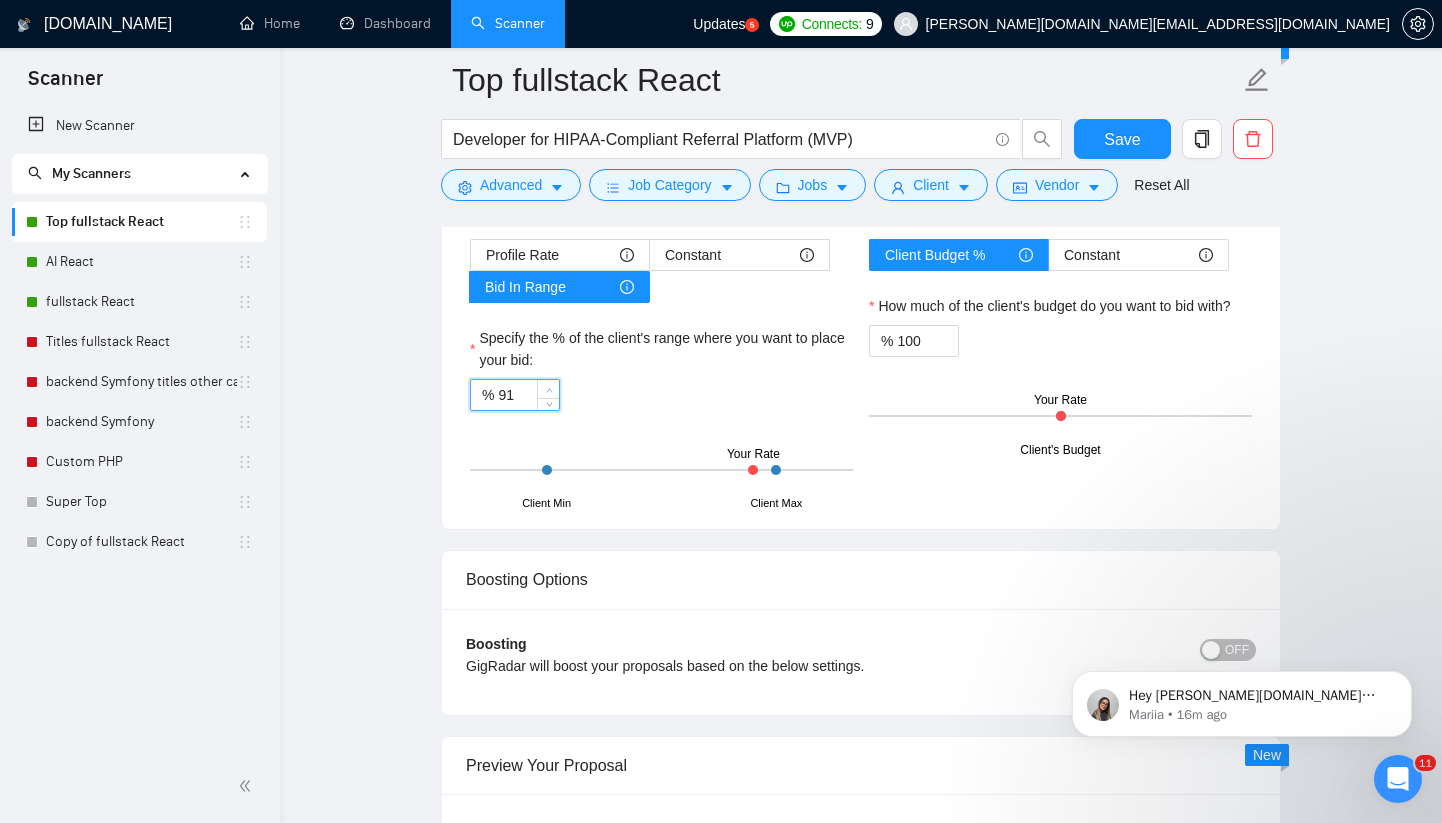click 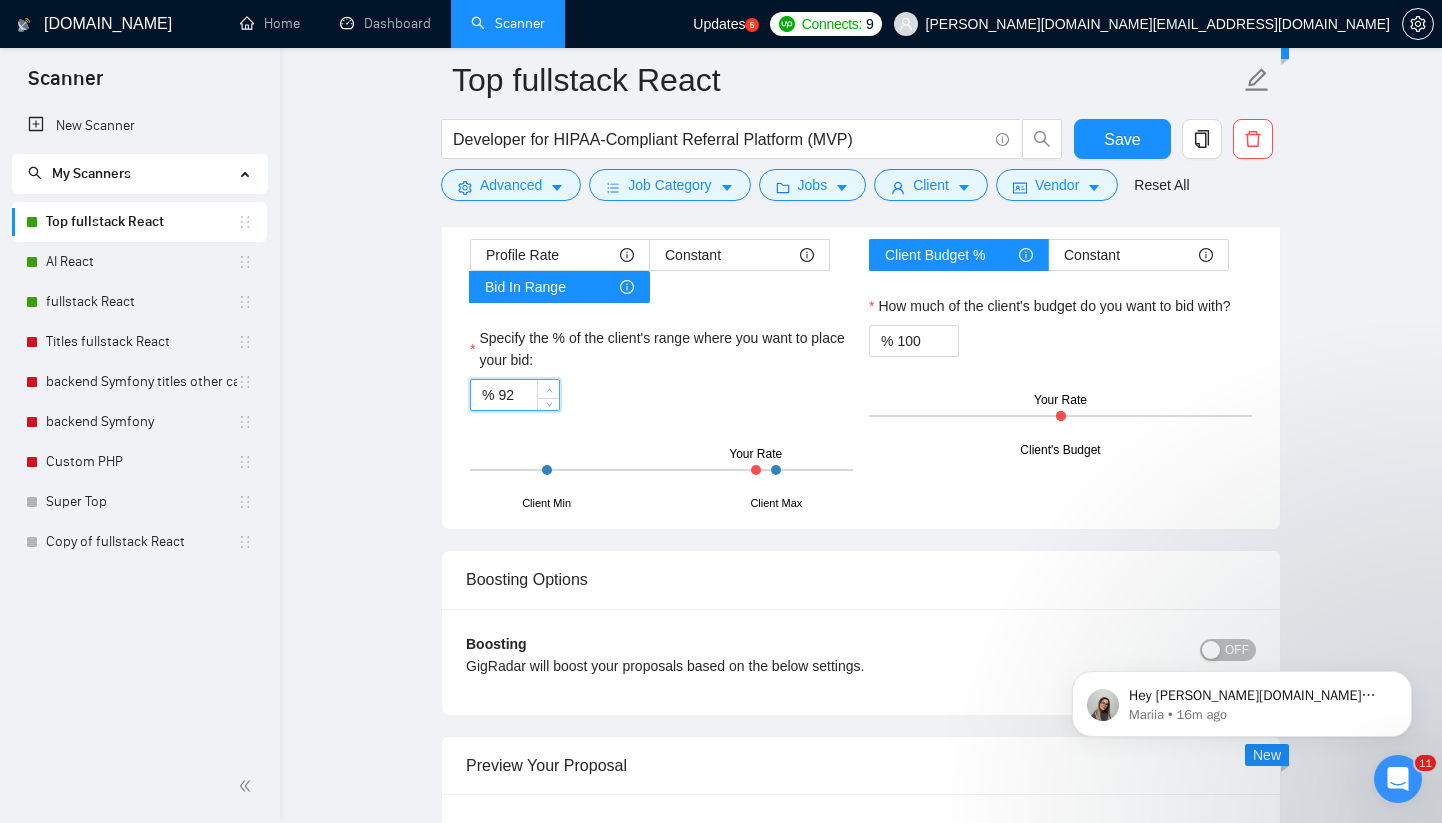 click 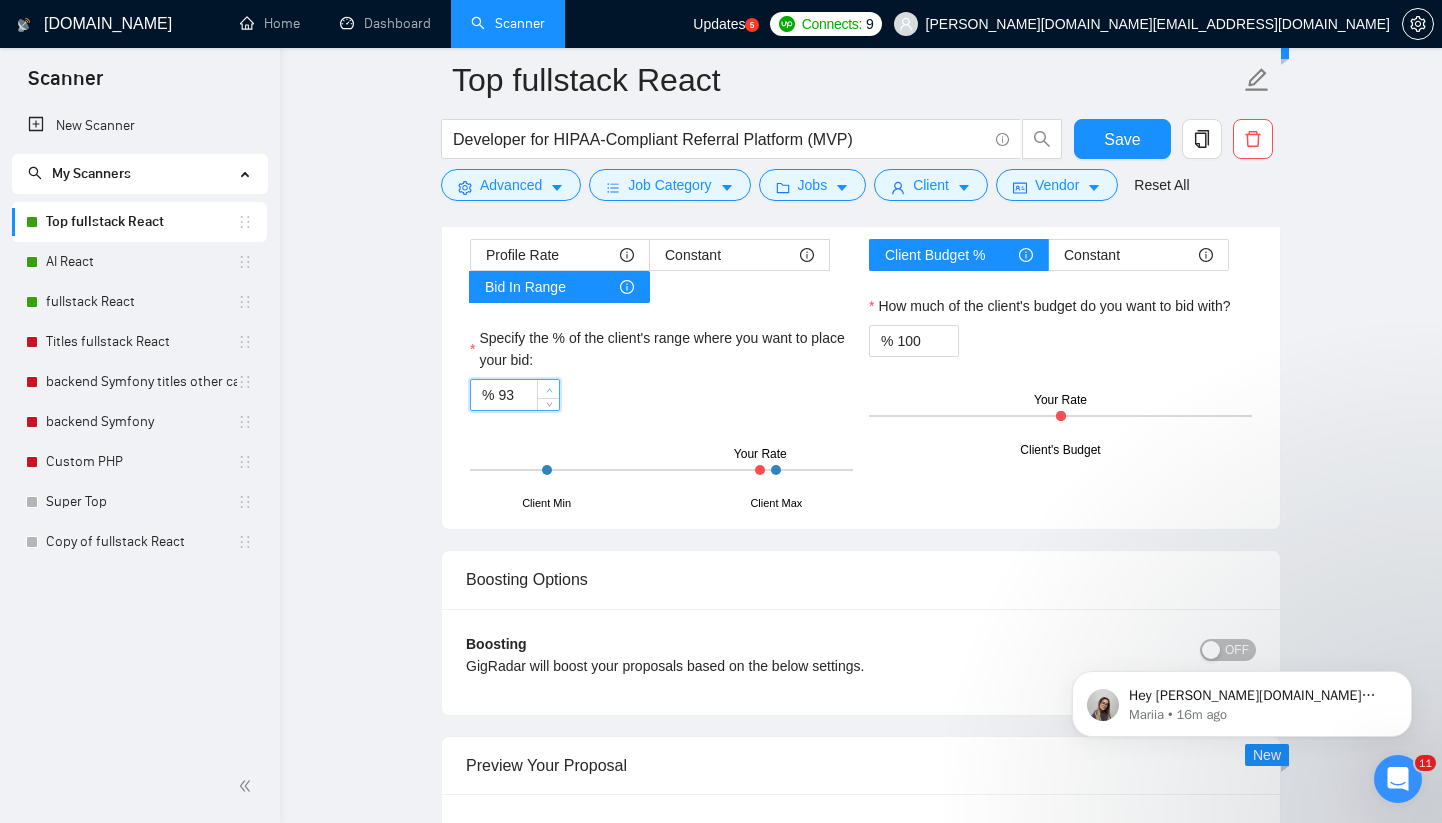 click 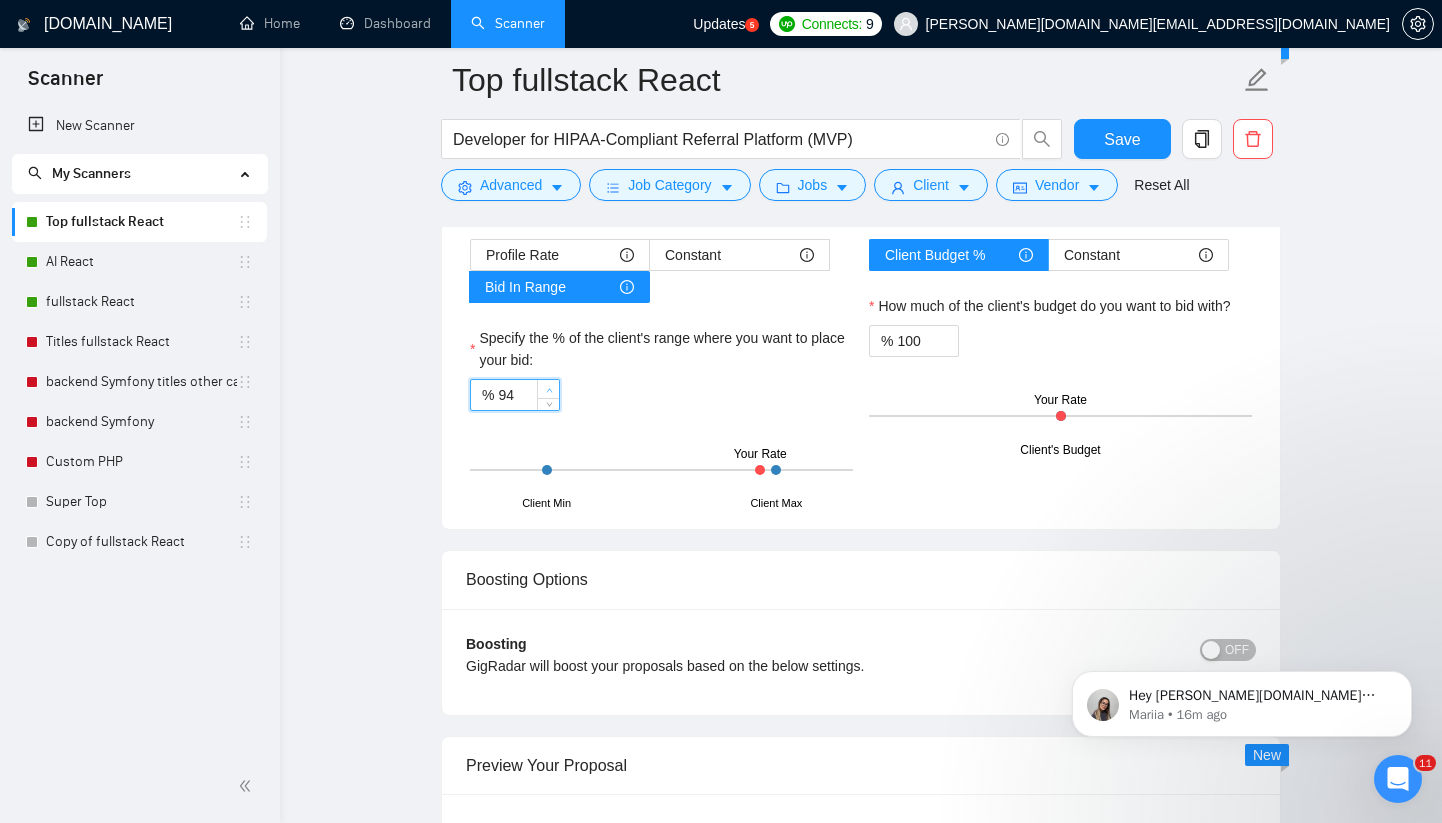 click 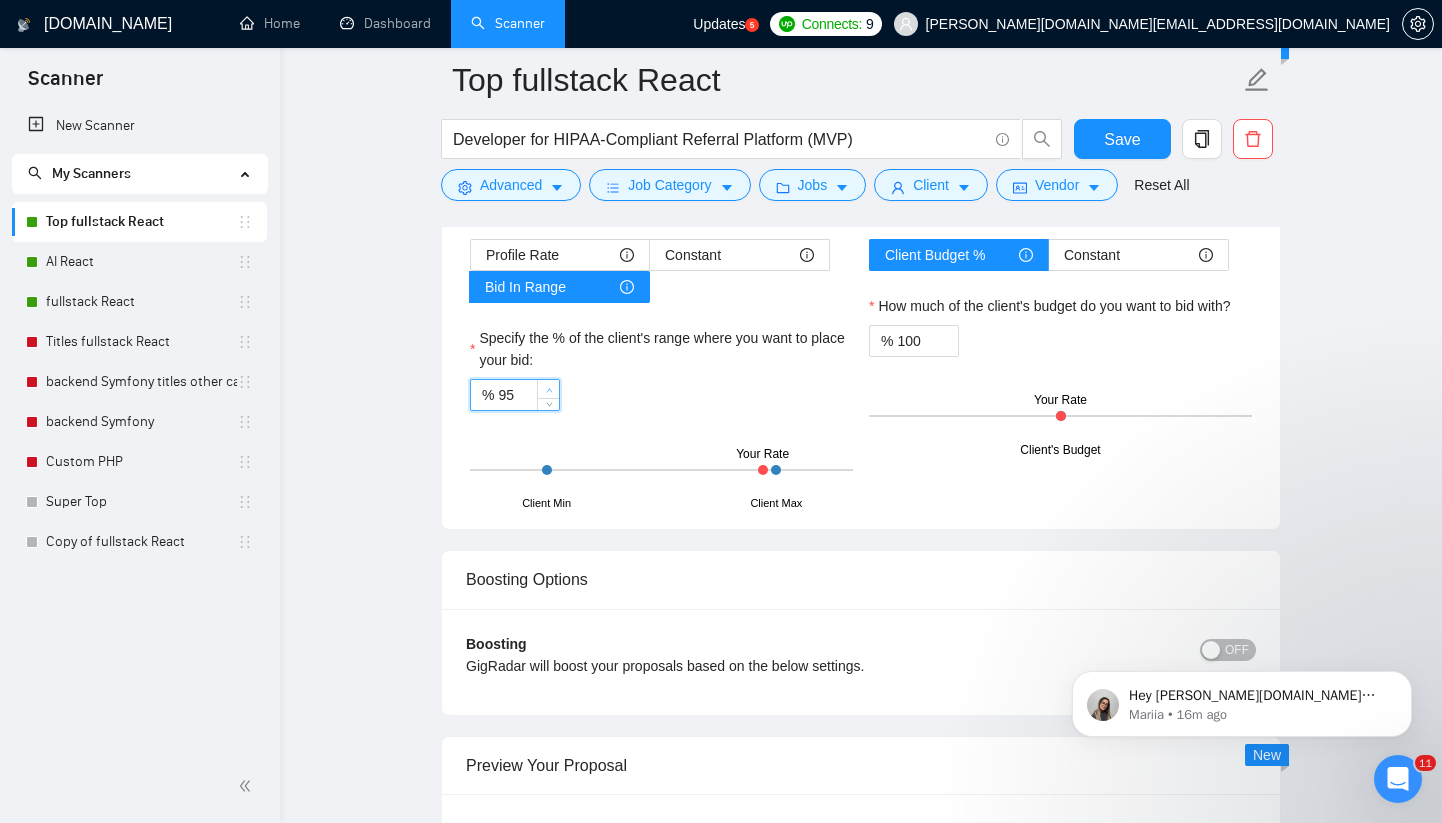 click at bounding box center (549, 390) 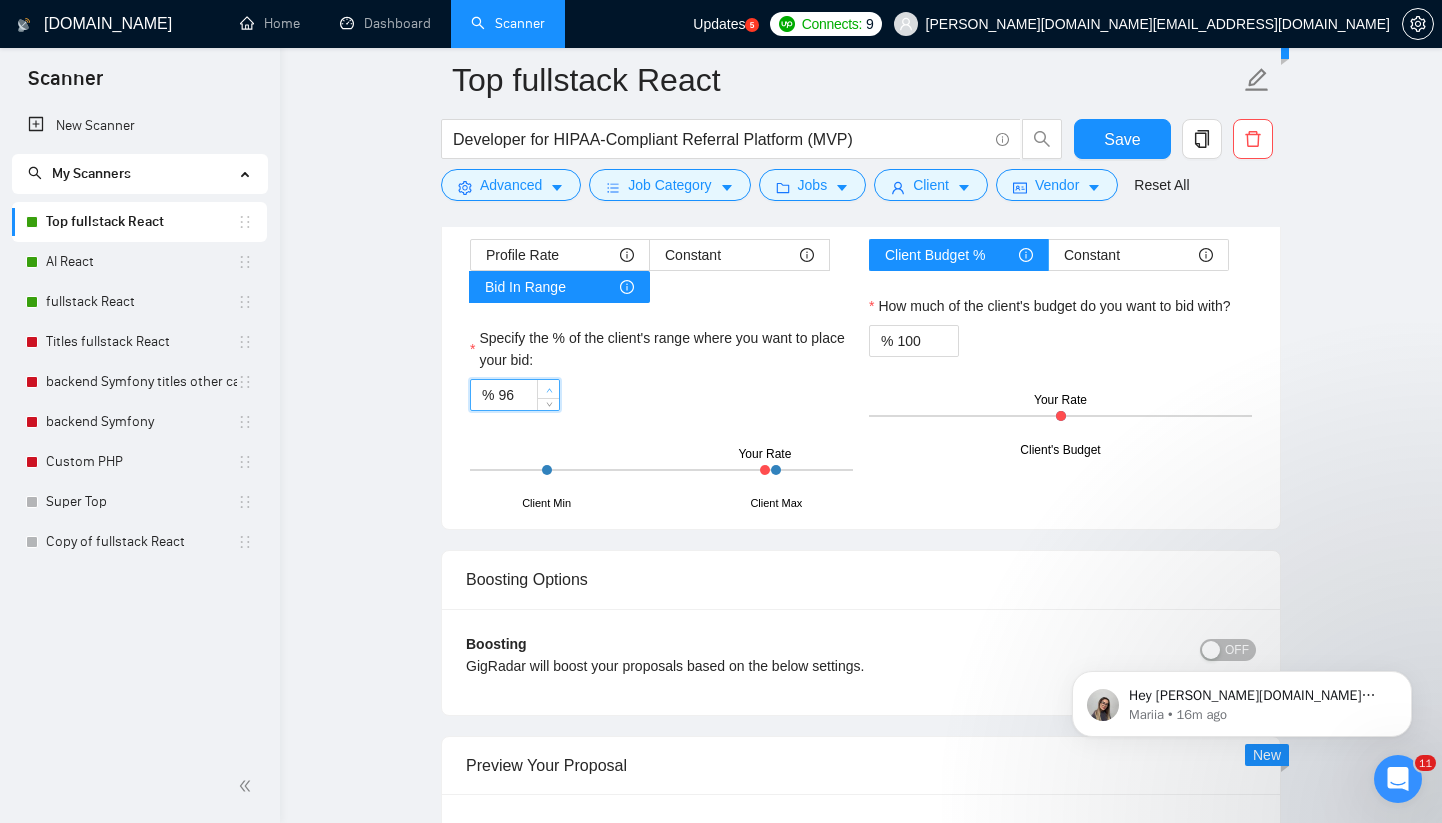 click at bounding box center [549, 390] 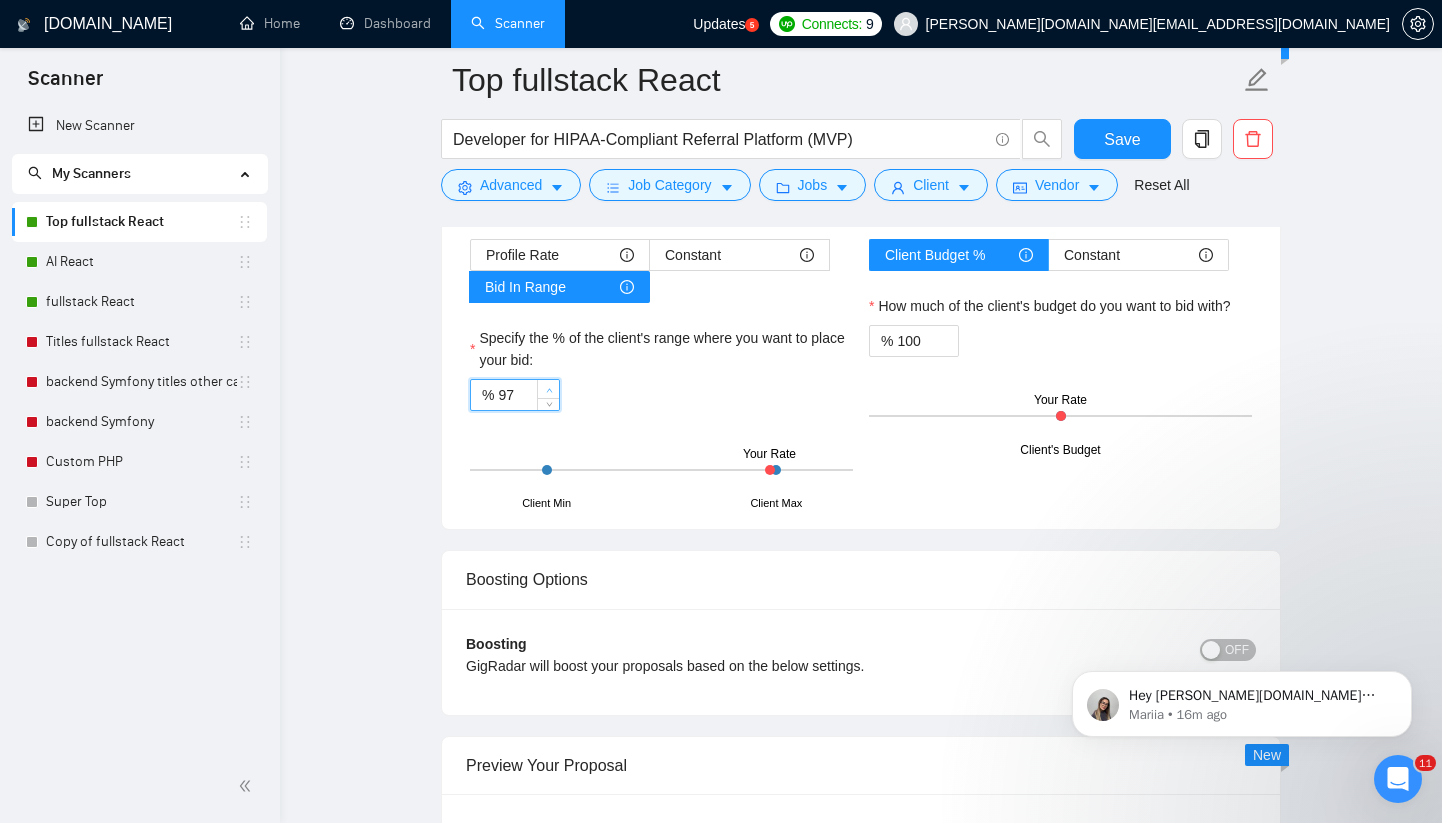 click at bounding box center [549, 390] 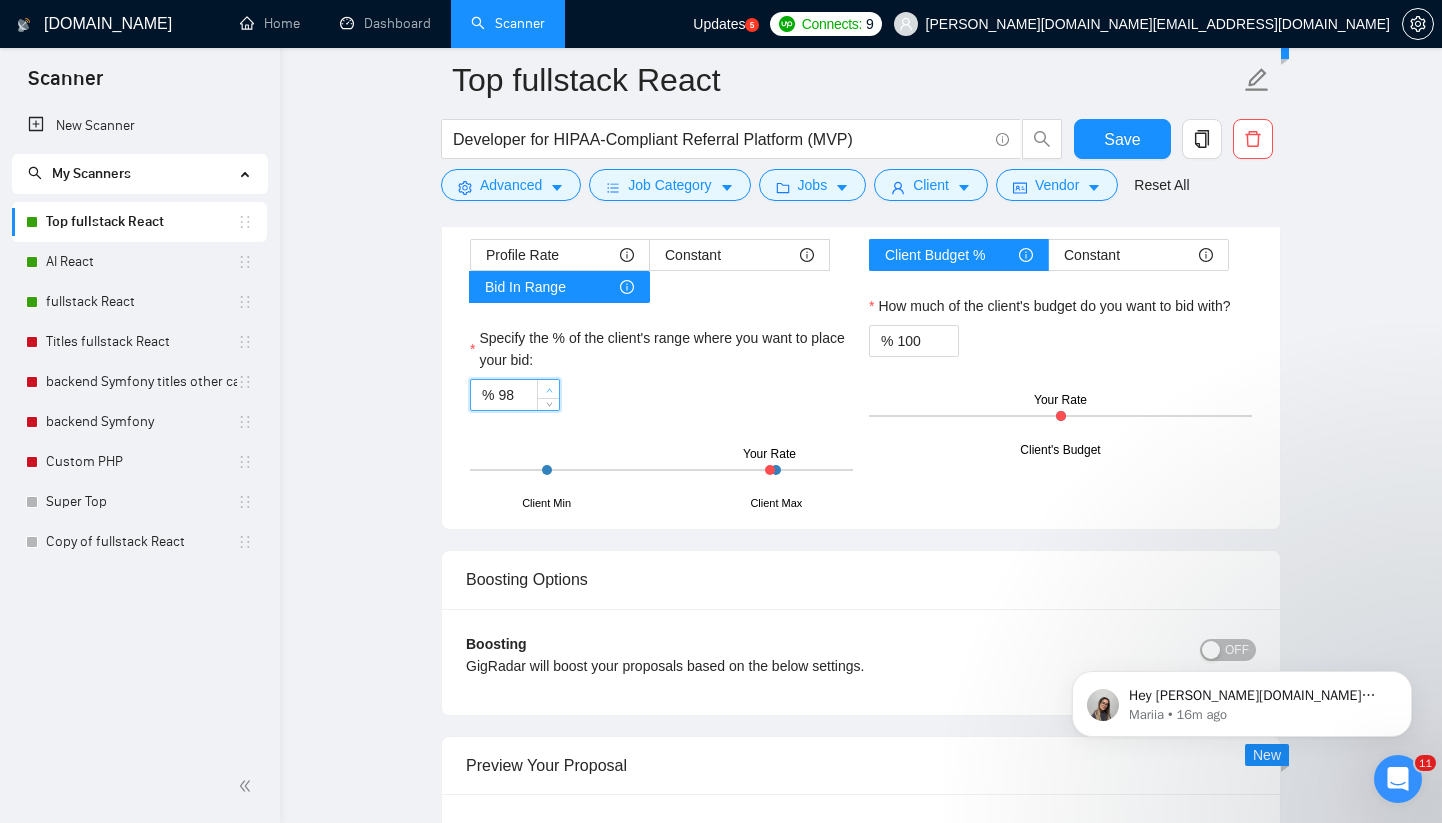 click at bounding box center [549, 390] 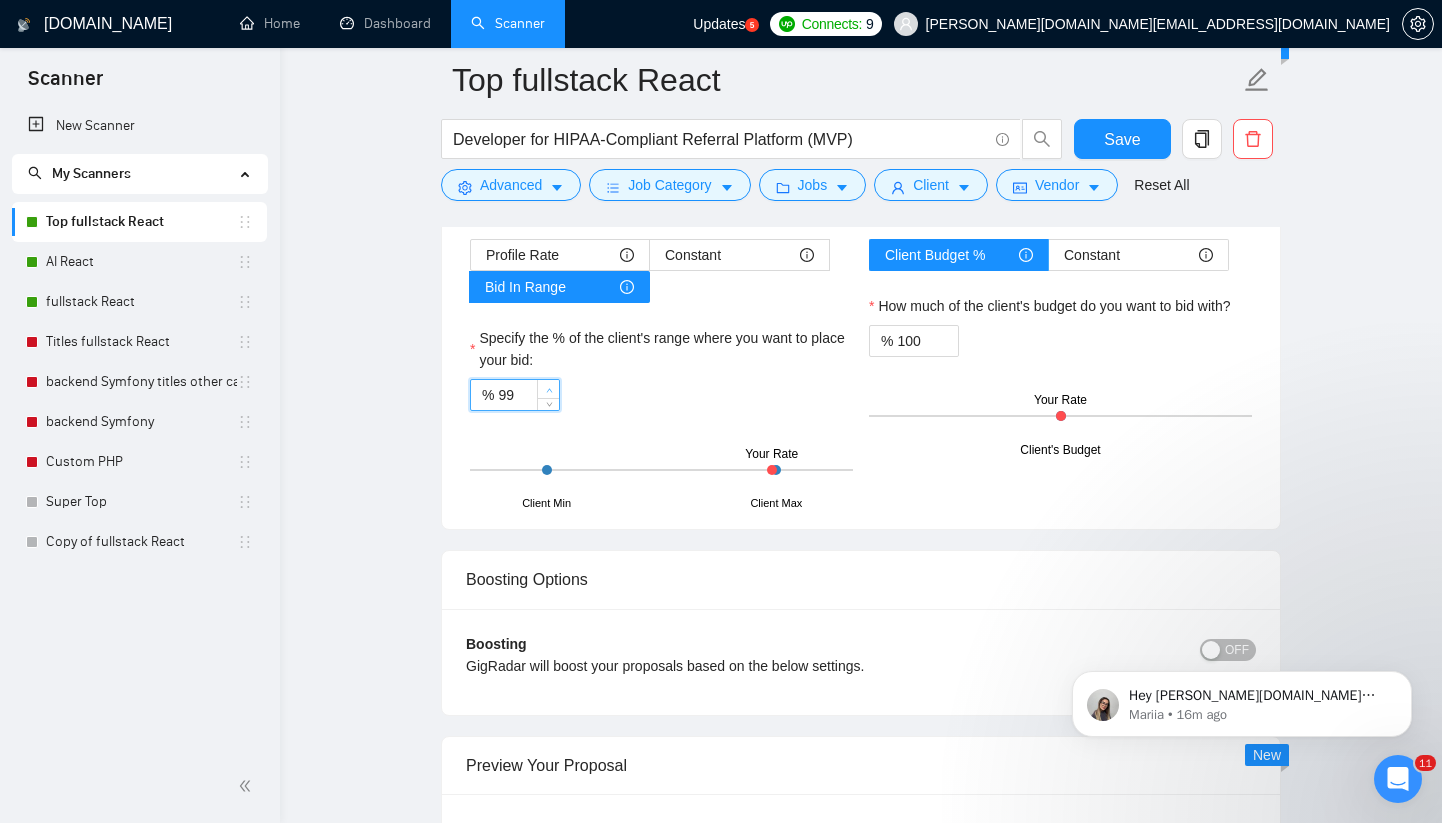 click at bounding box center (549, 390) 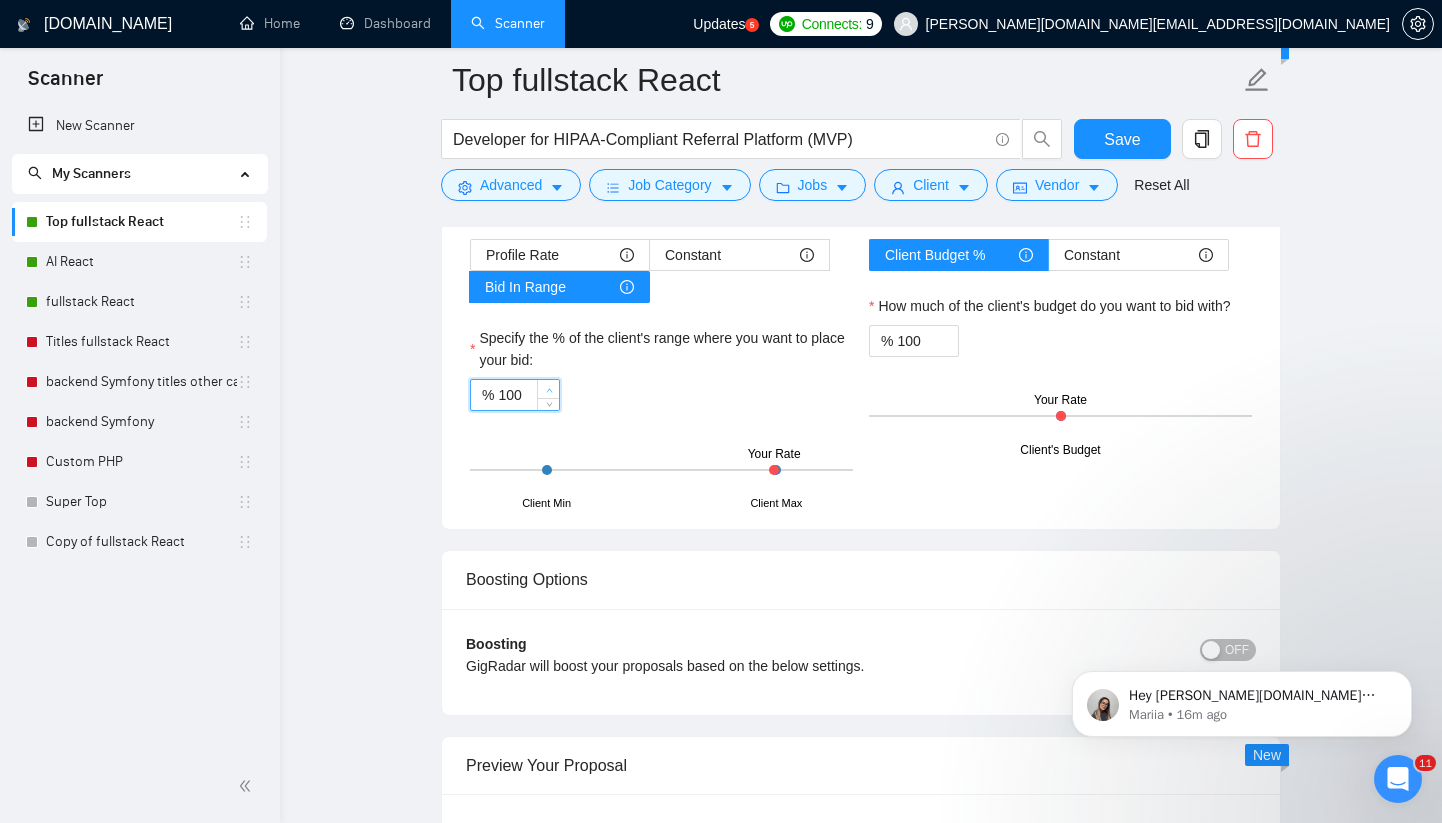 click at bounding box center [549, 390] 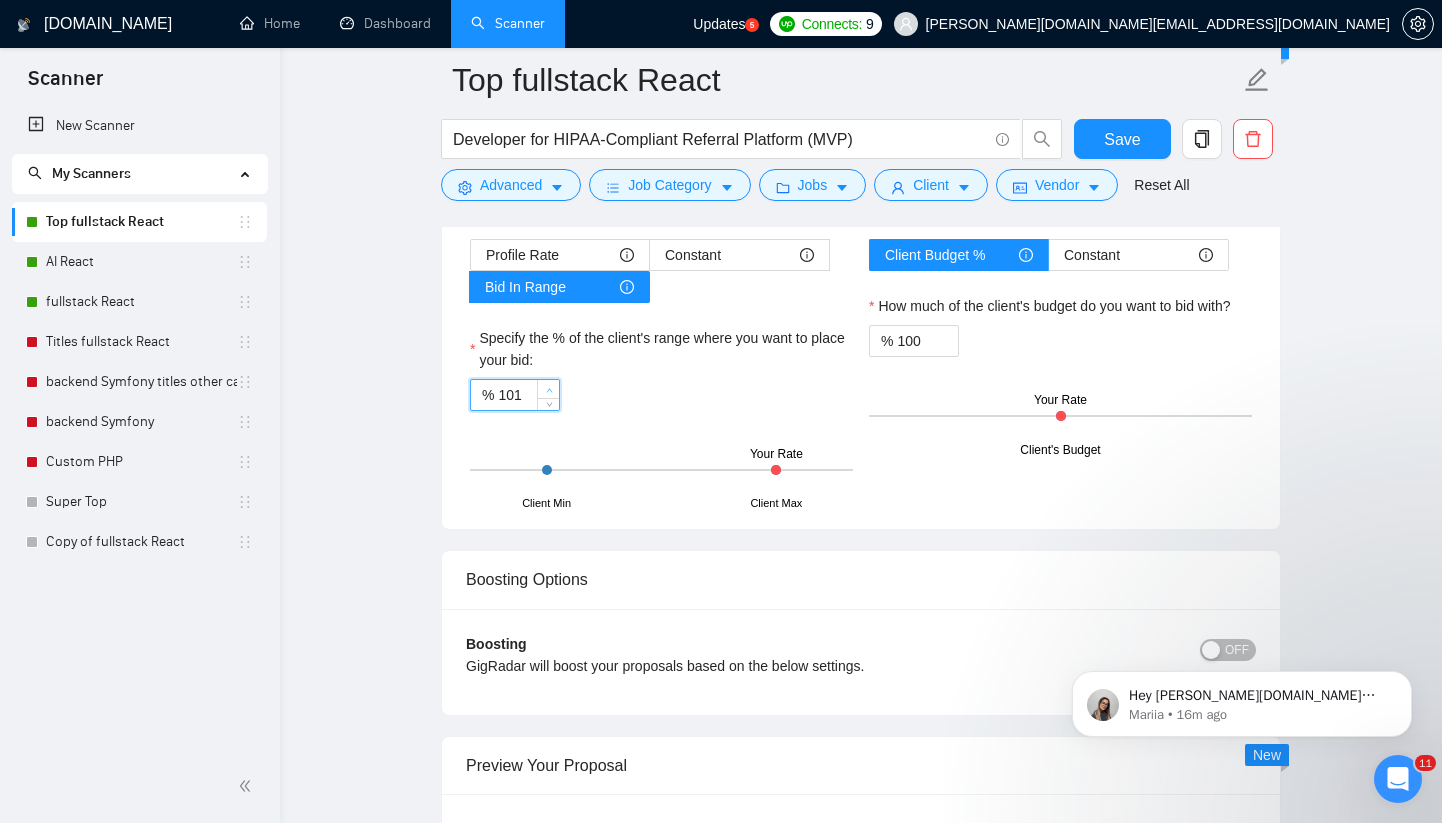 click at bounding box center [549, 390] 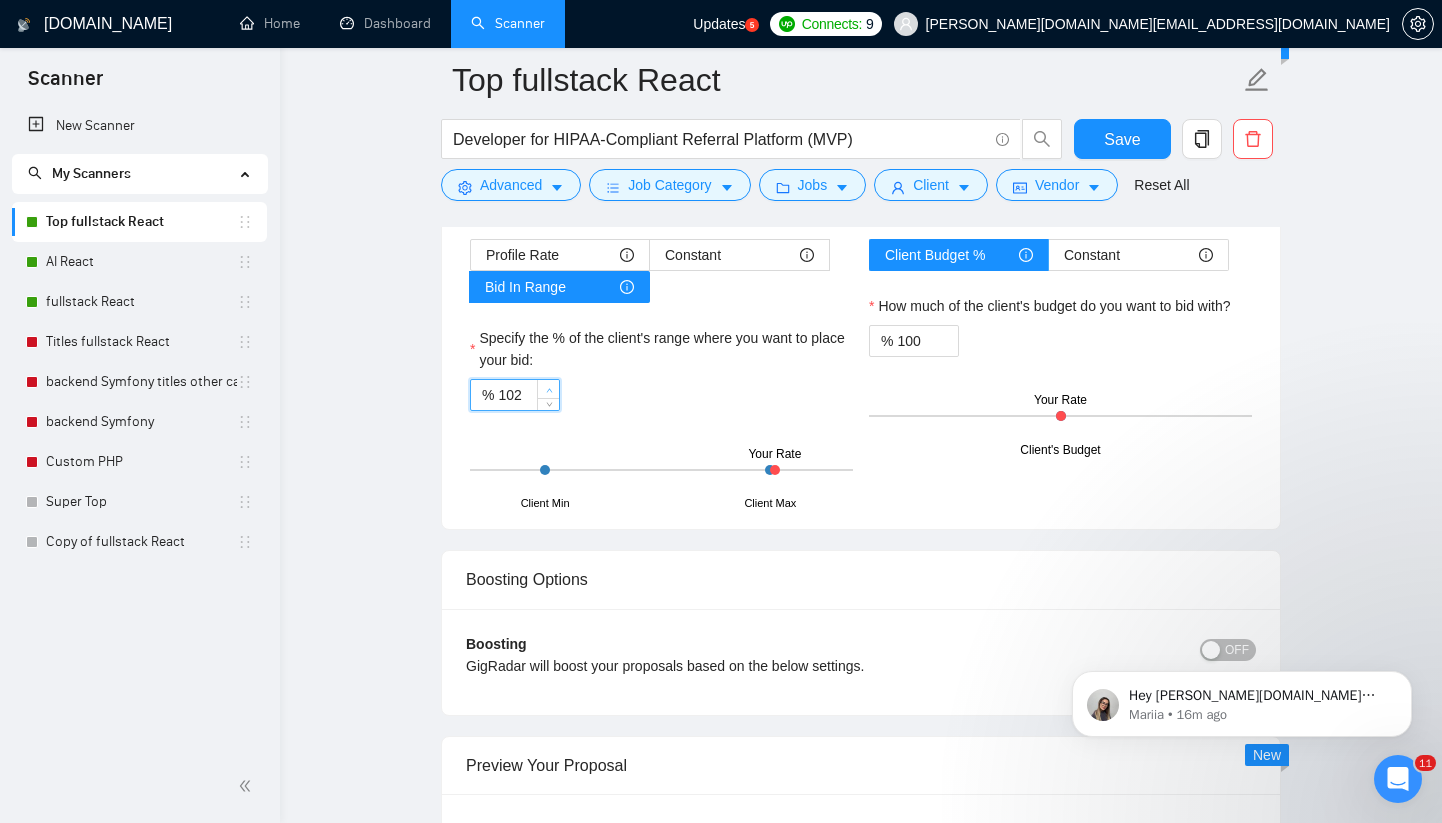 click at bounding box center (549, 390) 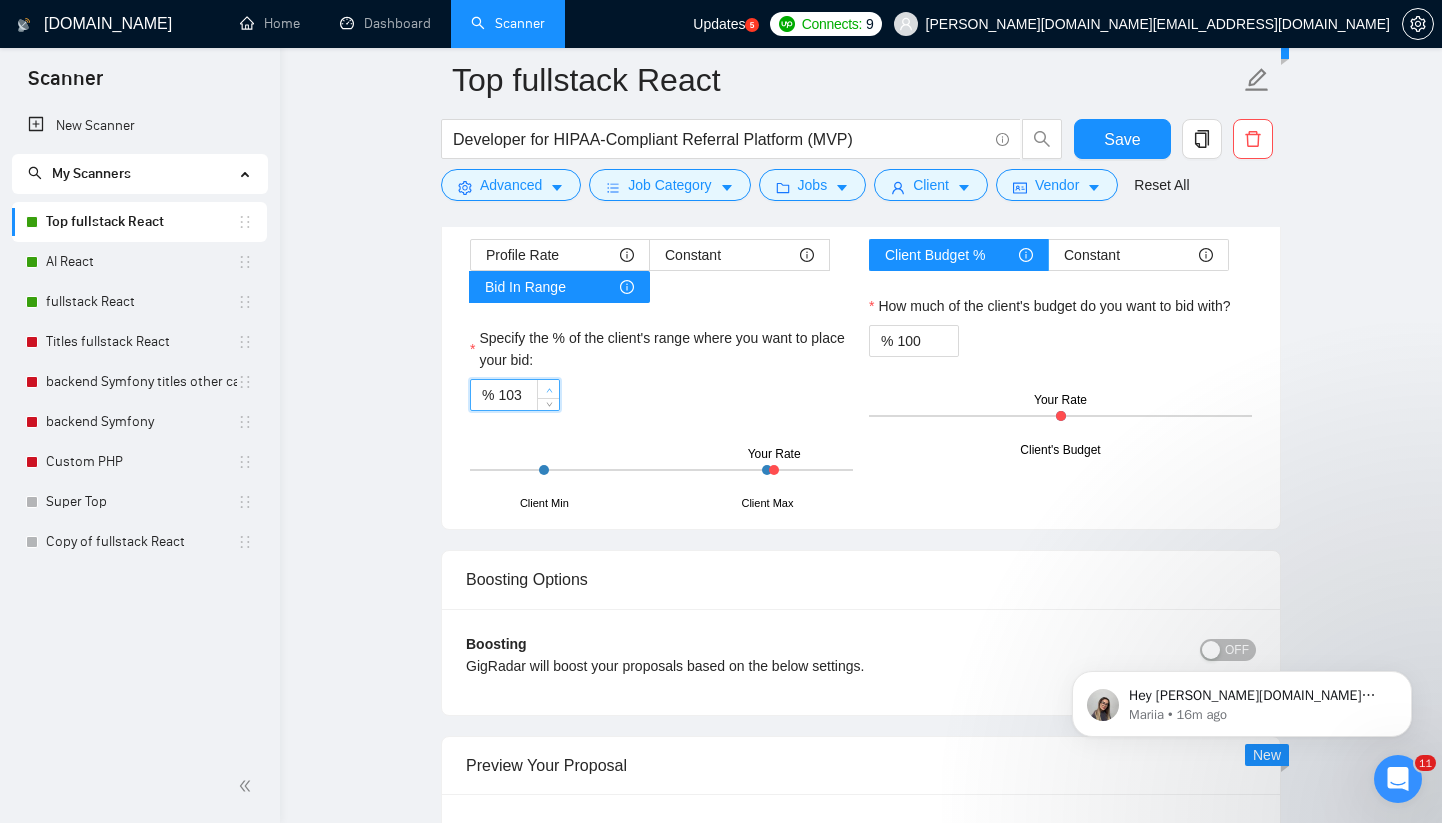 click at bounding box center [549, 390] 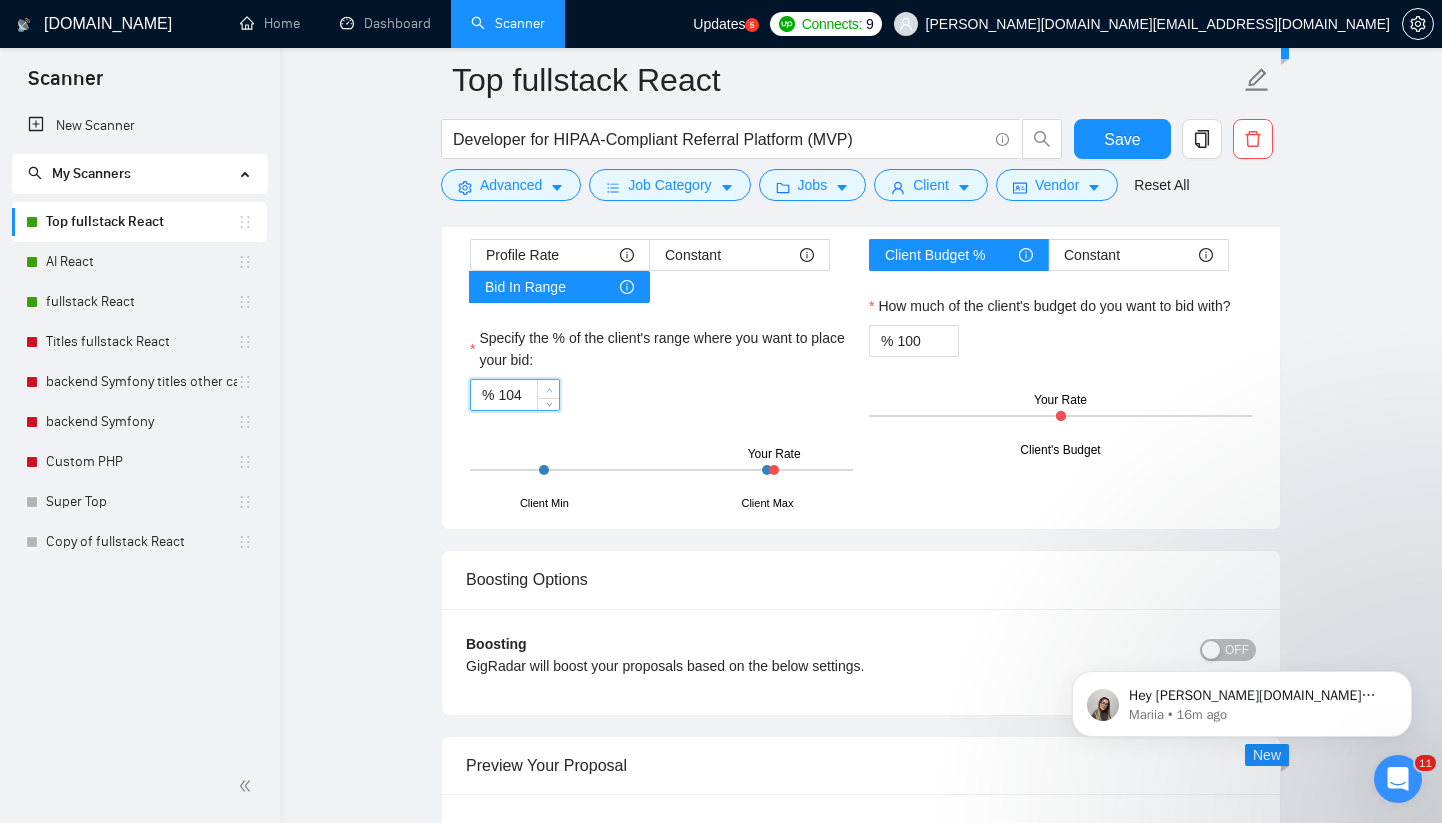 click at bounding box center [549, 390] 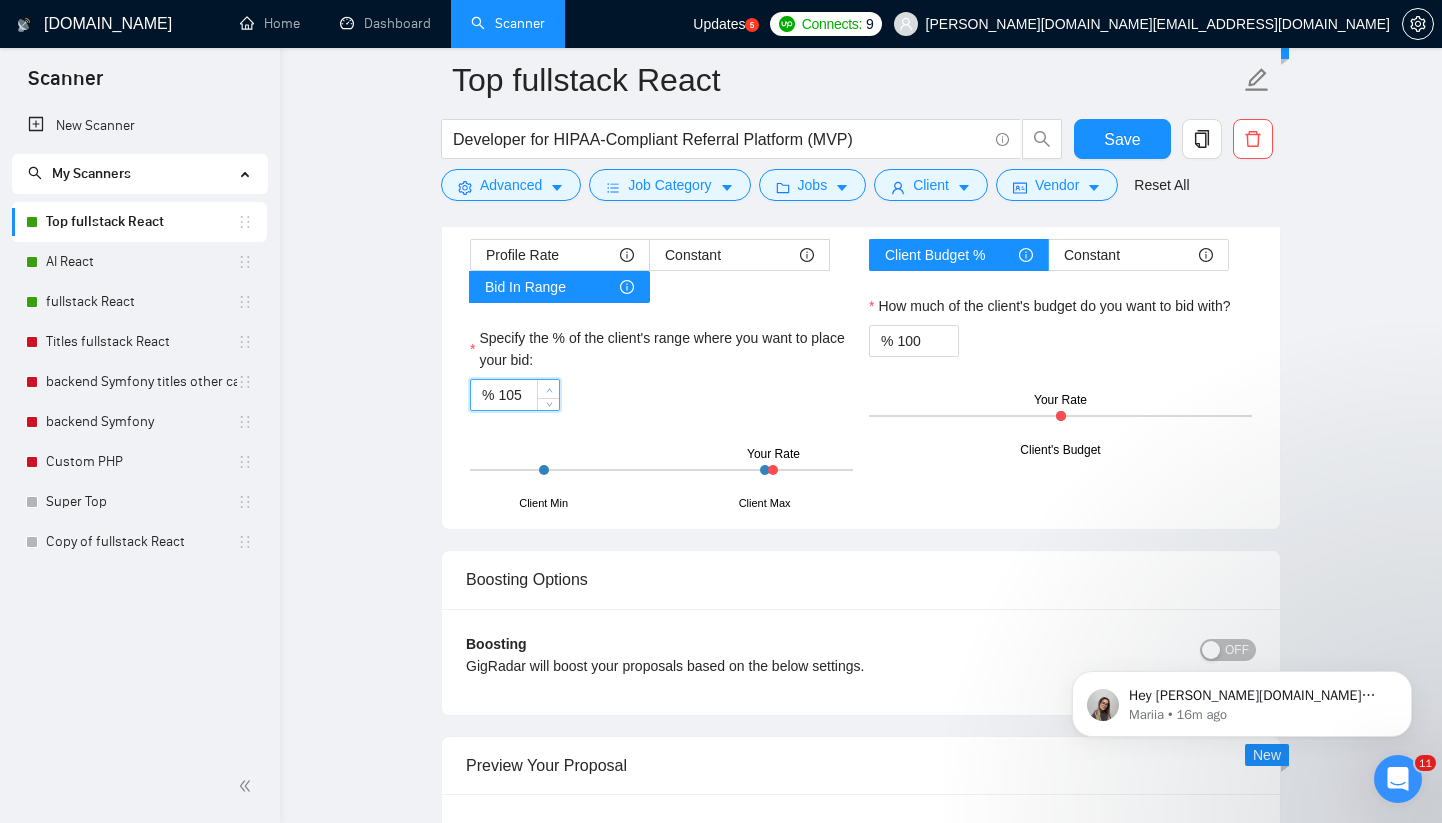 click at bounding box center [549, 390] 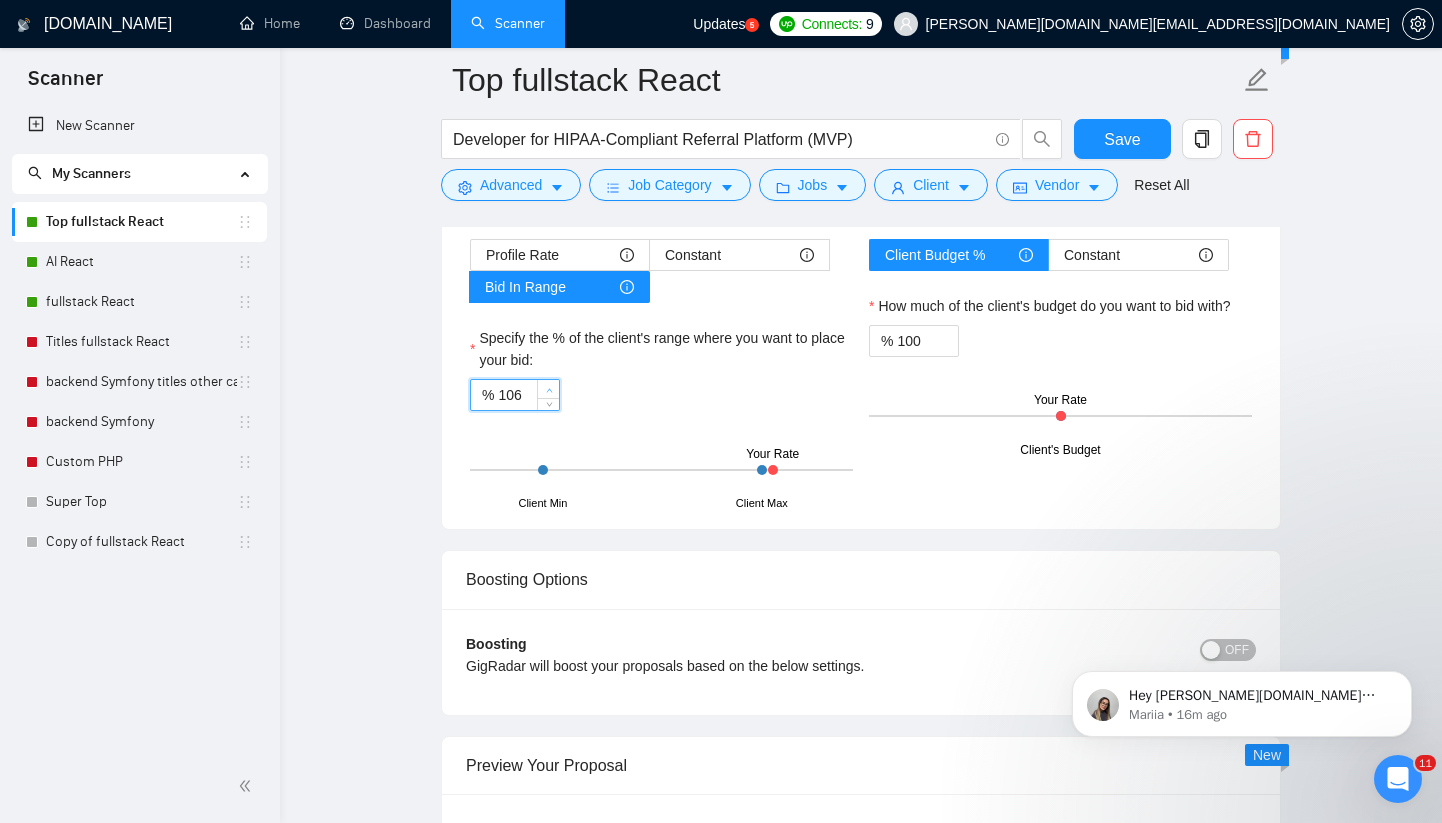 click at bounding box center [549, 390] 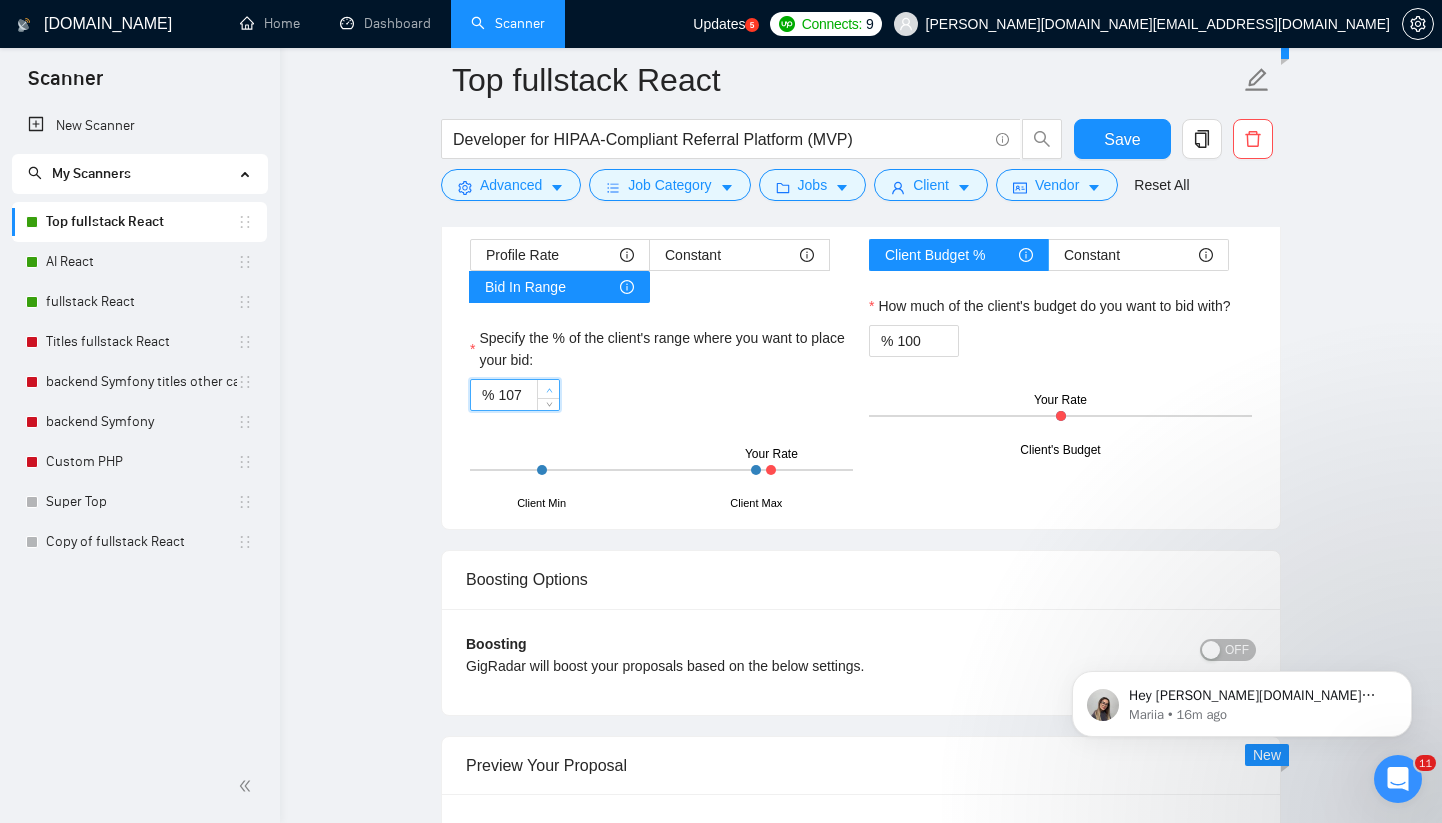 click at bounding box center [549, 390] 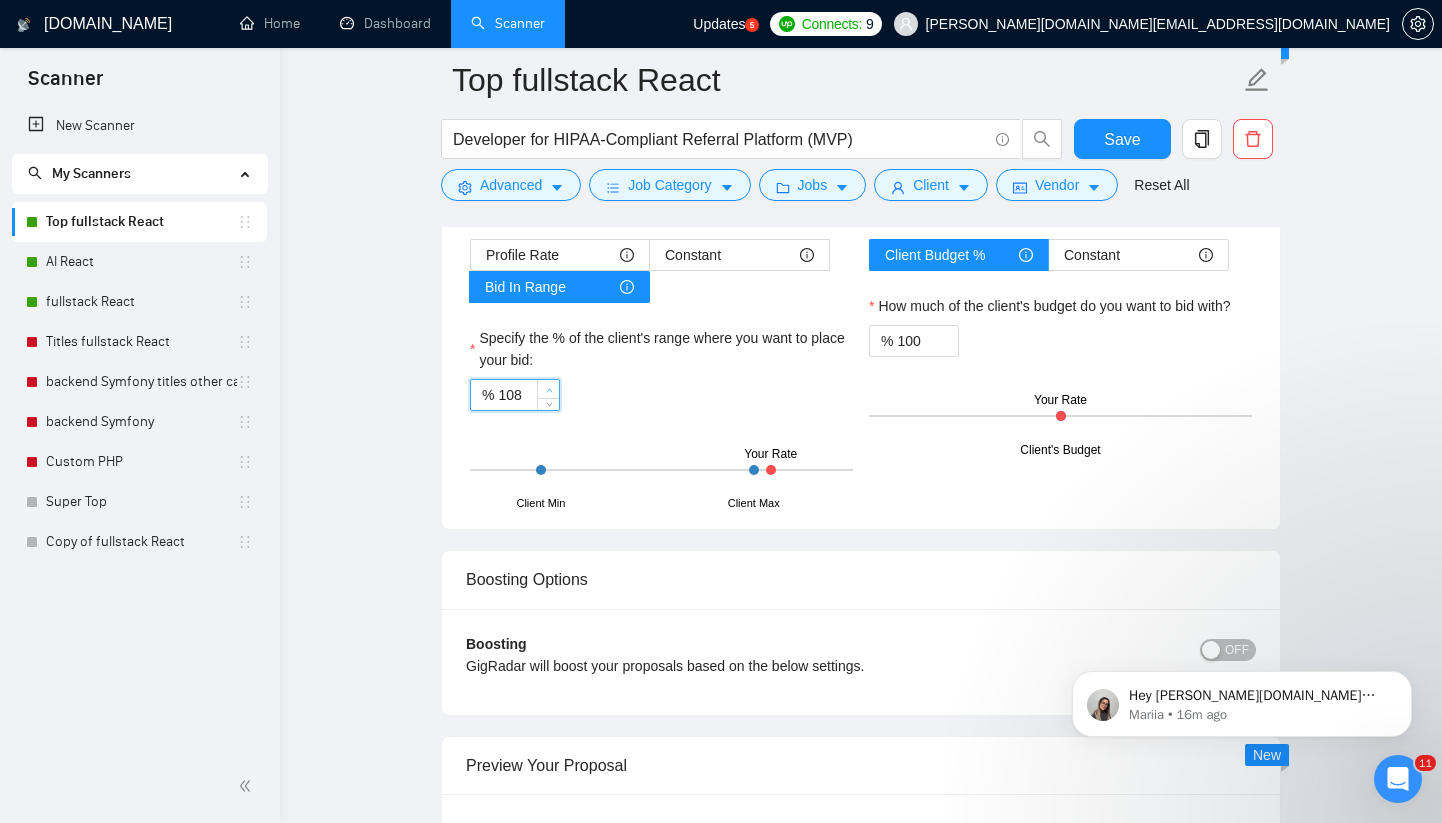 click at bounding box center [549, 390] 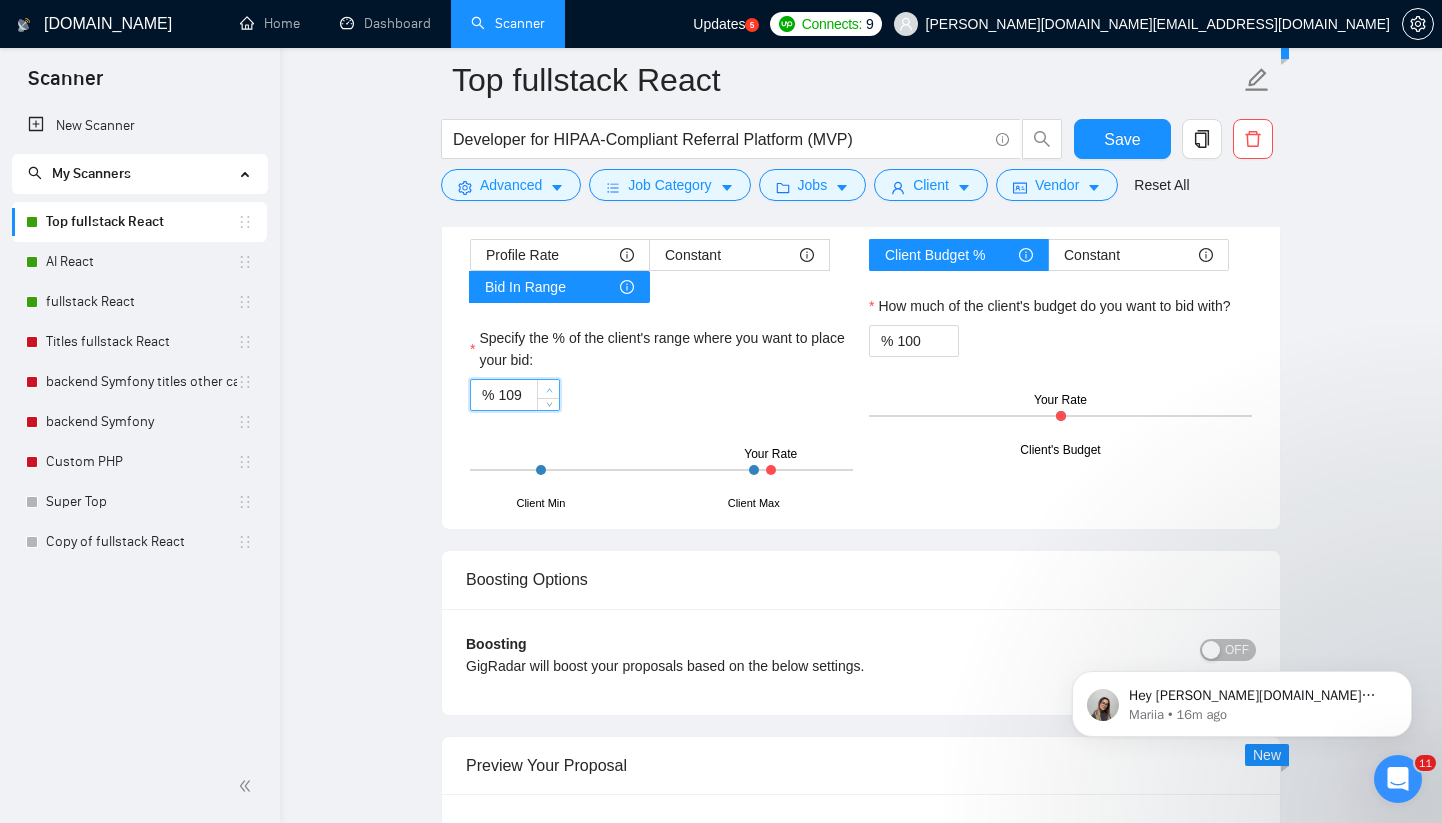 click at bounding box center [549, 390] 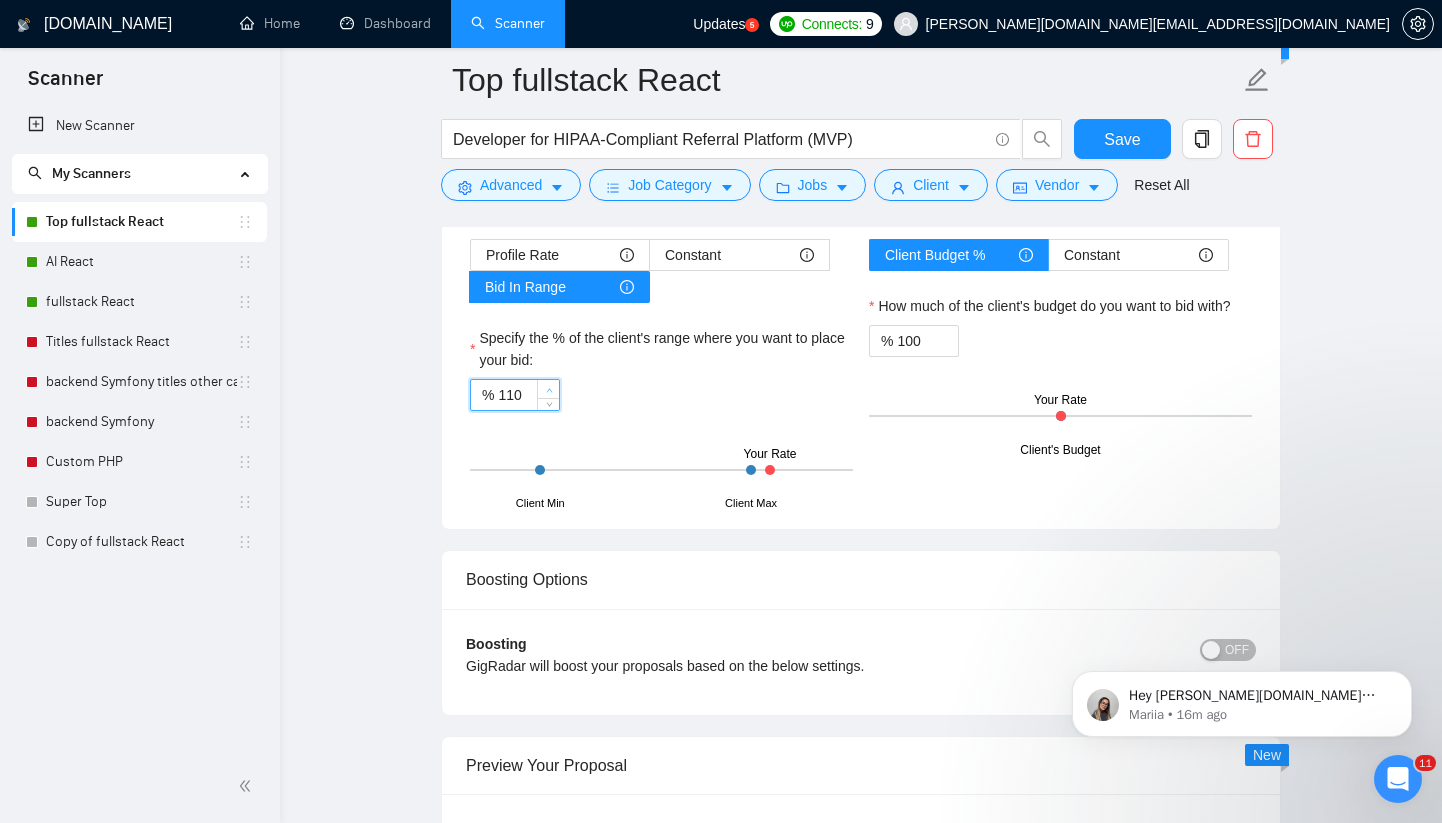 click at bounding box center (549, 390) 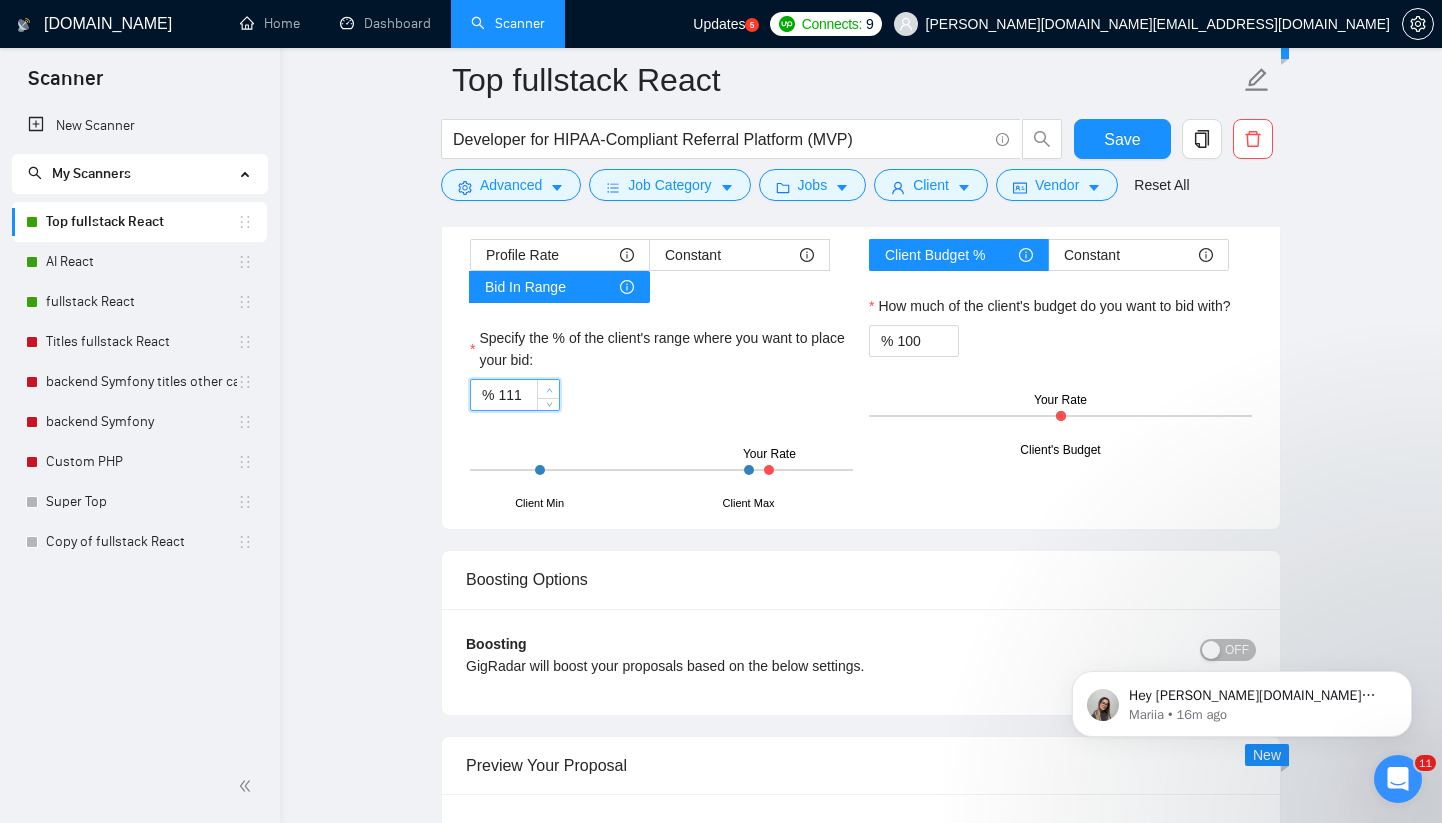 click at bounding box center (549, 390) 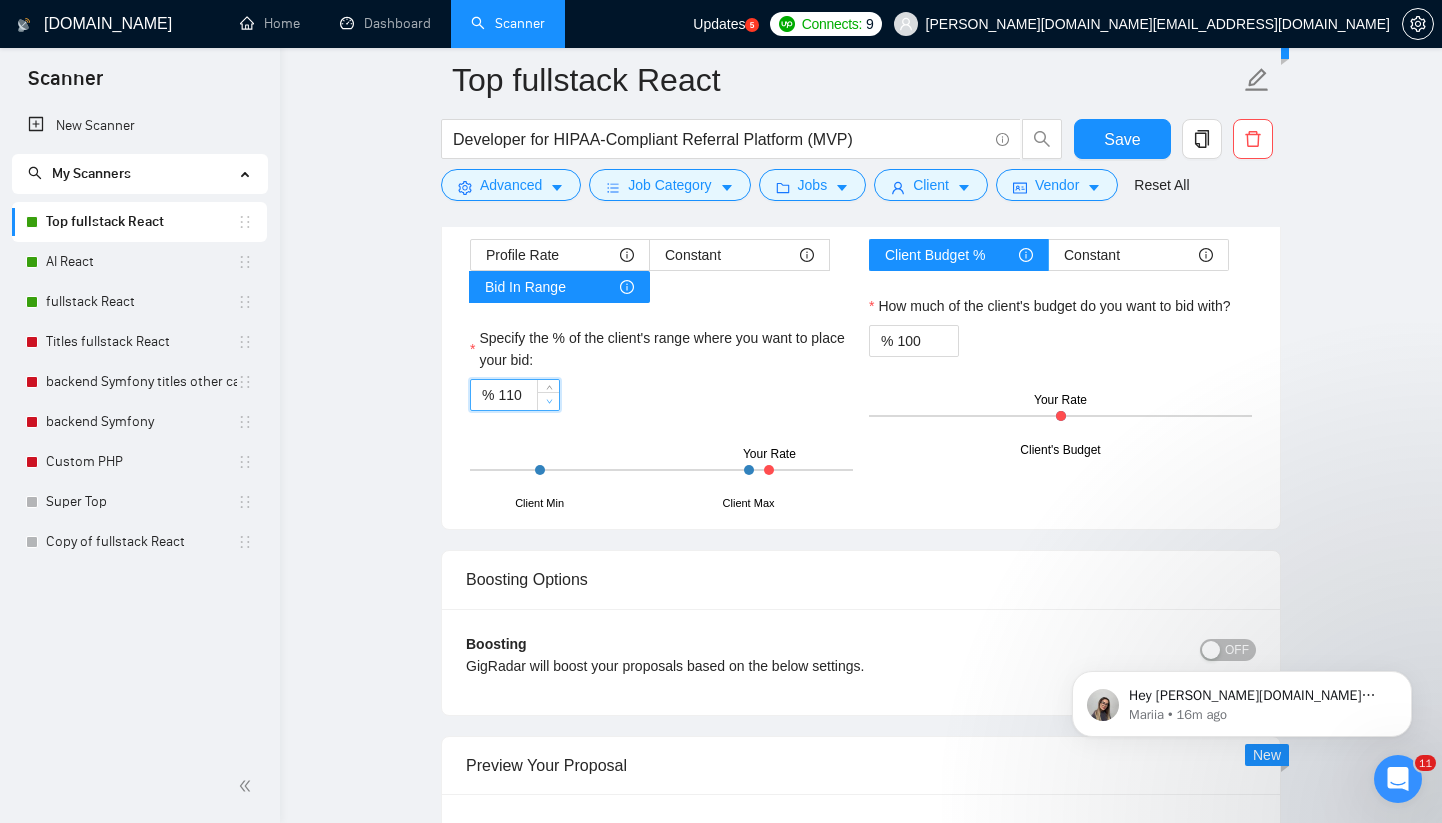 click at bounding box center (549, 402) 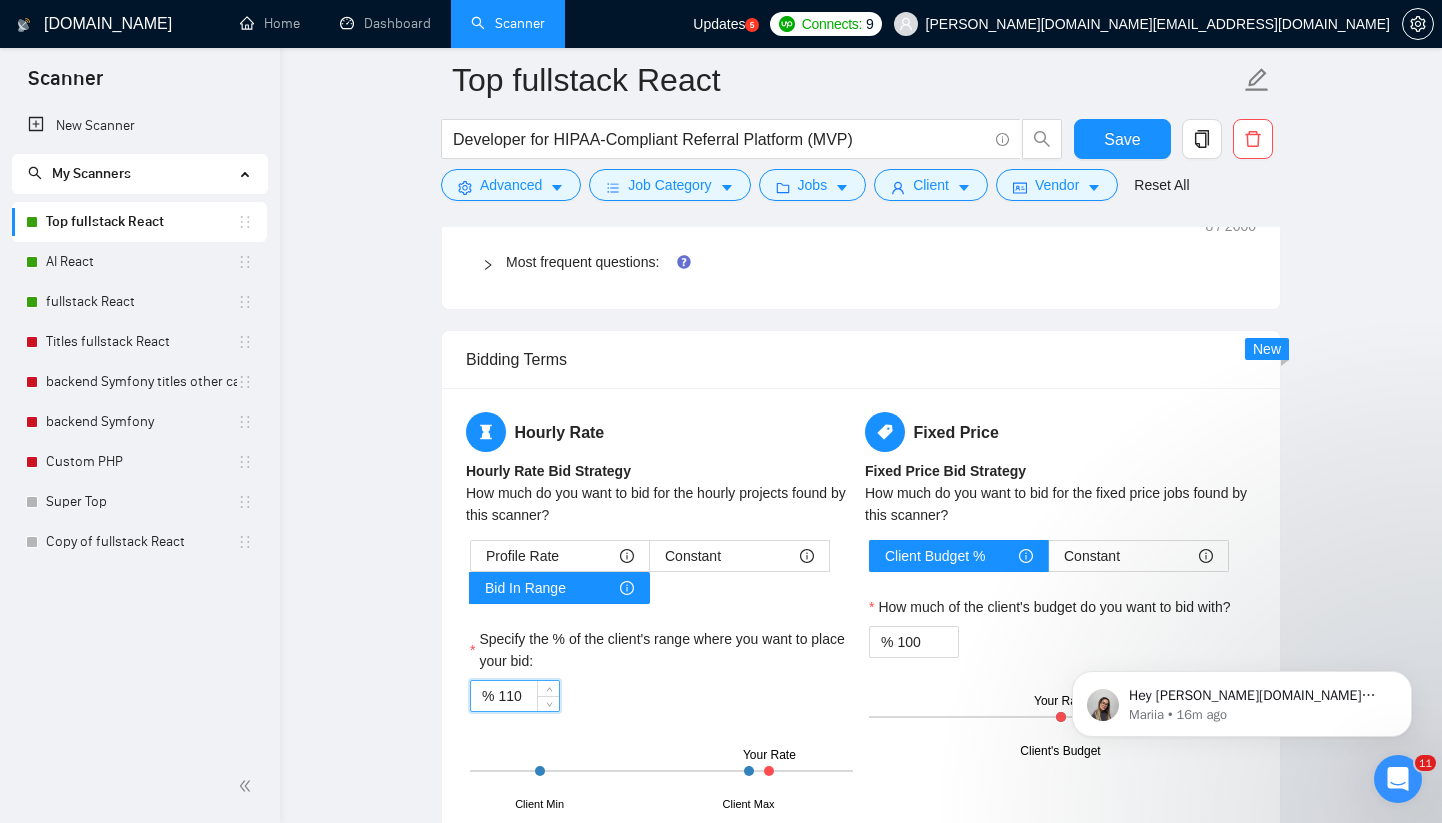 scroll, scrollTop: 2146, scrollLeft: 0, axis: vertical 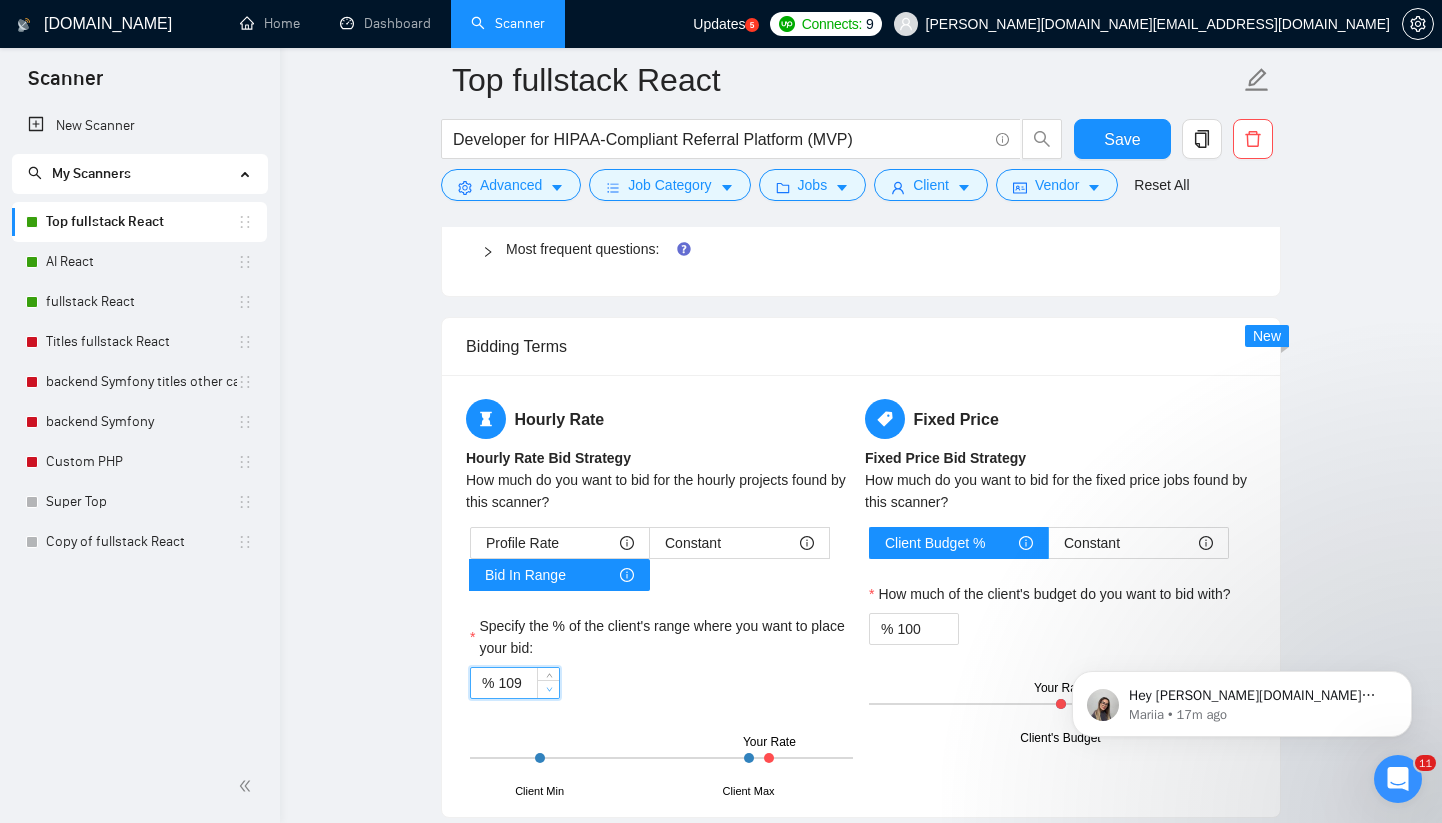 click 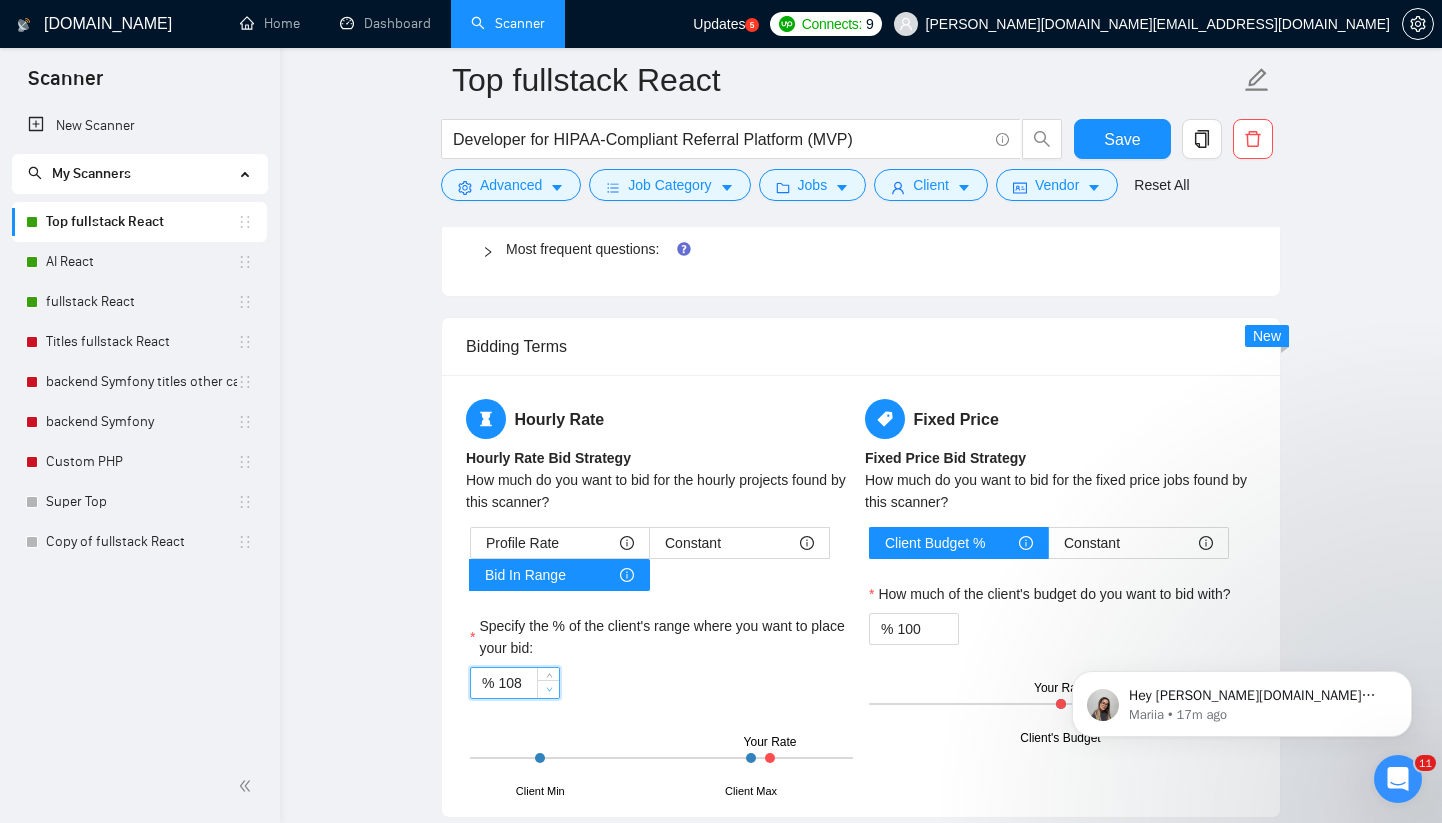click 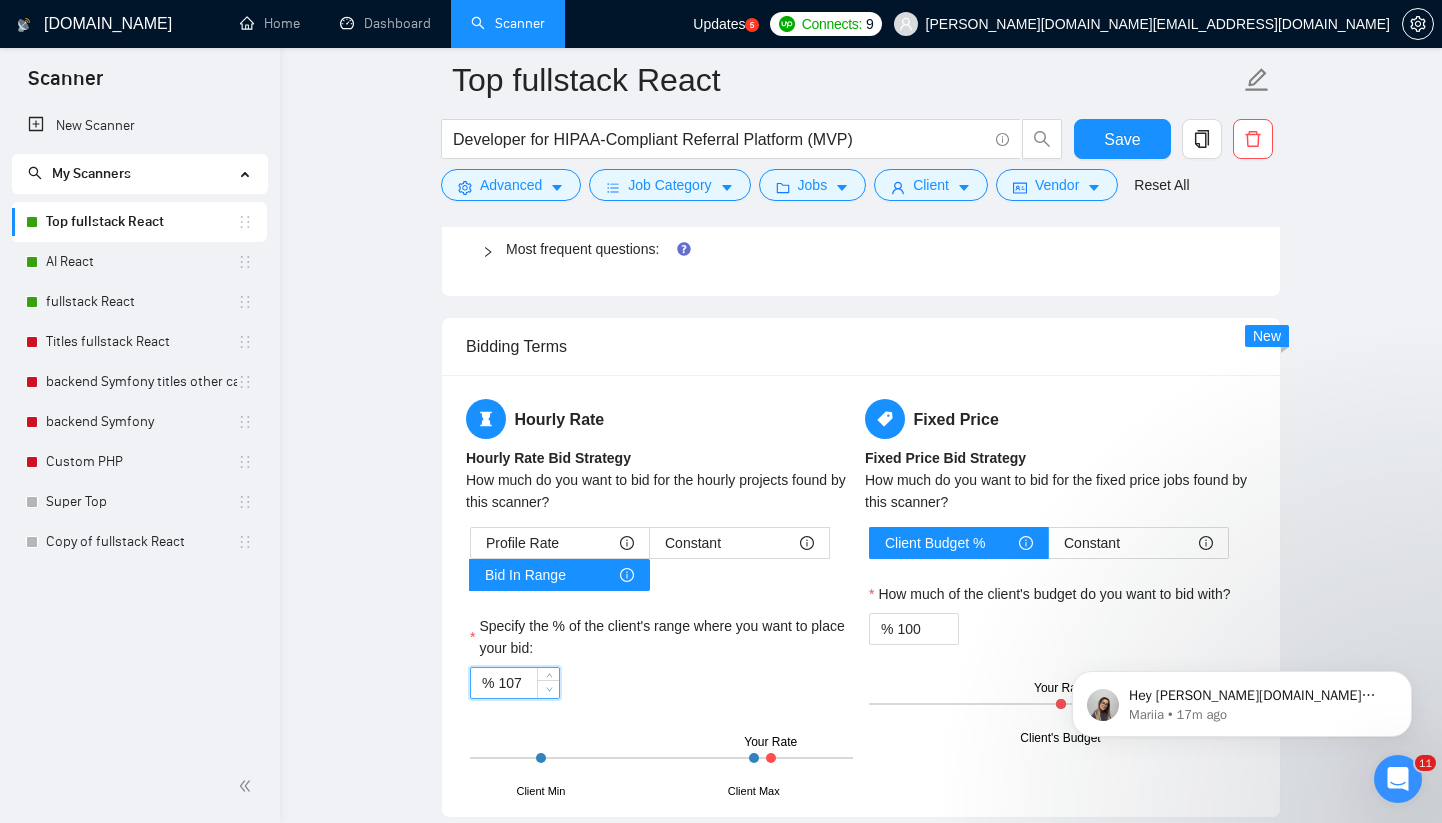 click 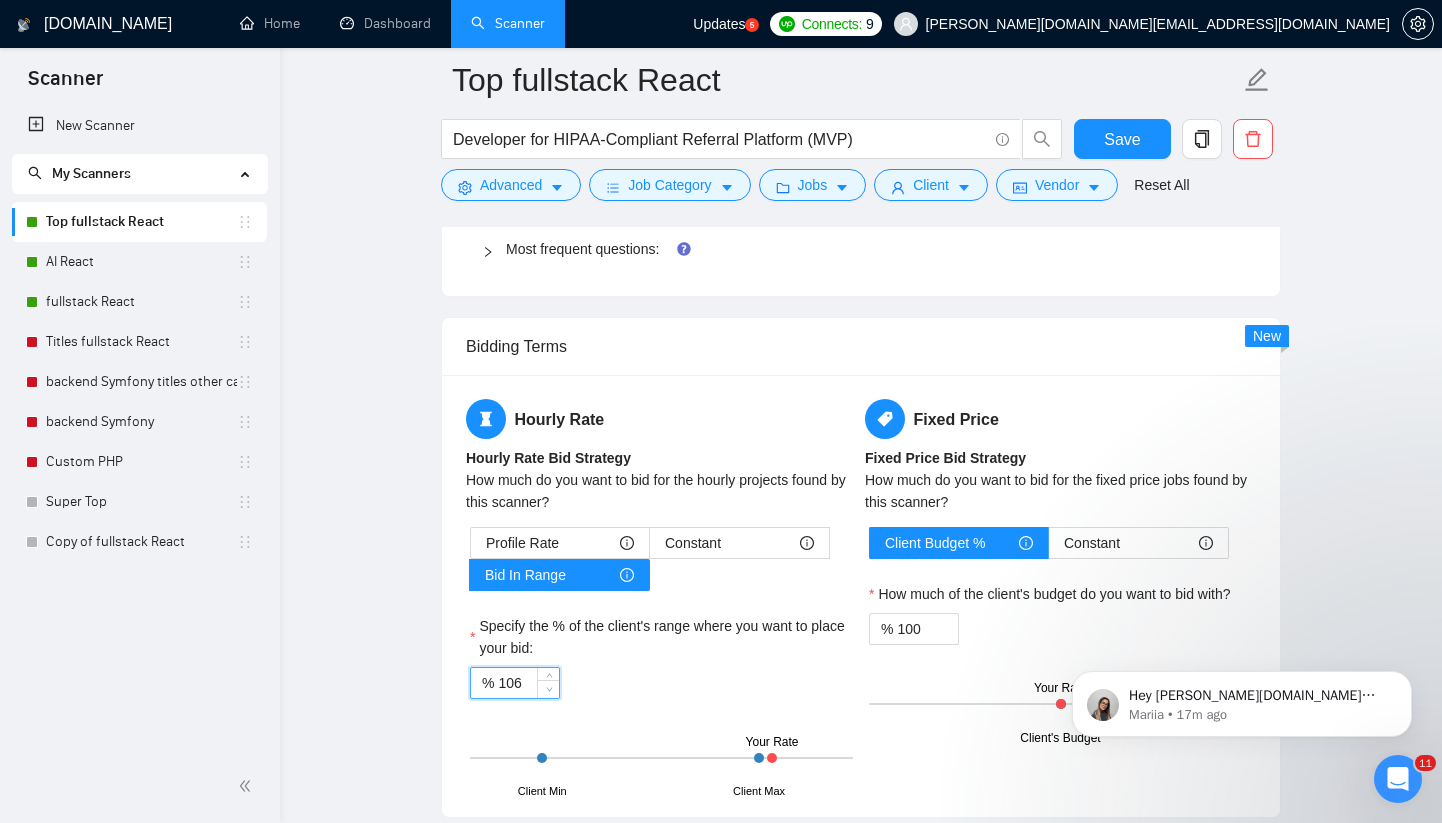click 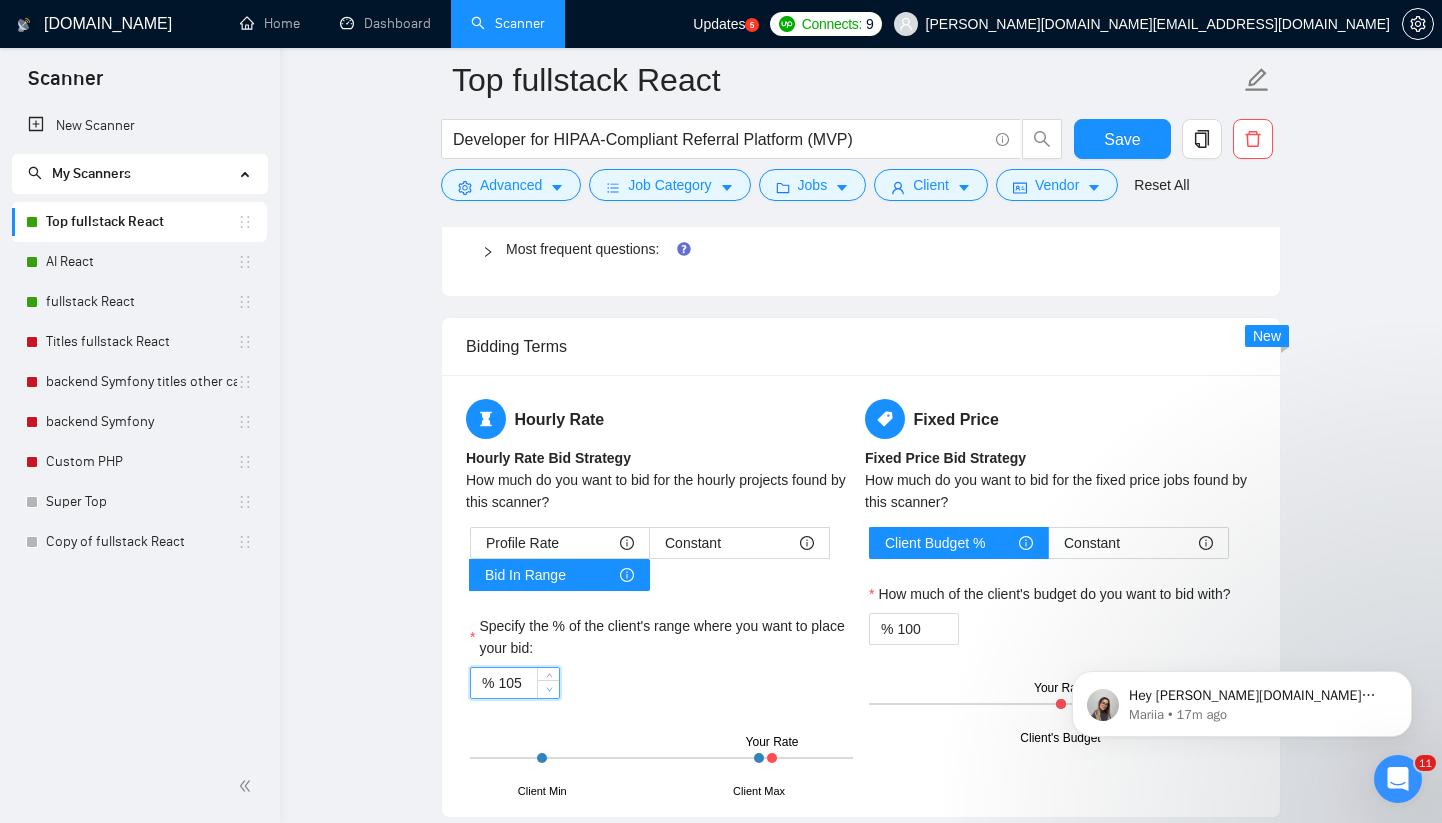 click 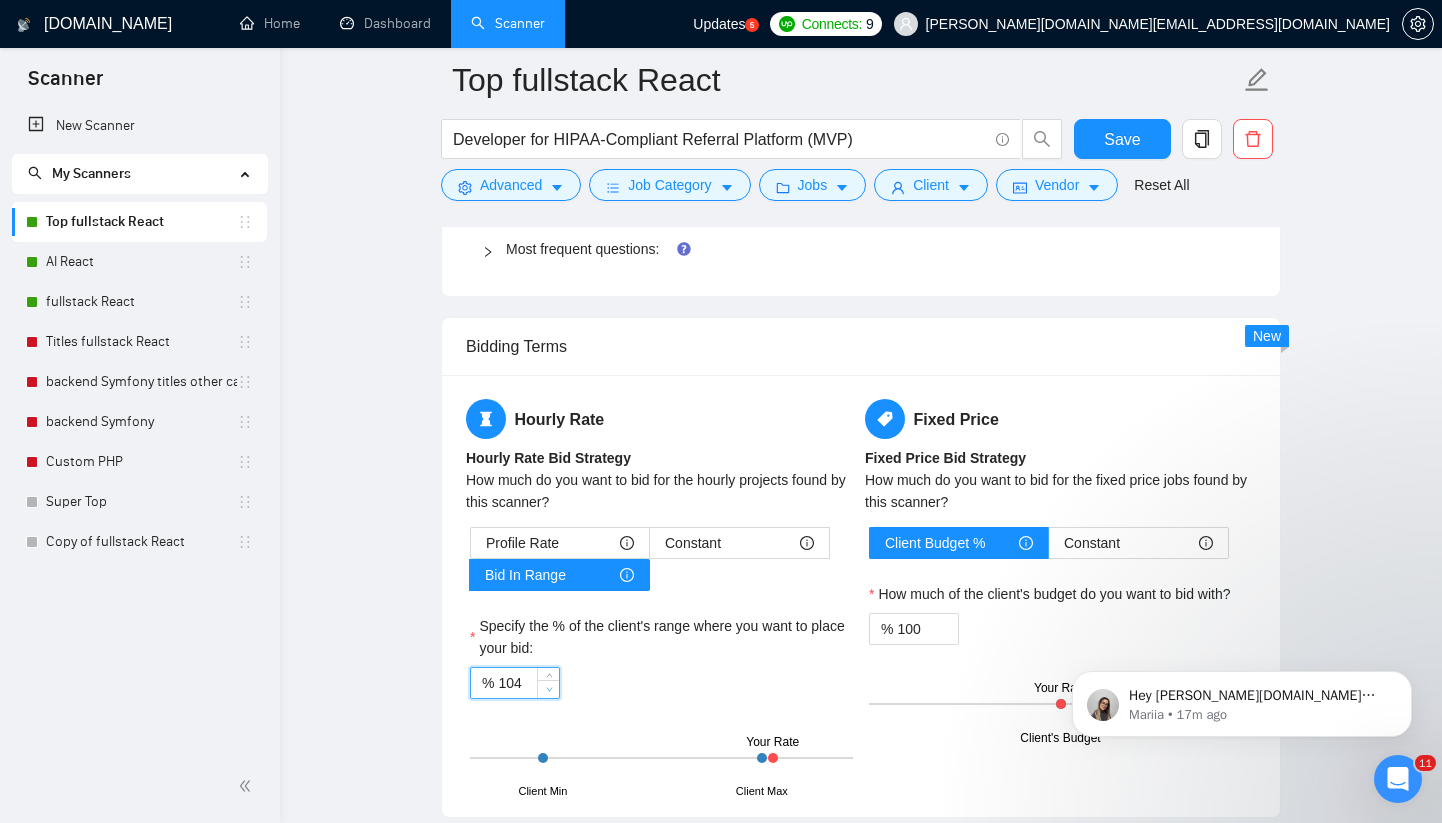 click 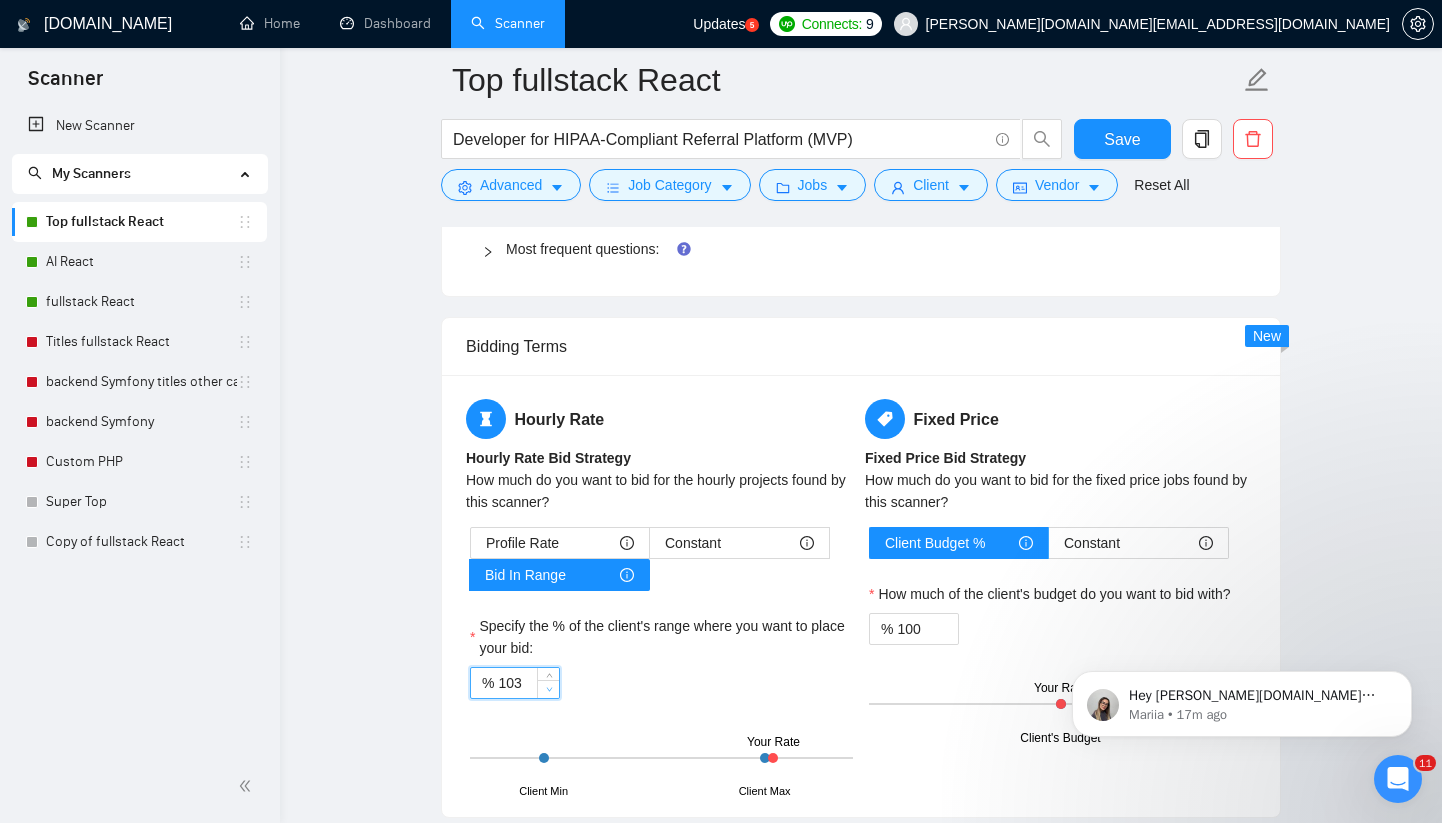 click 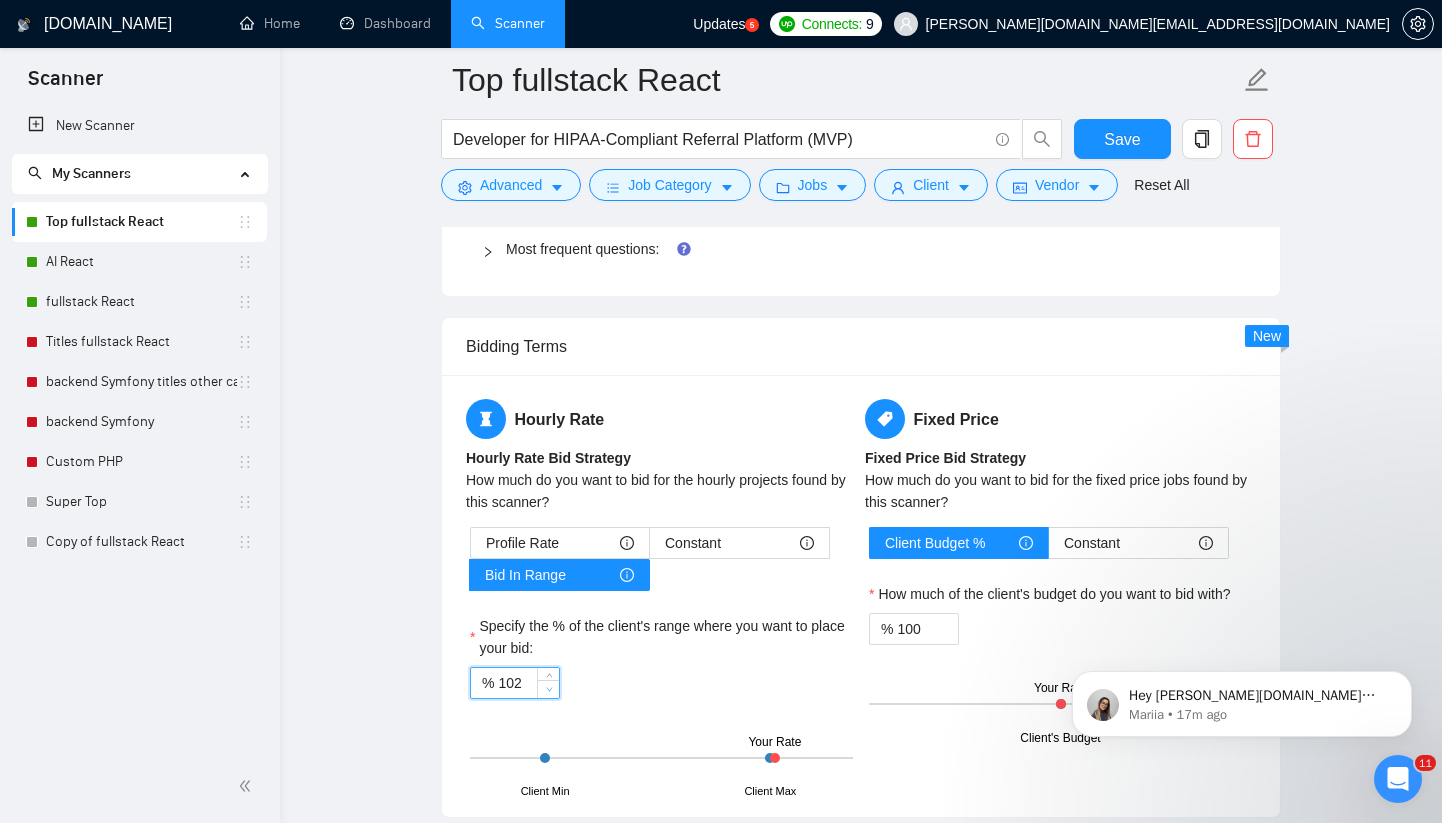 click 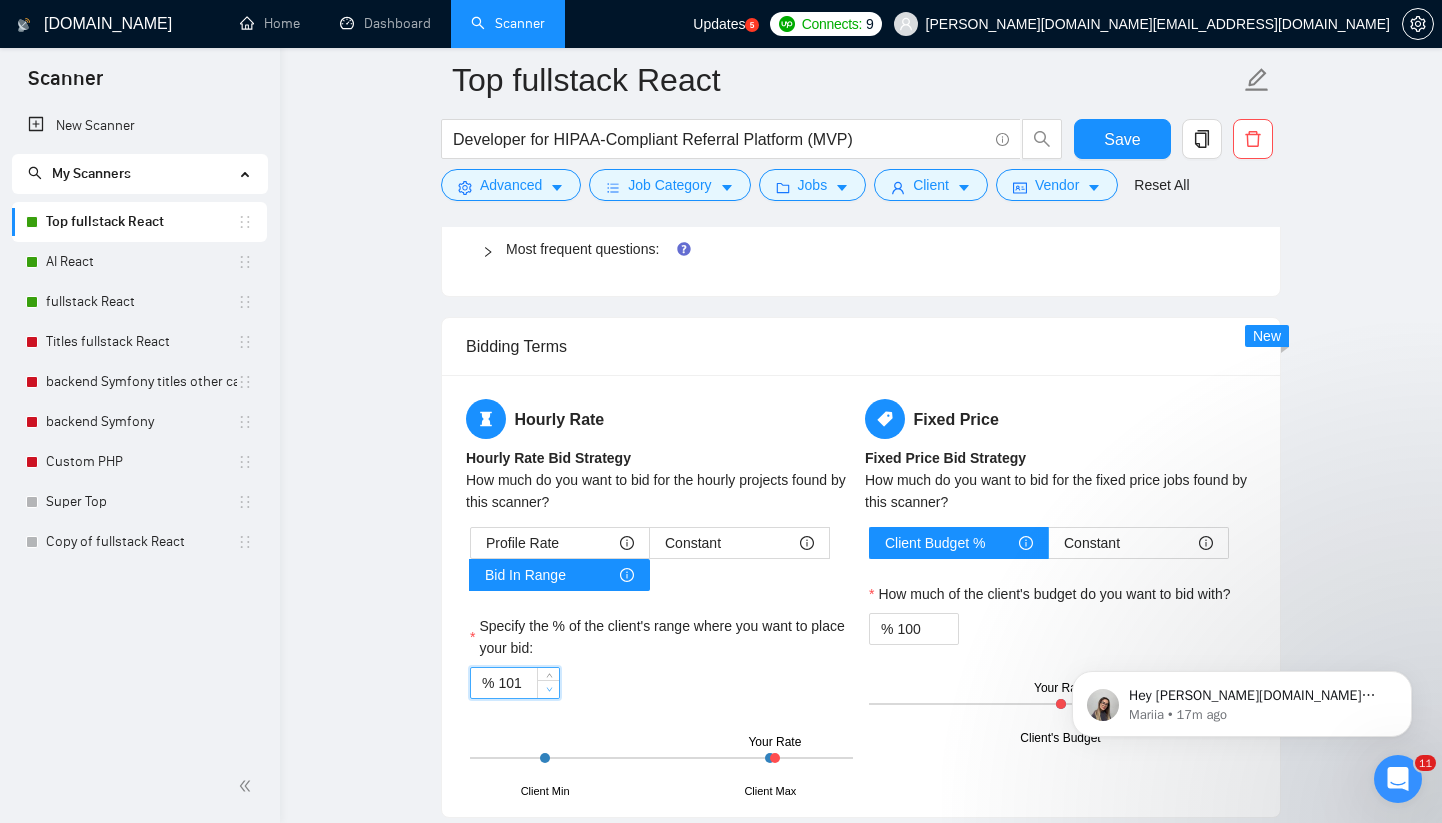 click 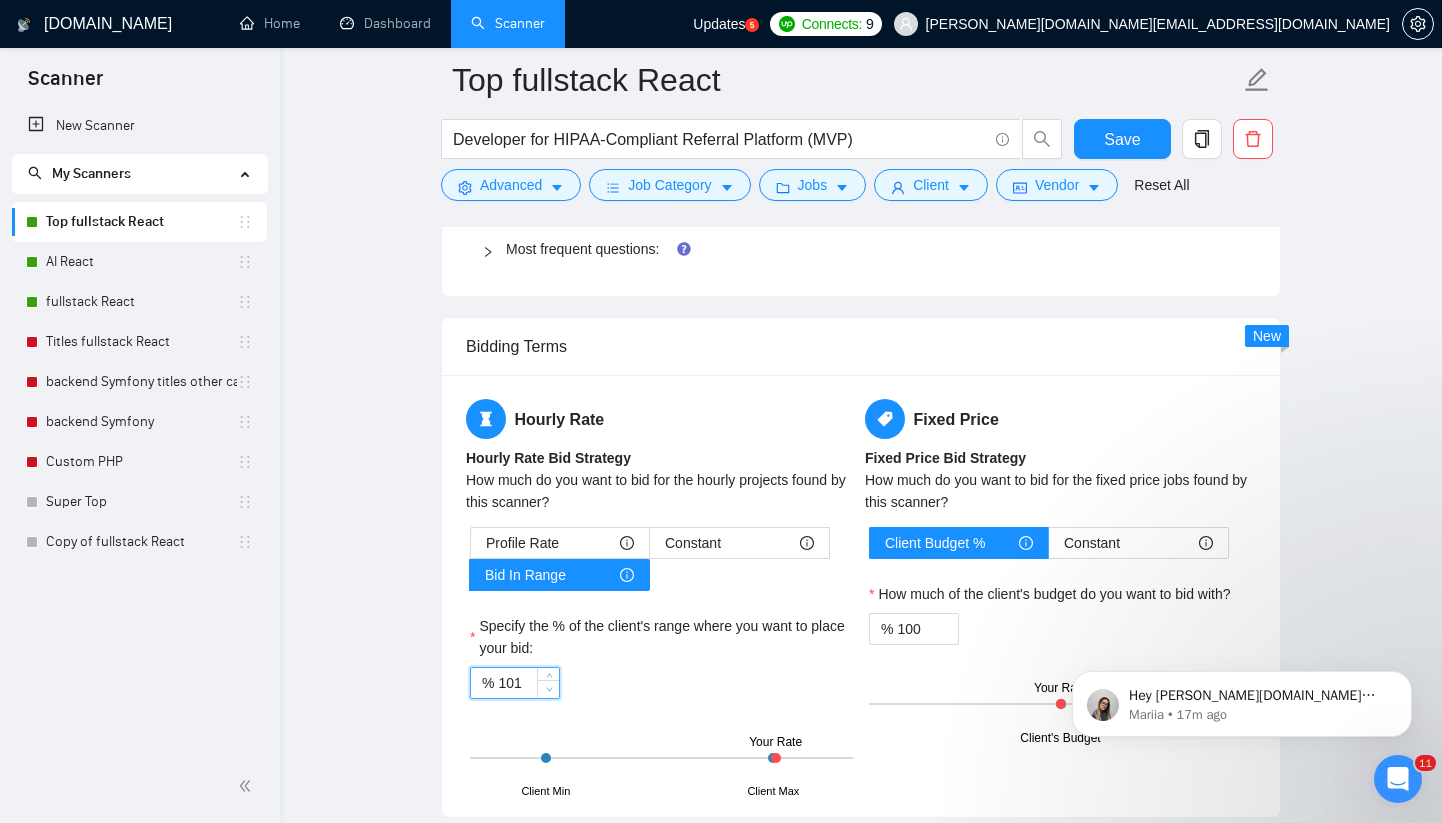 type on "100" 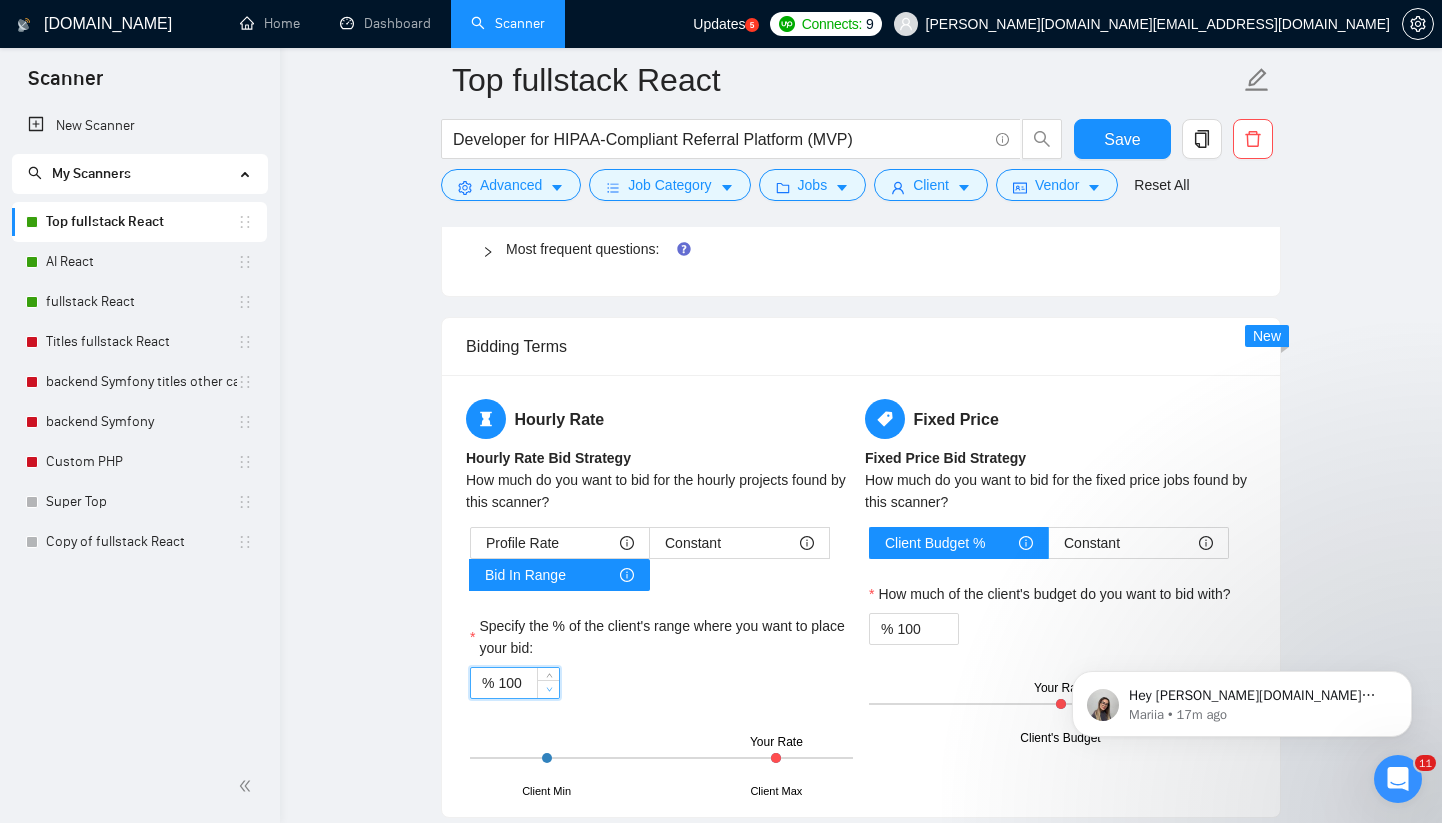 click 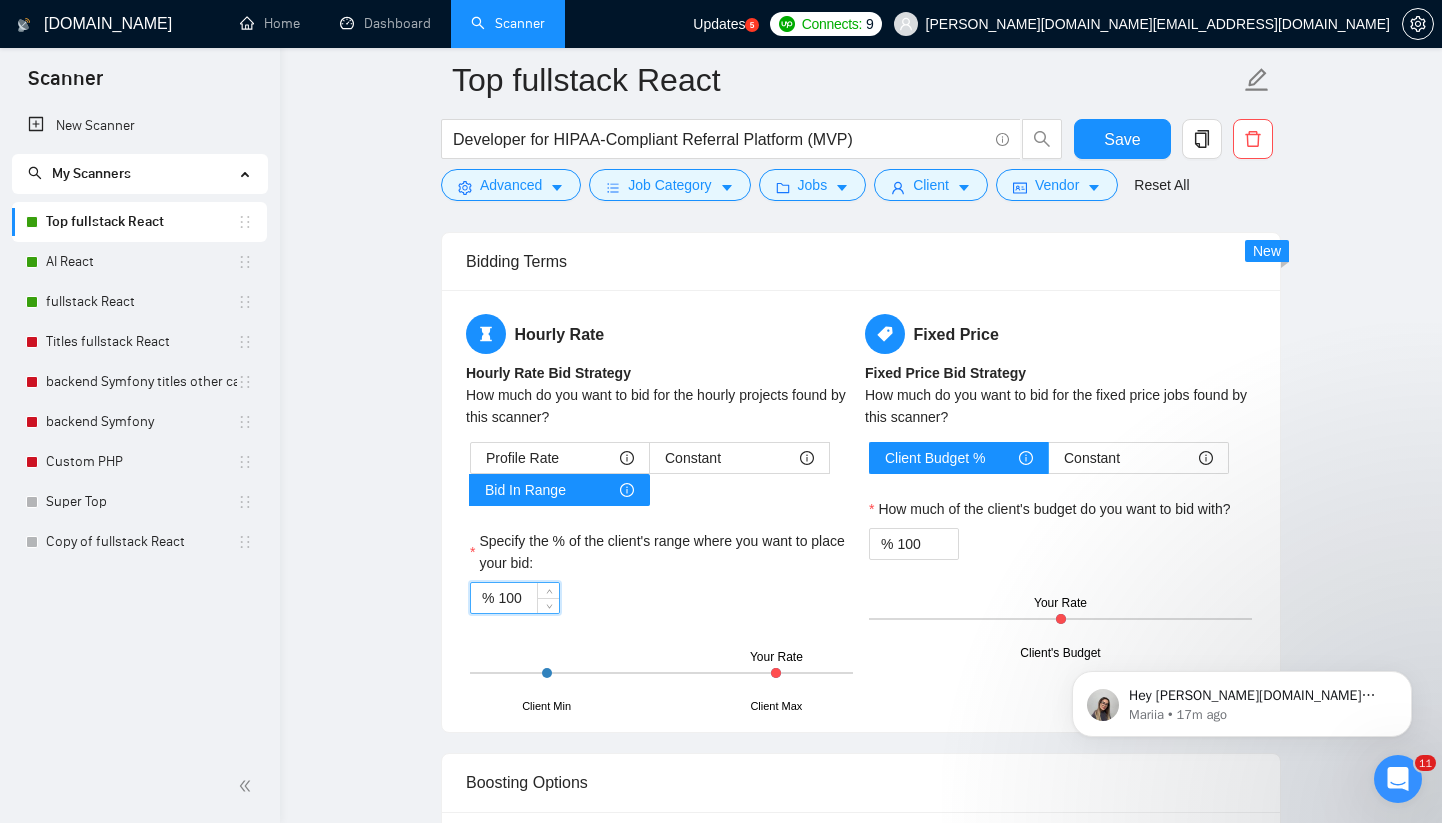 scroll, scrollTop: 2330, scrollLeft: 0, axis: vertical 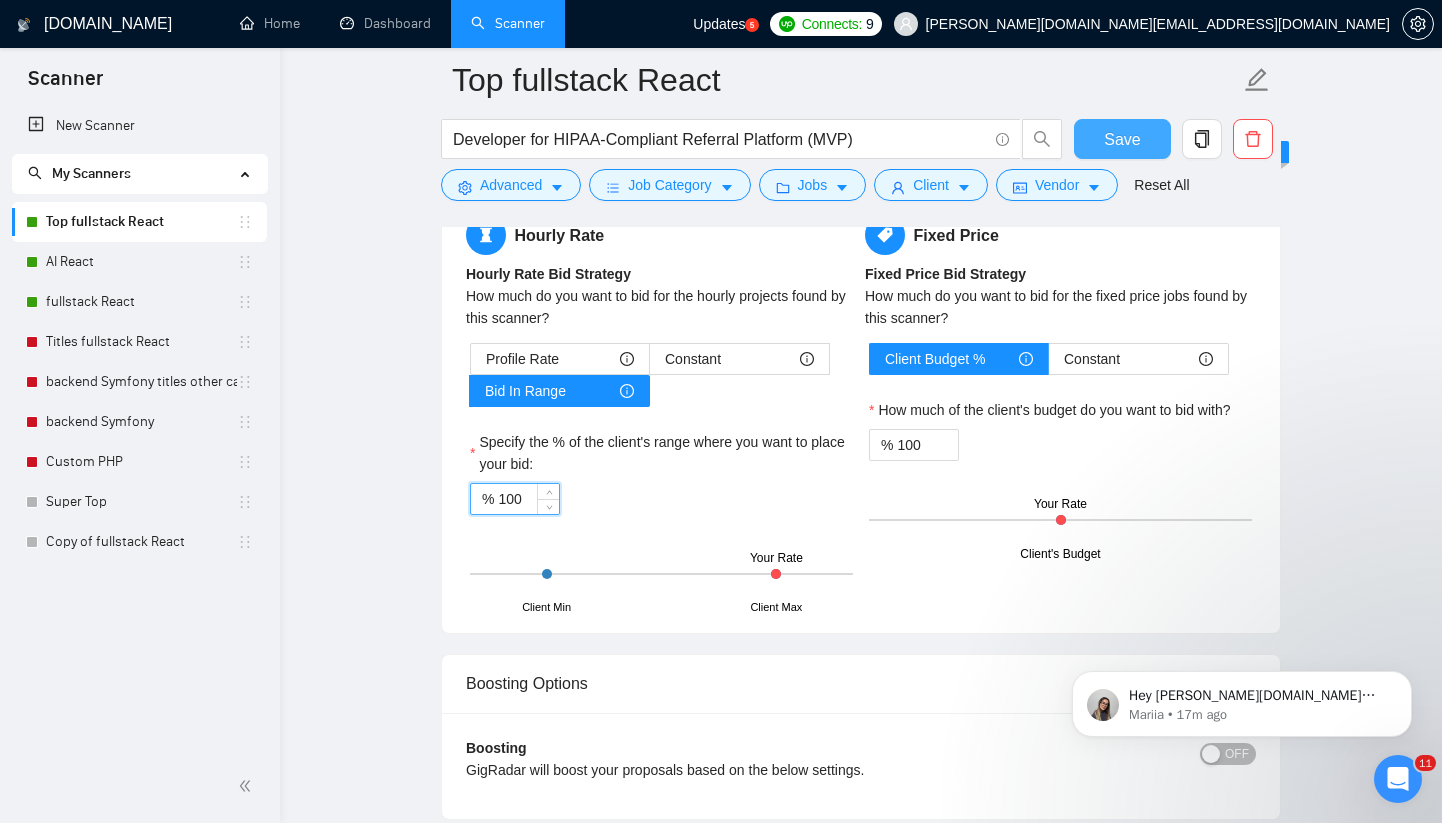 click on "Save" at bounding box center [1122, 139] 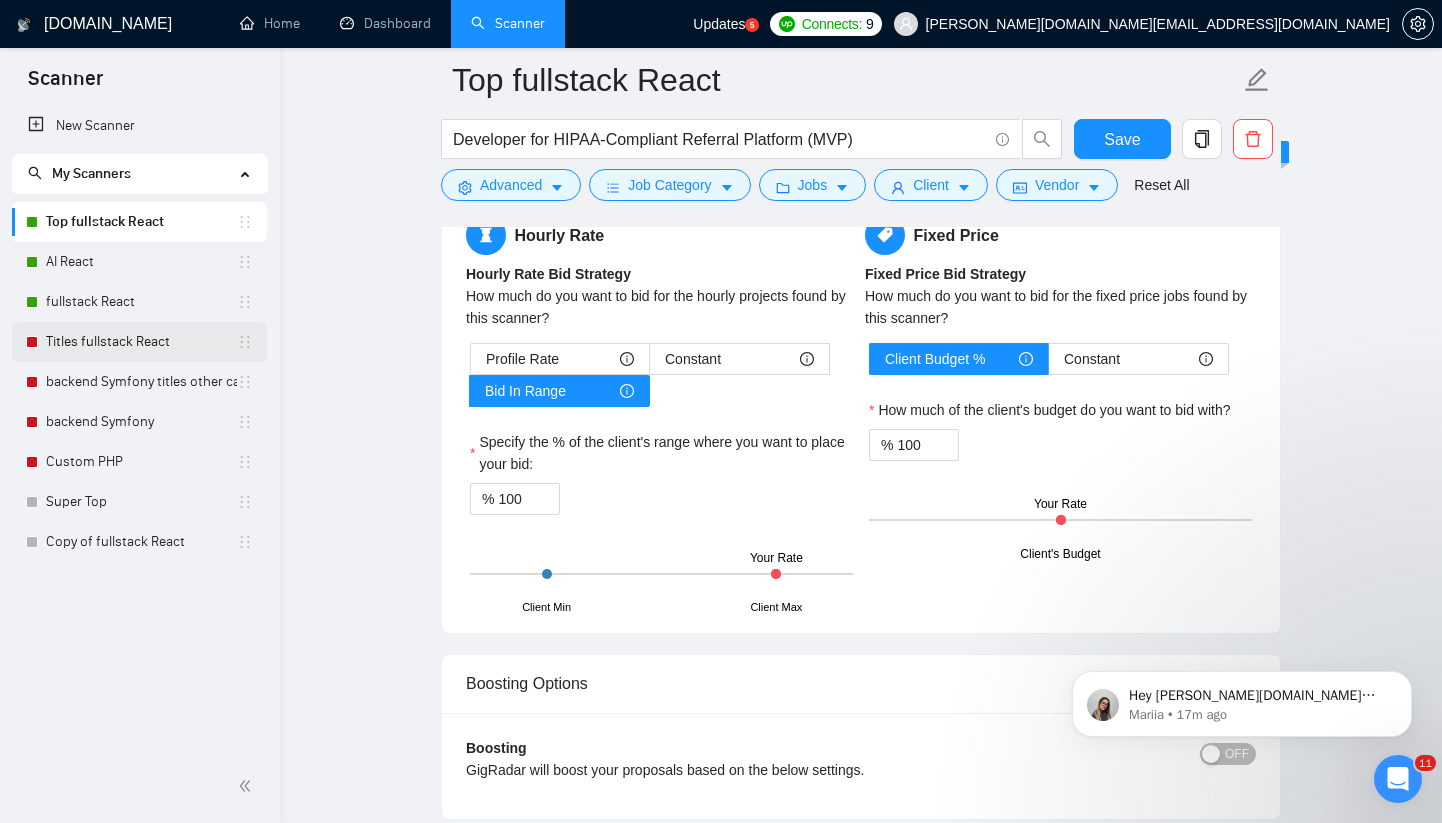 click on "Titles fullstack React" at bounding box center (141, 342) 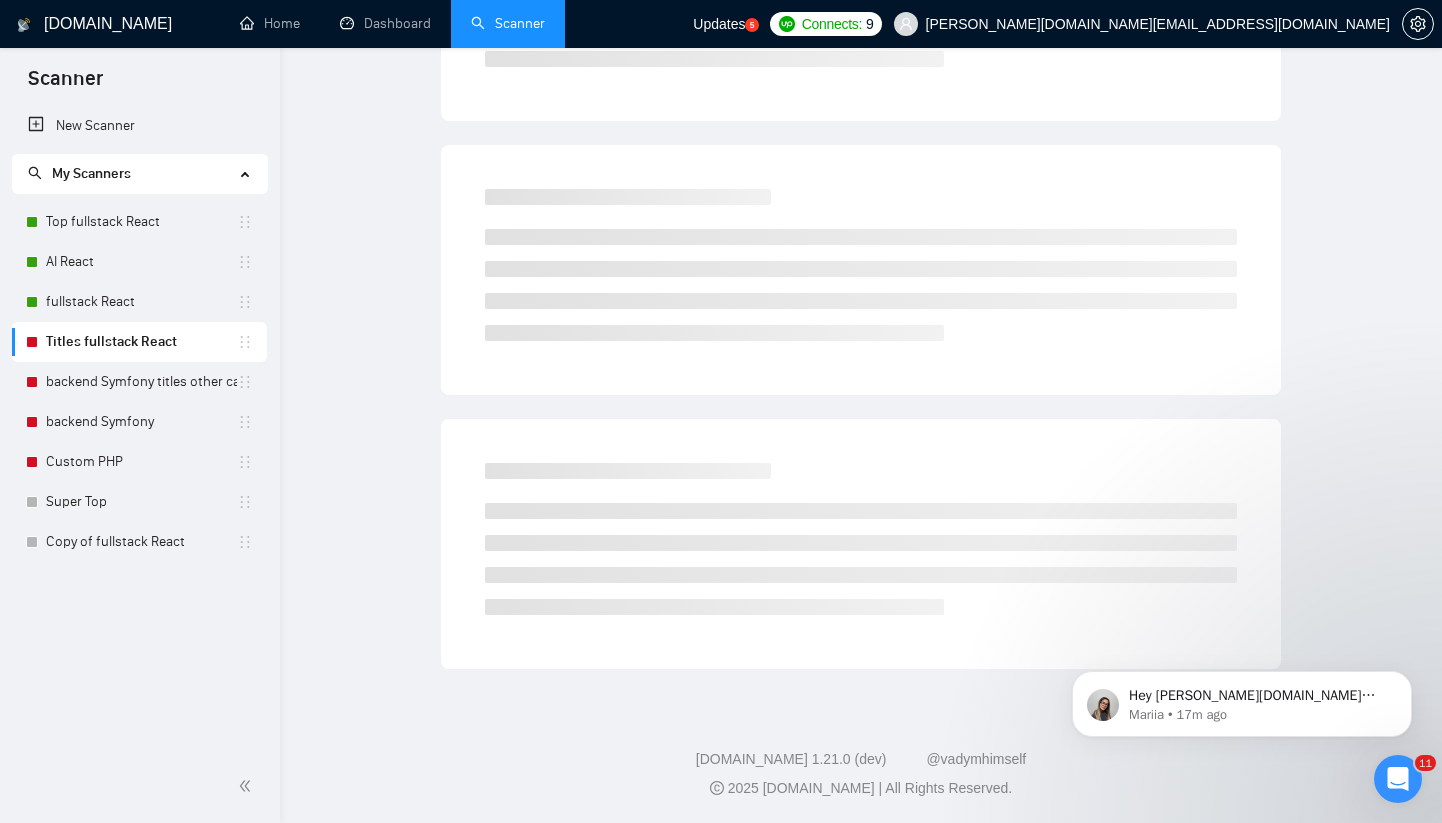 scroll, scrollTop: 0, scrollLeft: 0, axis: both 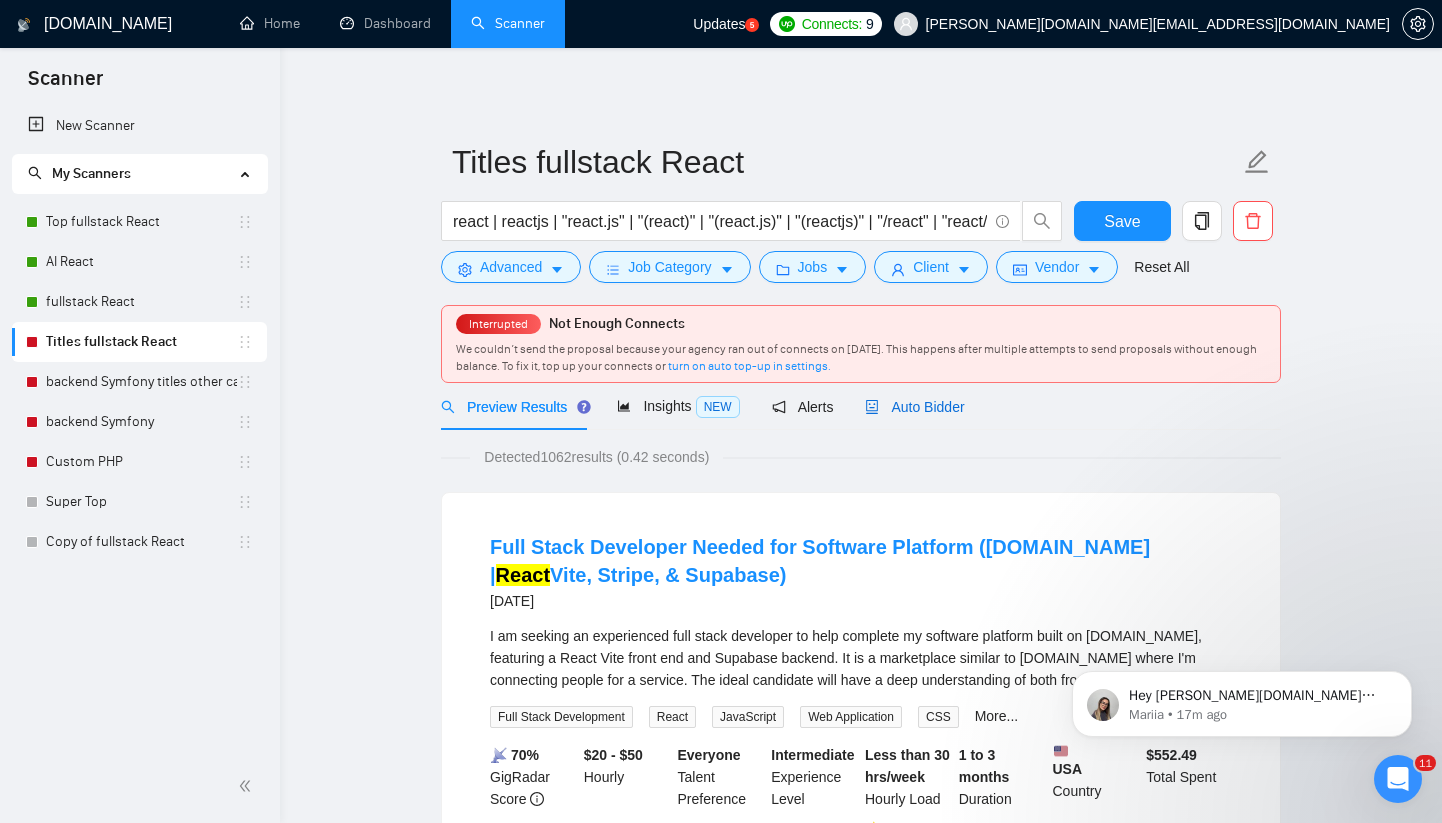 click on "Auto Bidder" at bounding box center (914, 407) 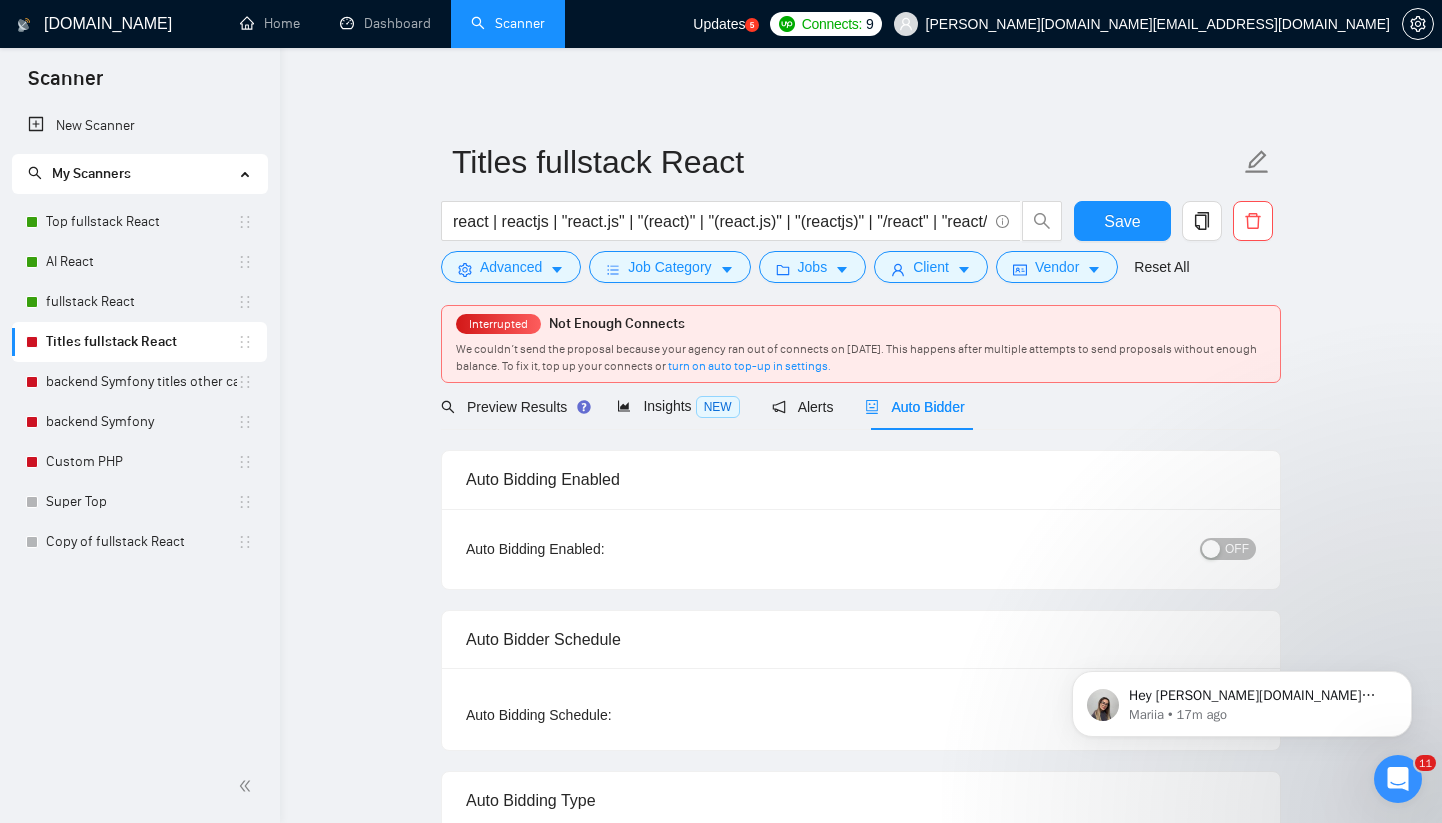 click on "OFF" at bounding box center [1237, 549] 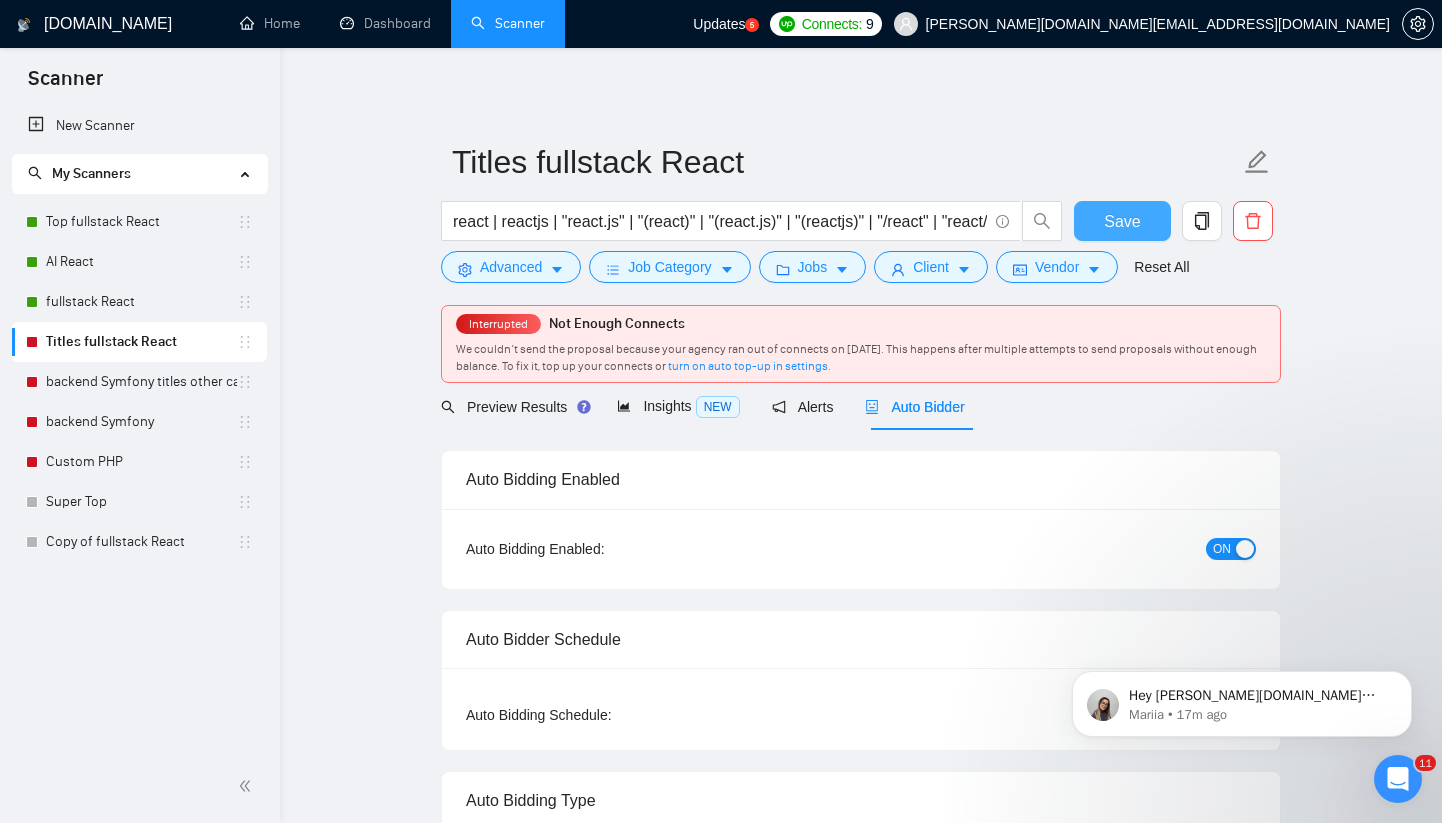 drag, startPoint x: 1122, startPoint y: 216, endPoint x: 1070, endPoint y: 211, distance: 52.23983 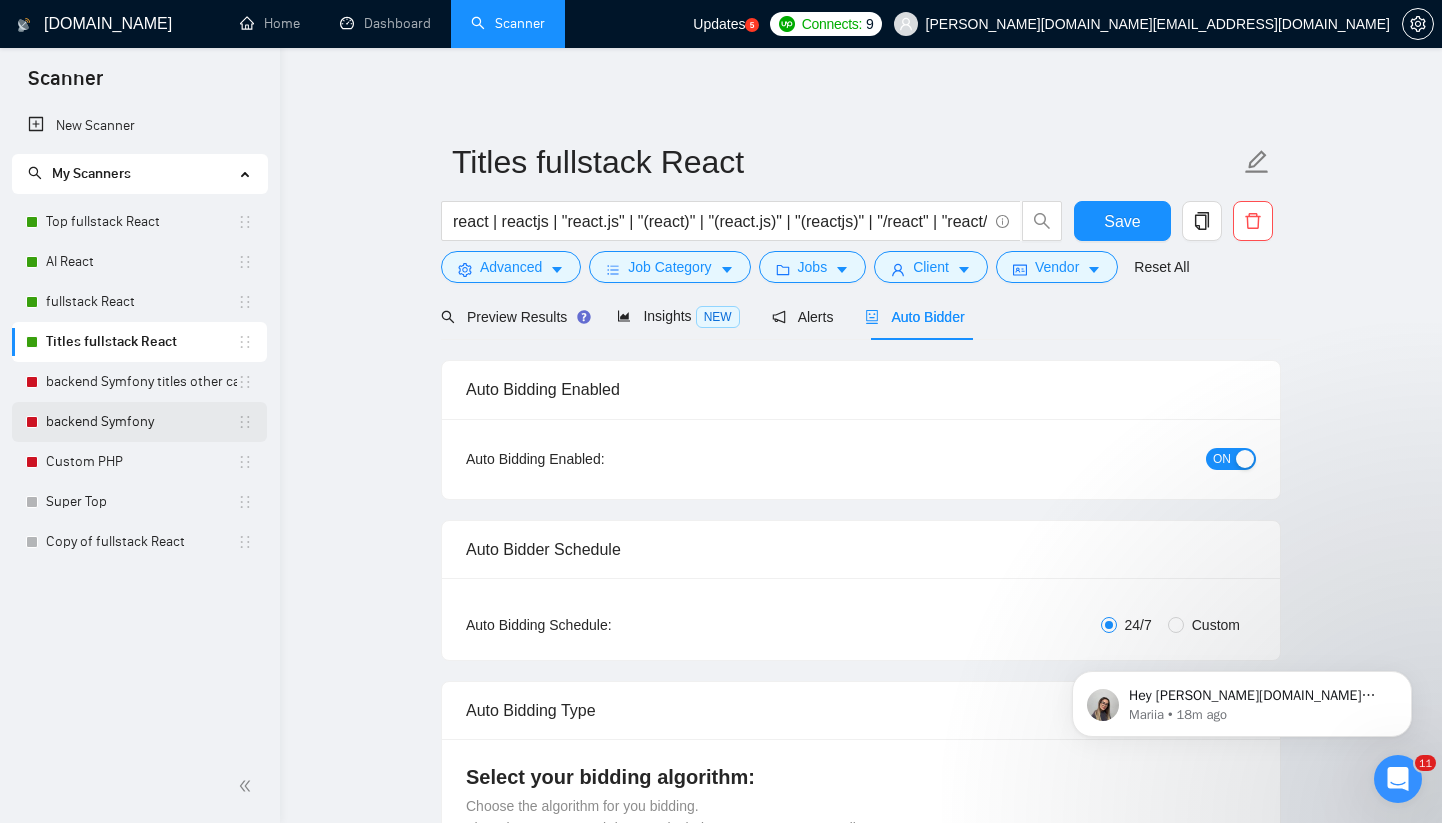 click on "backend Symfony" at bounding box center (141, 422) 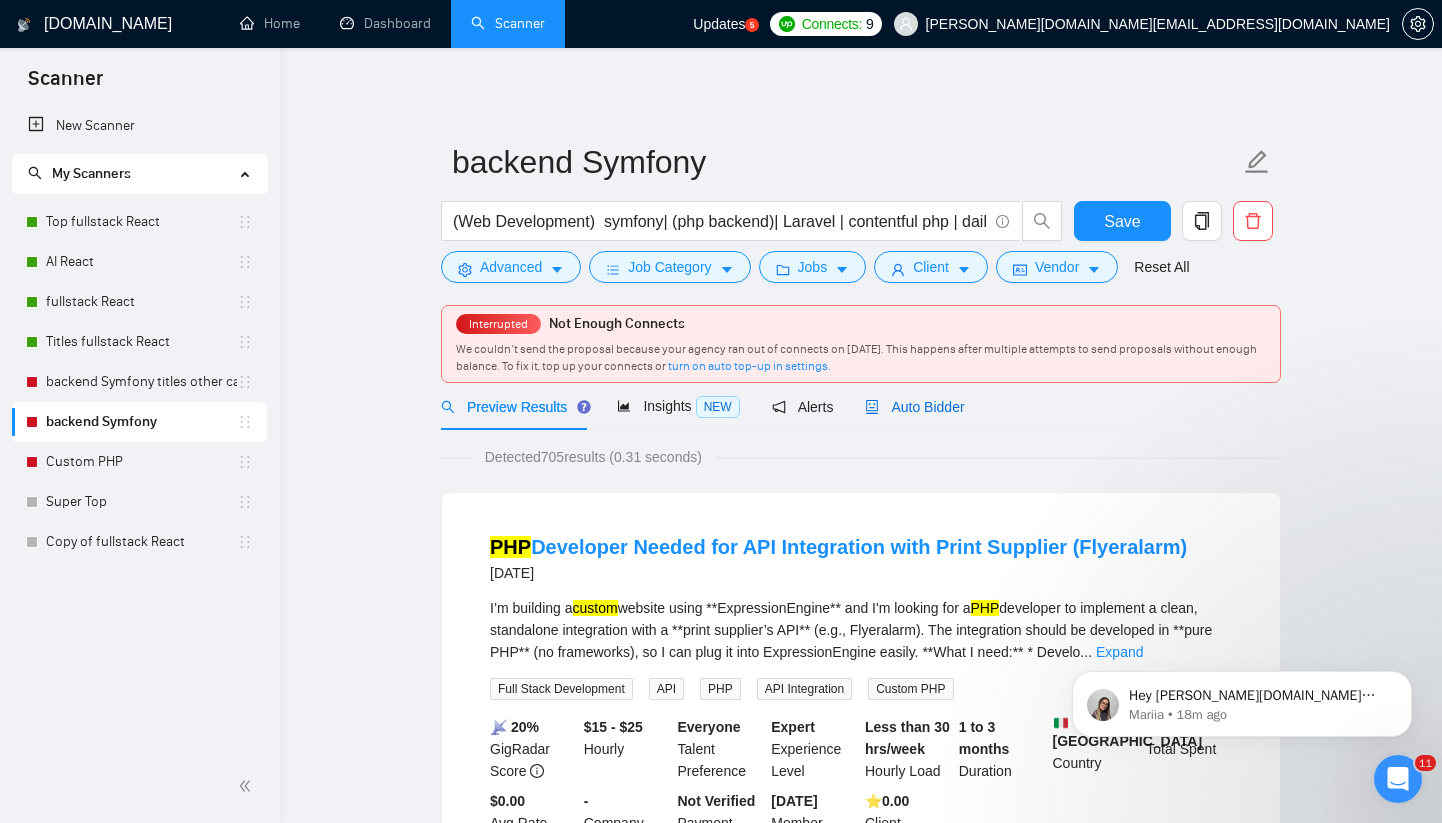 click on "Auto Bidder" at bounding box center (914, 407) 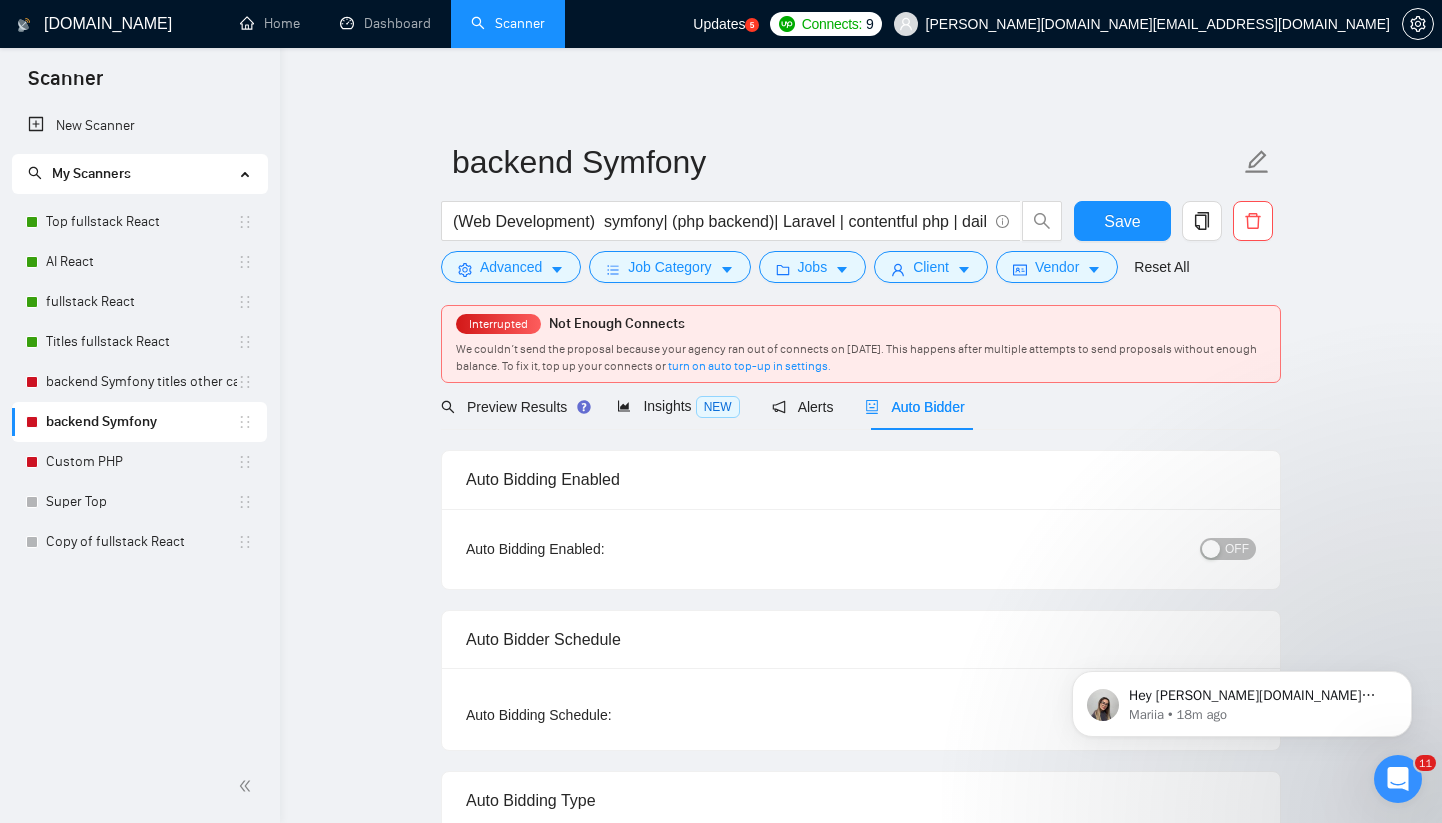 type 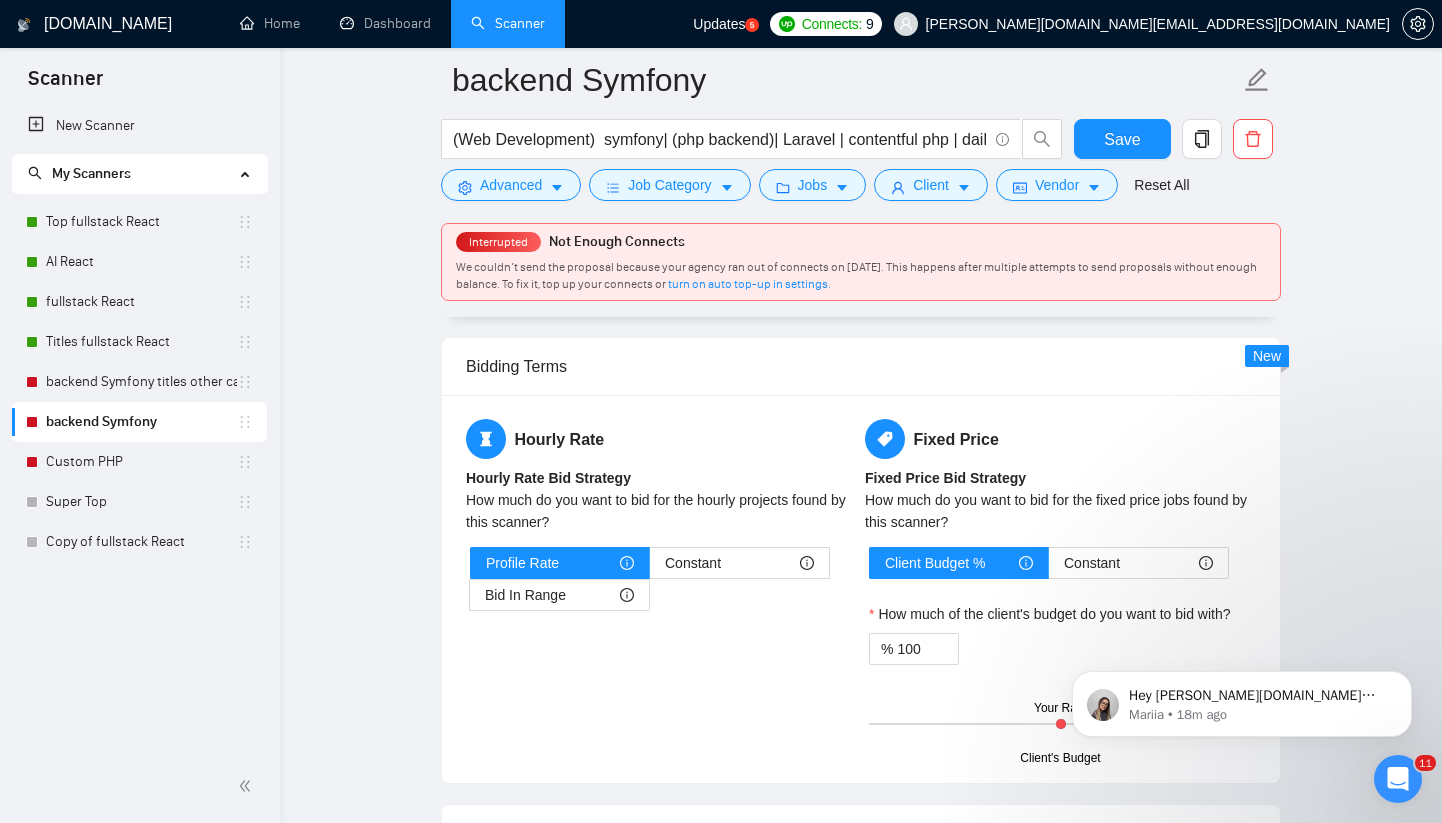 scroll, scrollTop: 2351, scrollLeft: 0, axis: vertical 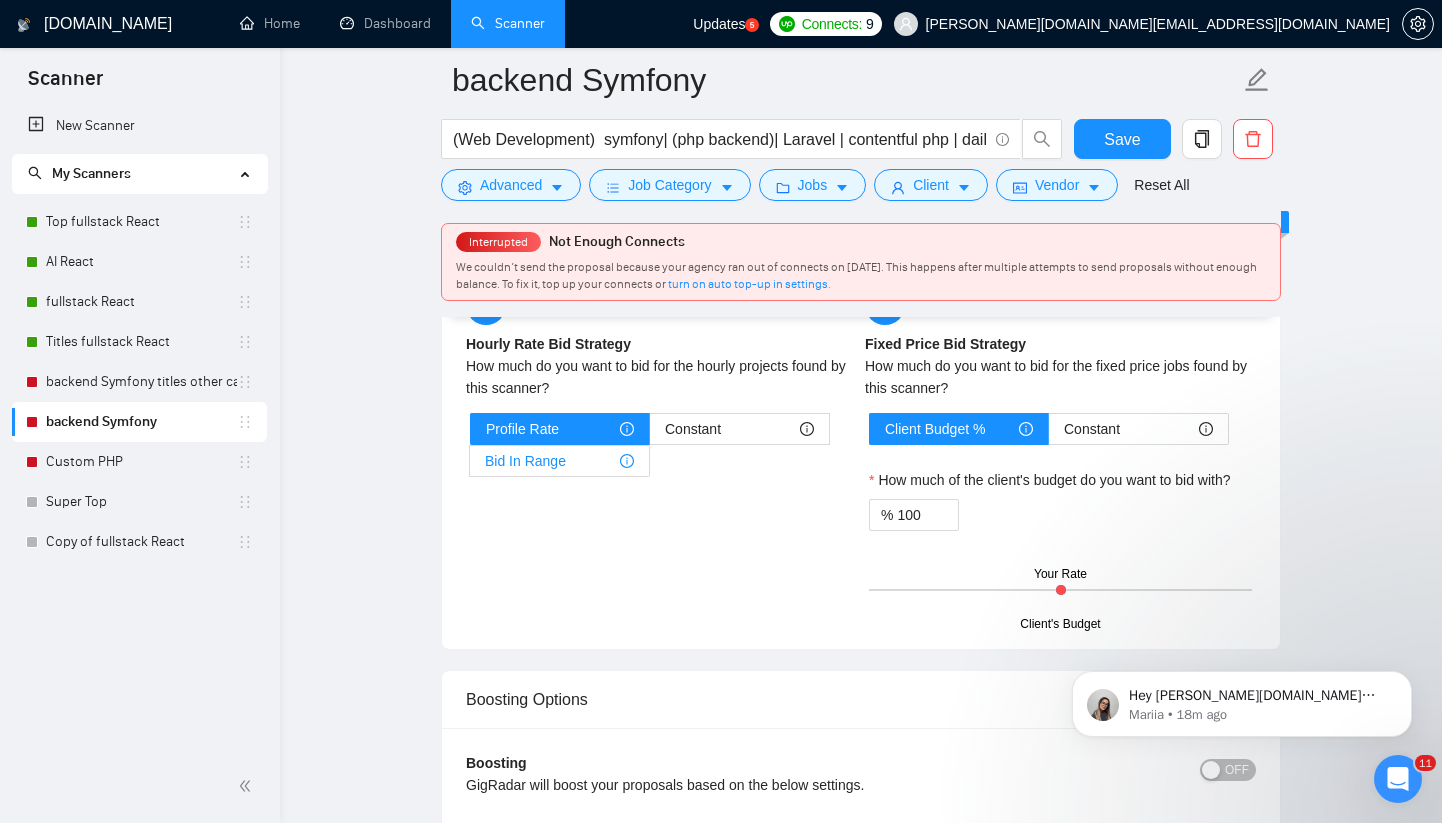 click on "Bid In Range" at bounding box center (525, 461) 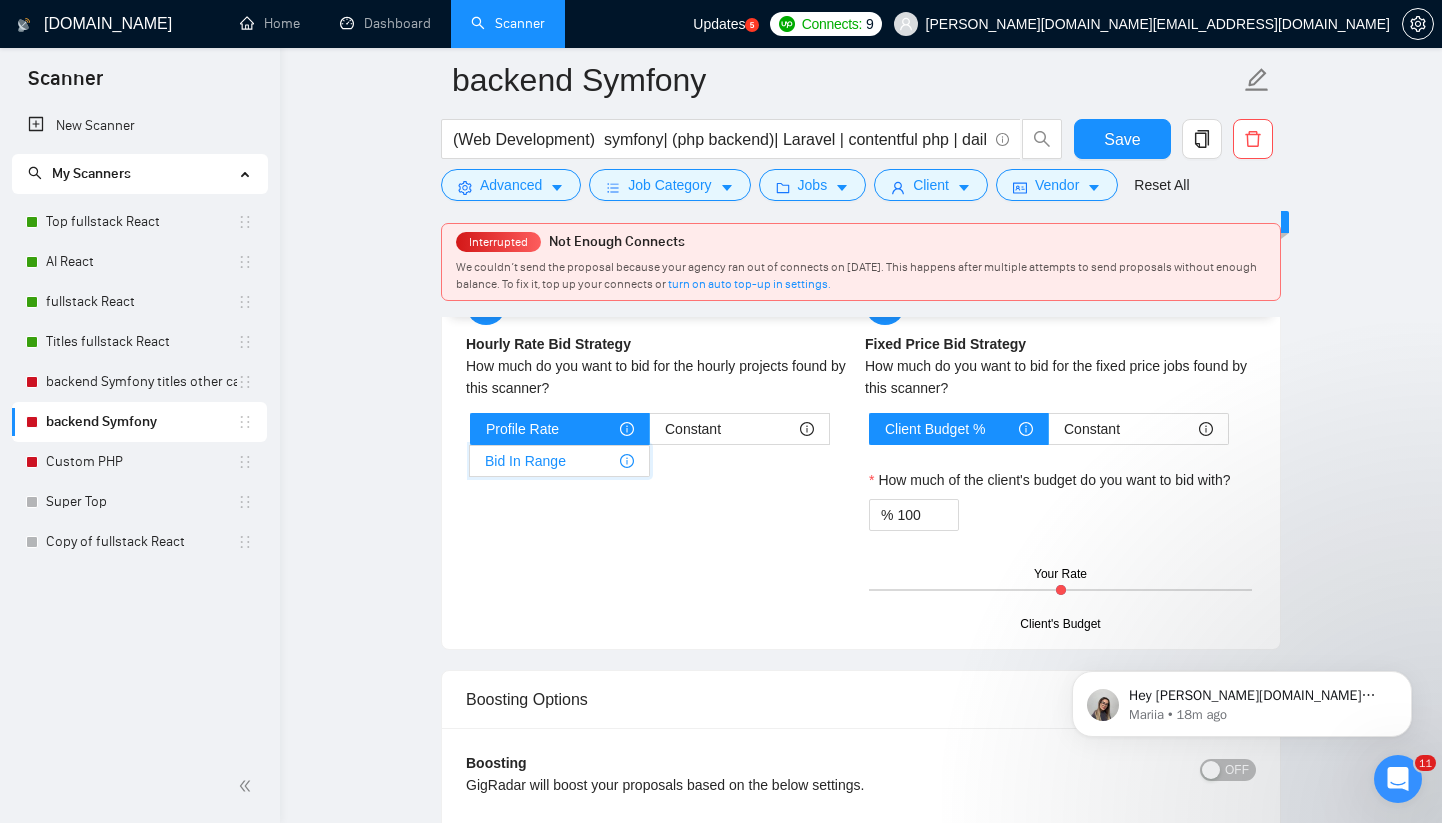 click on "Bid In Range" at bounding box center [470, 466] 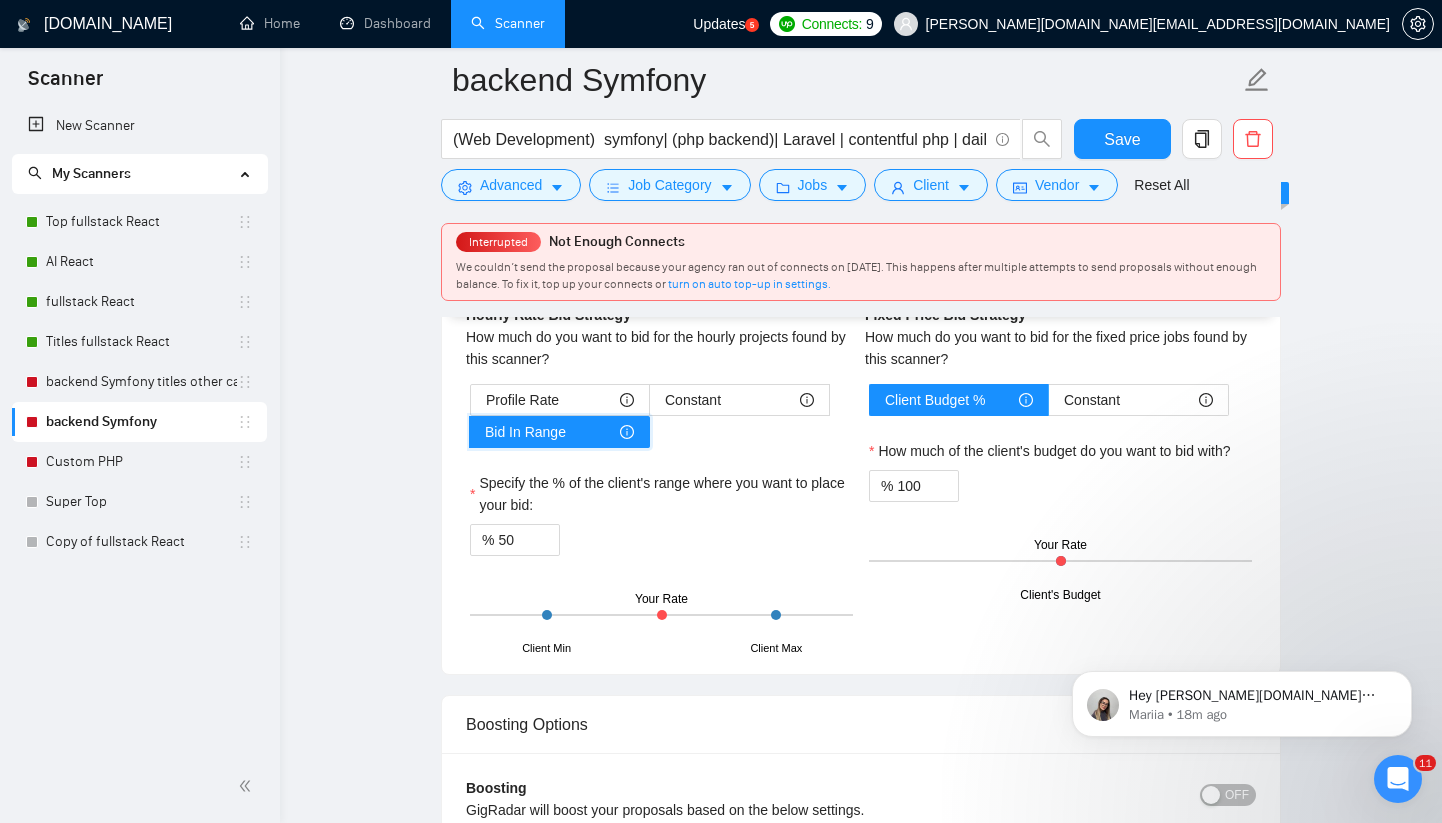 scroll, scrollTop: 2395, scrollLeft: 0, axis: vertical 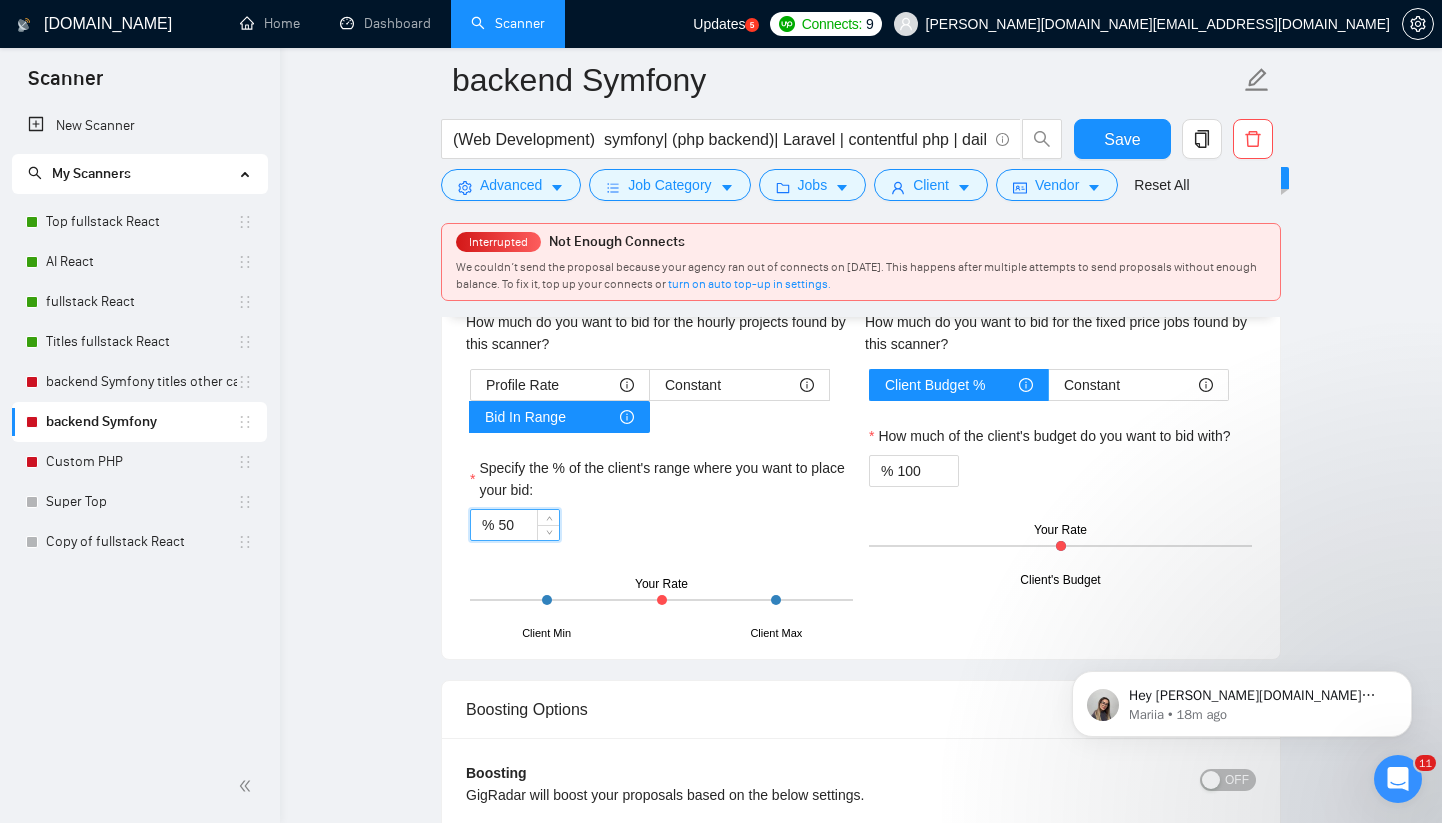 click on "50" at bounding box center (528, 525) 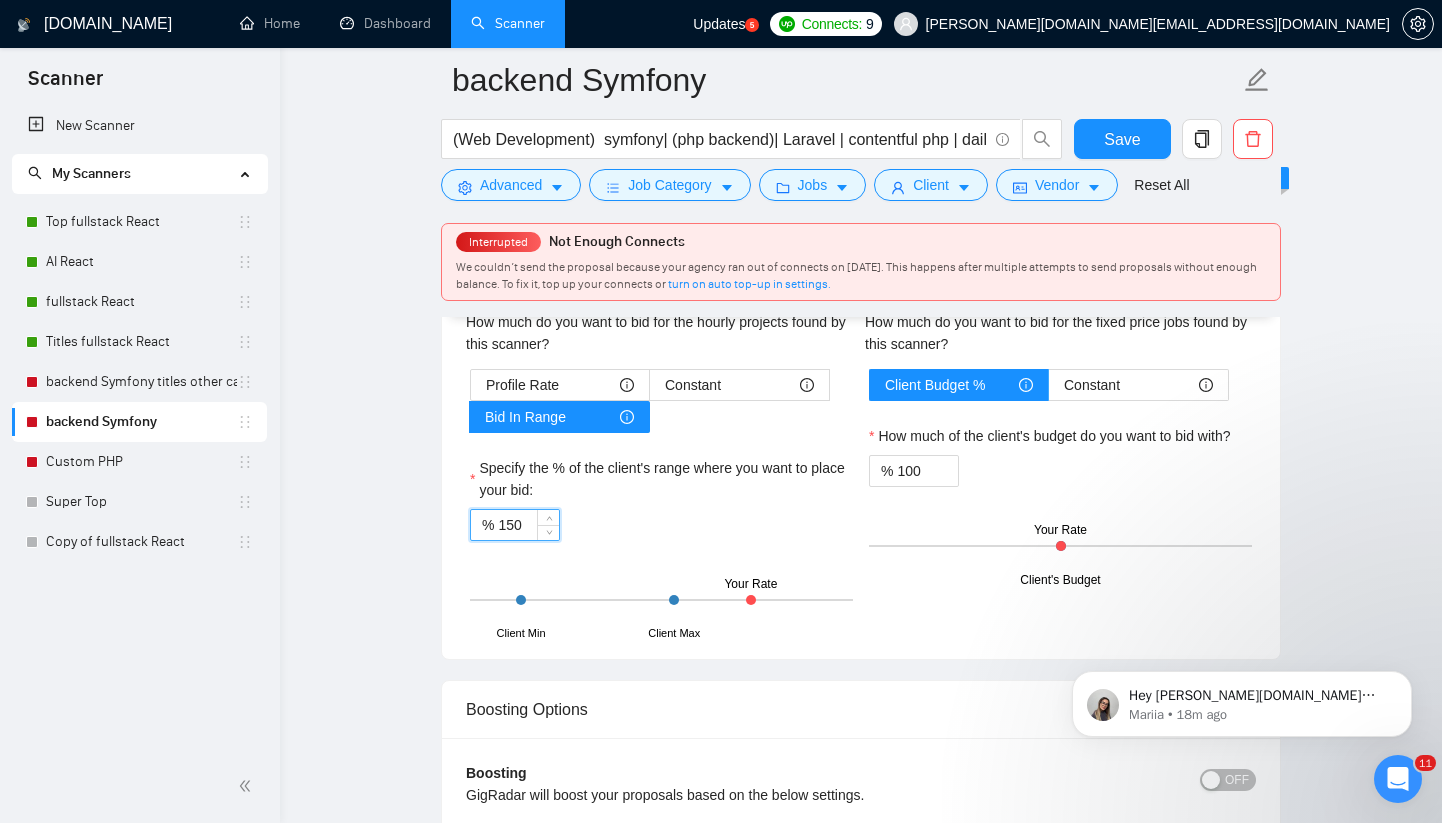 click on "150" at bounding box center [528, 525] 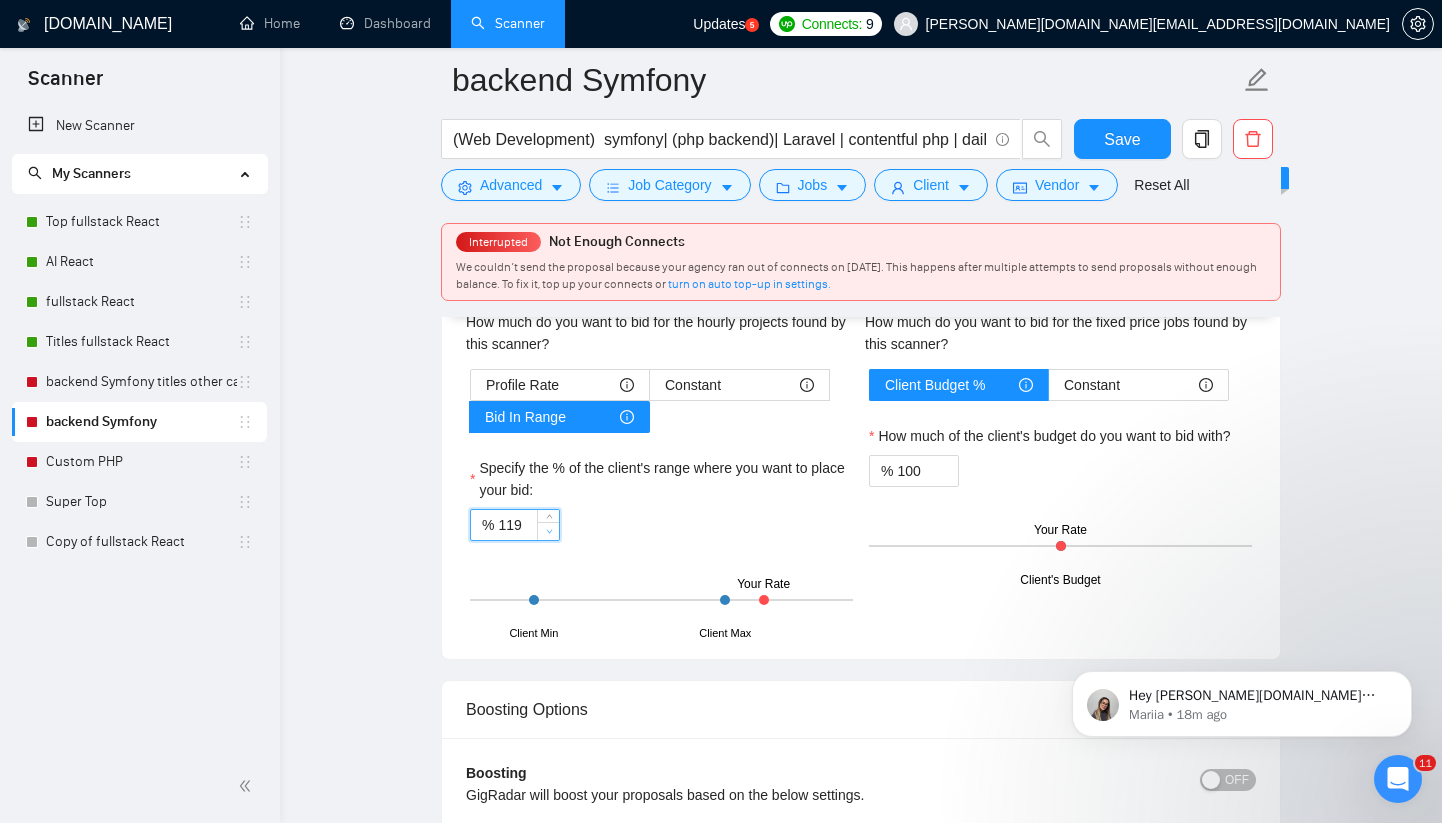 click at bounding box center (548, 531) 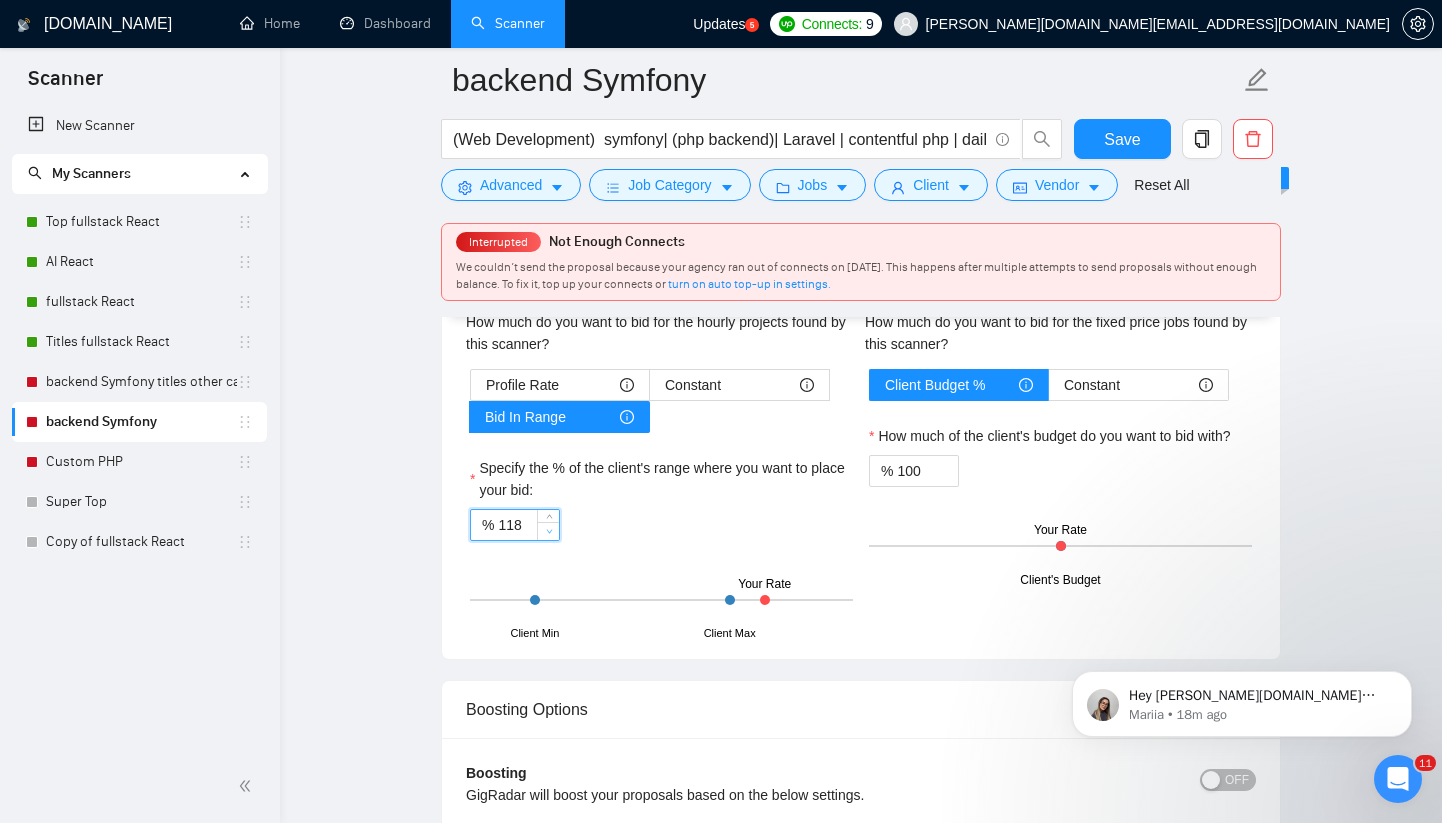click at bounding box center (549, 531) 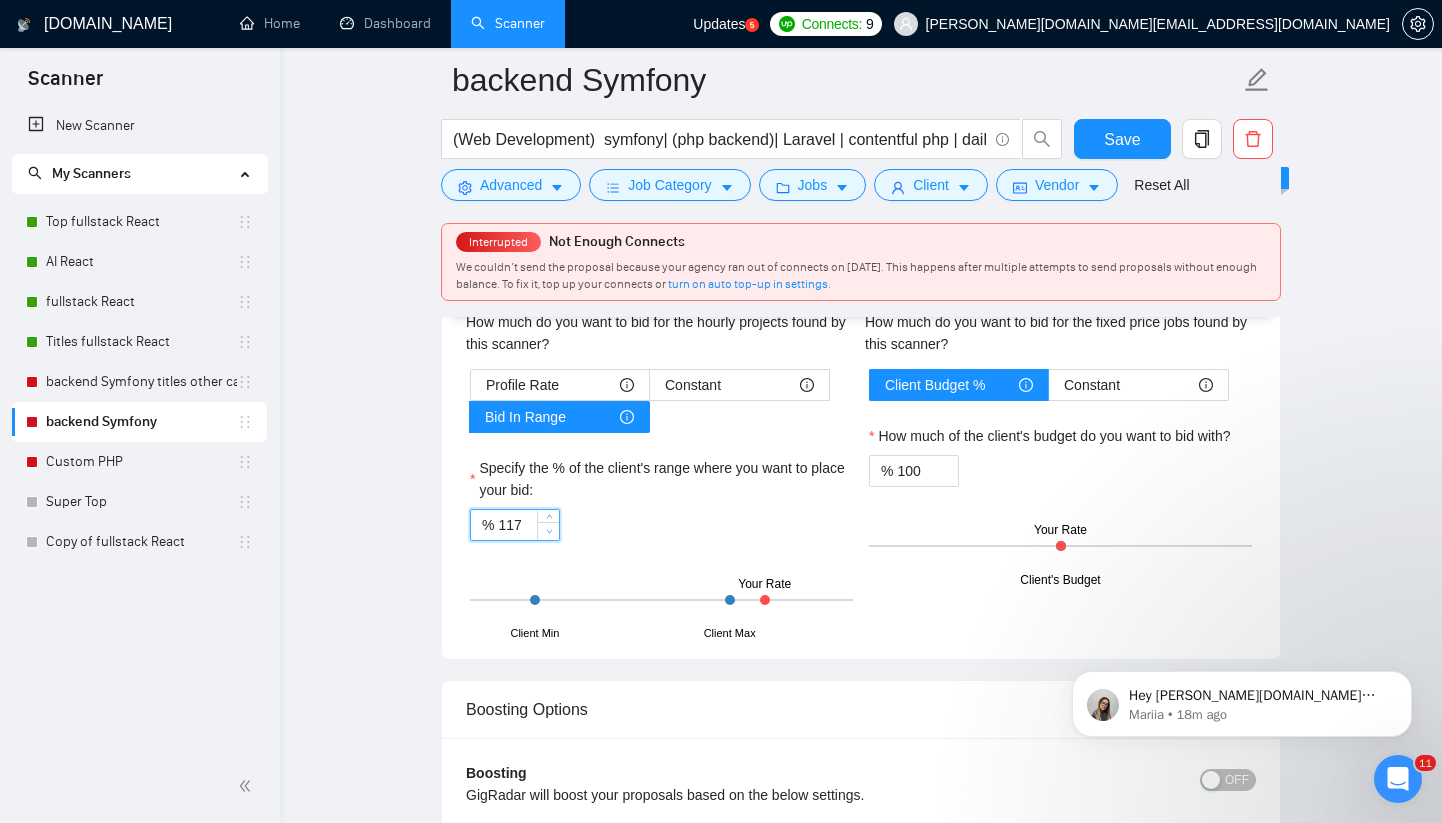 click at bounding box center (549, 531) 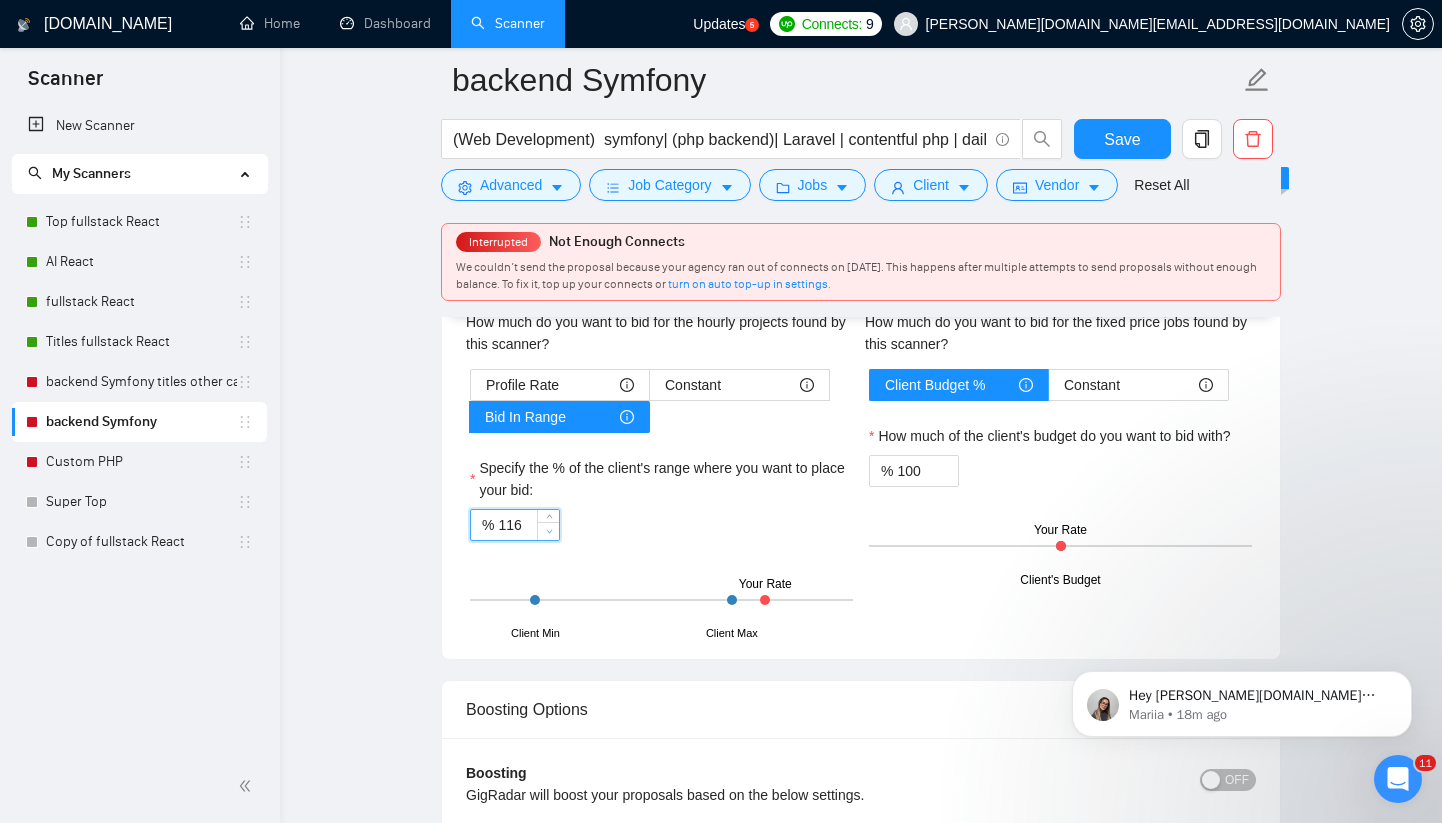 click 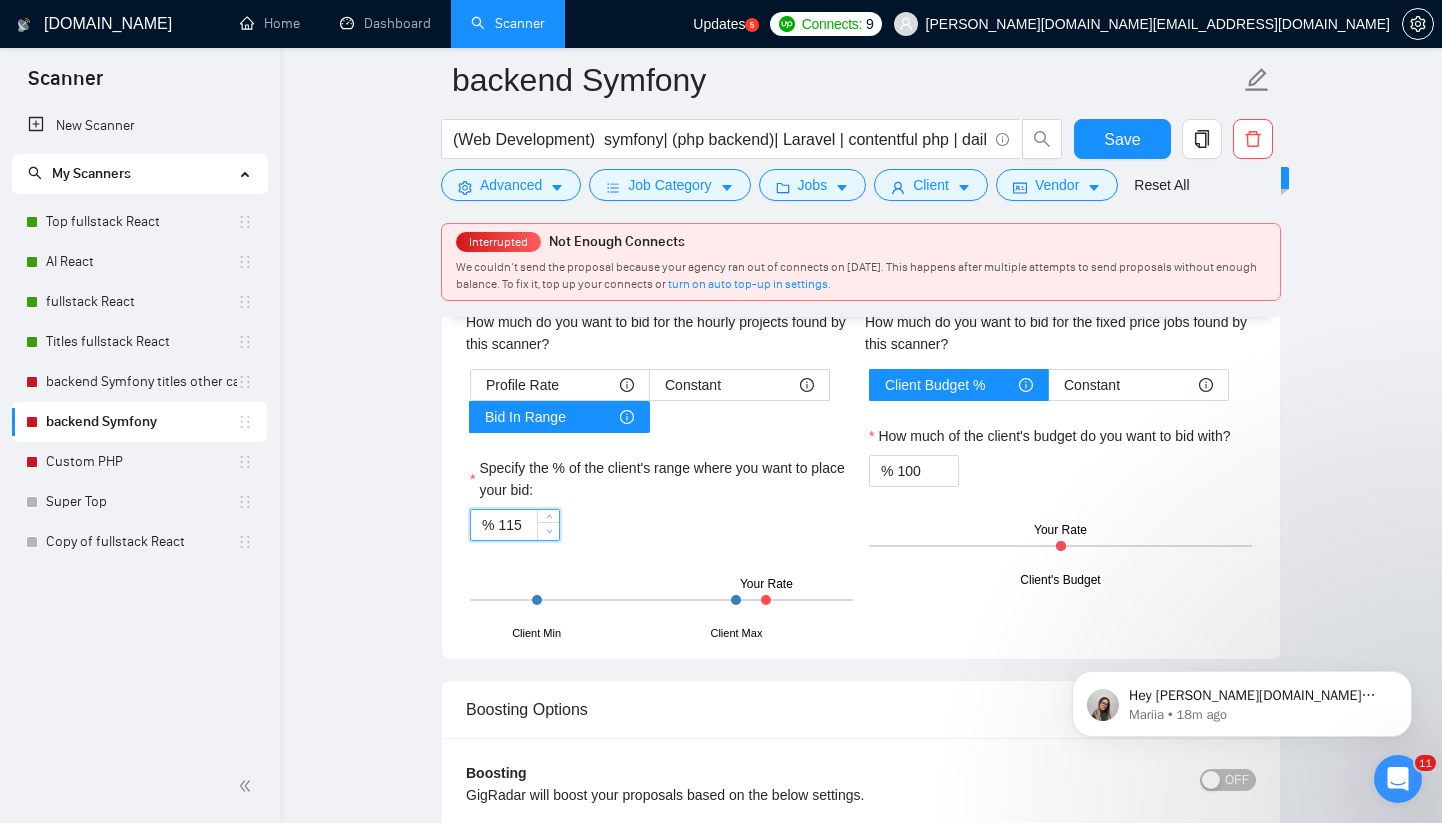 click 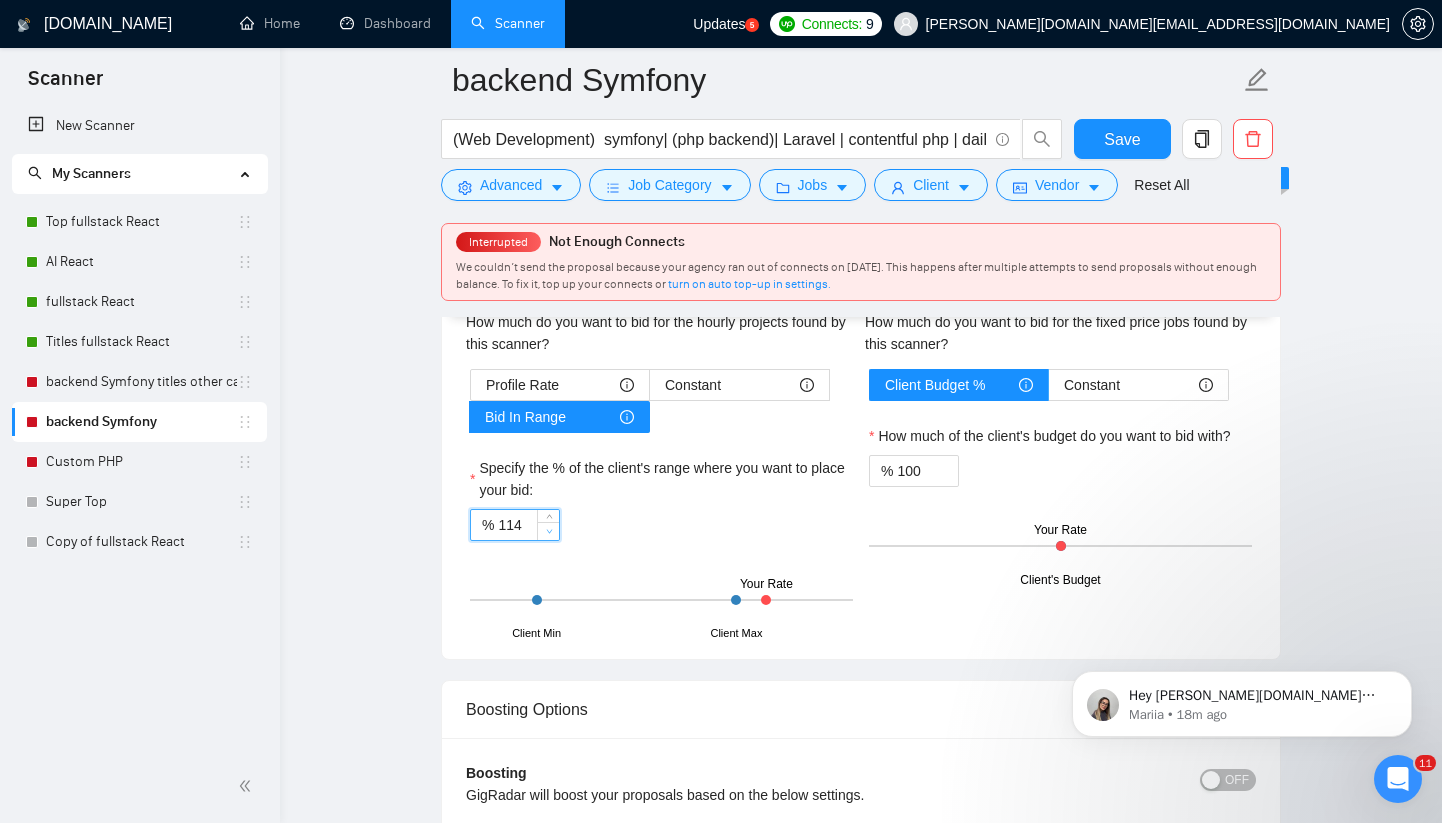 click 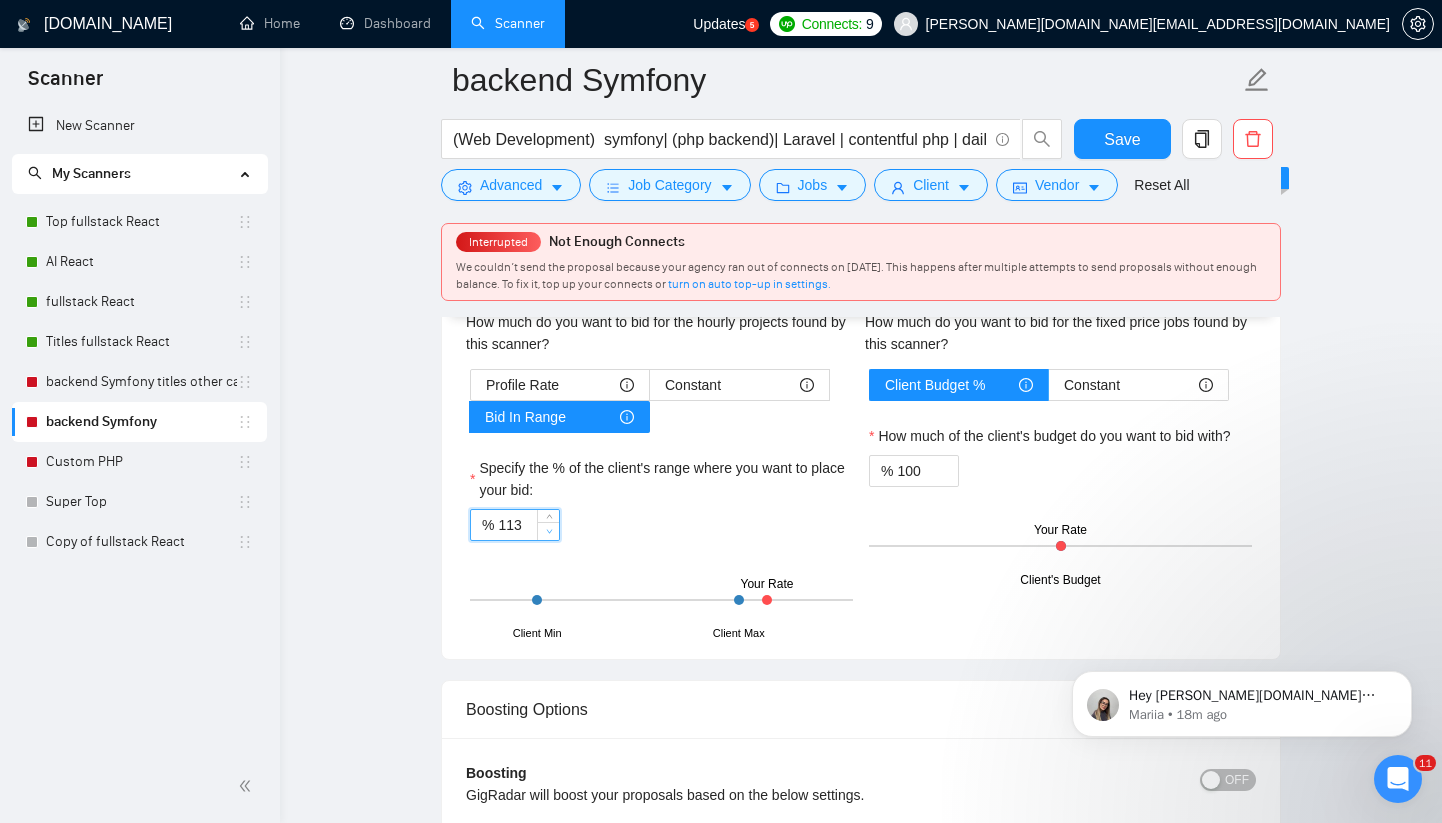 click 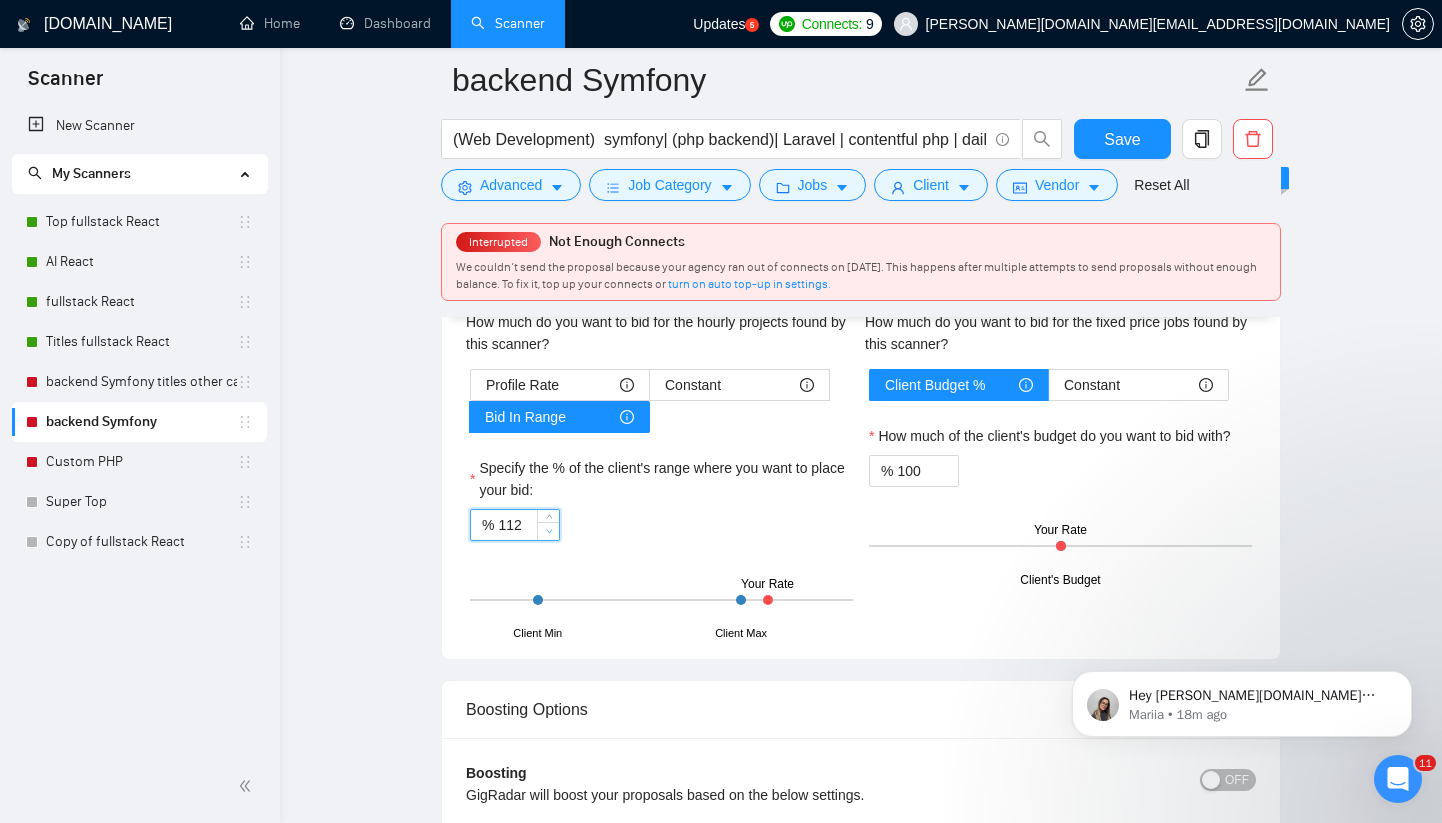 click 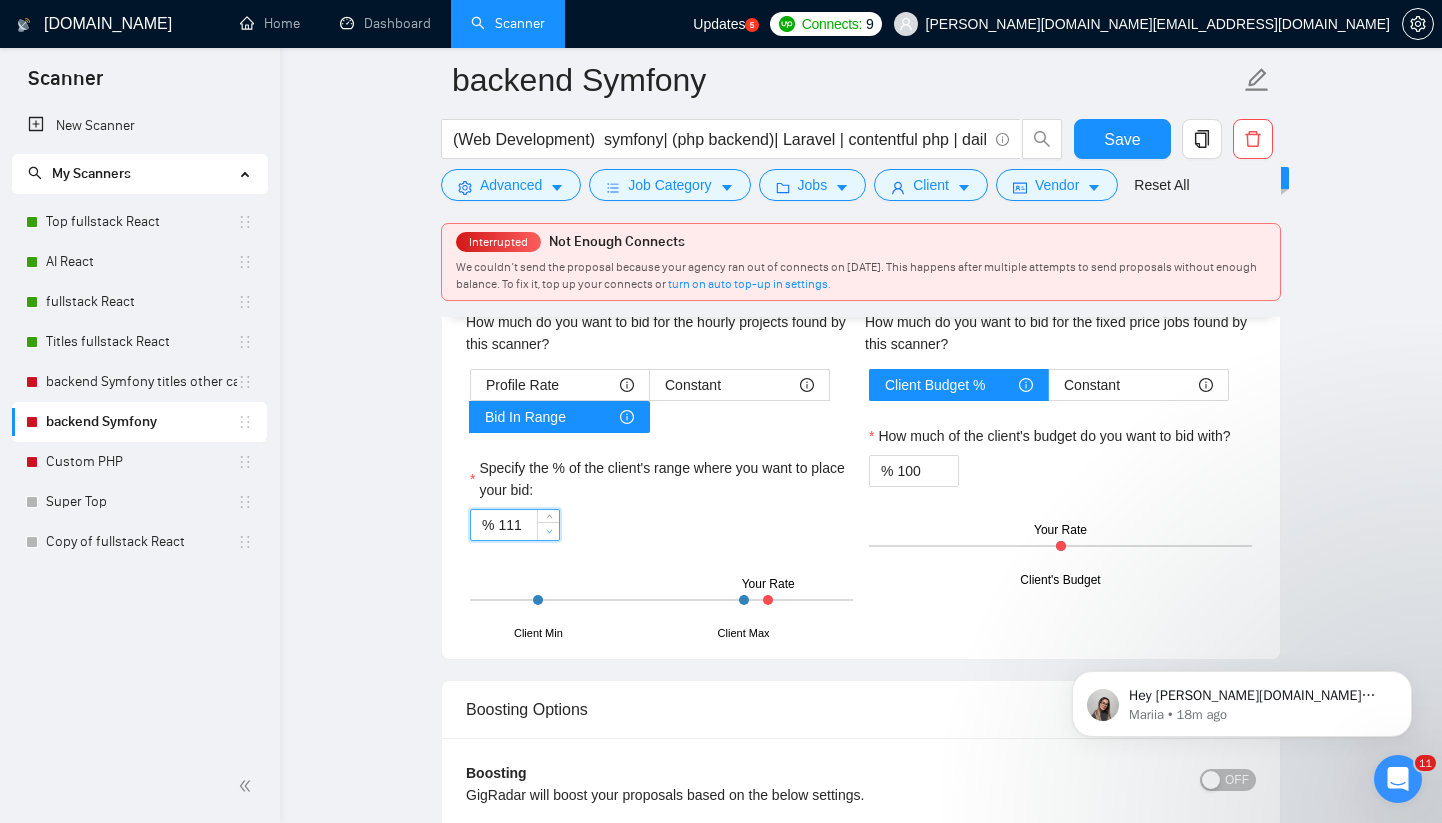 click 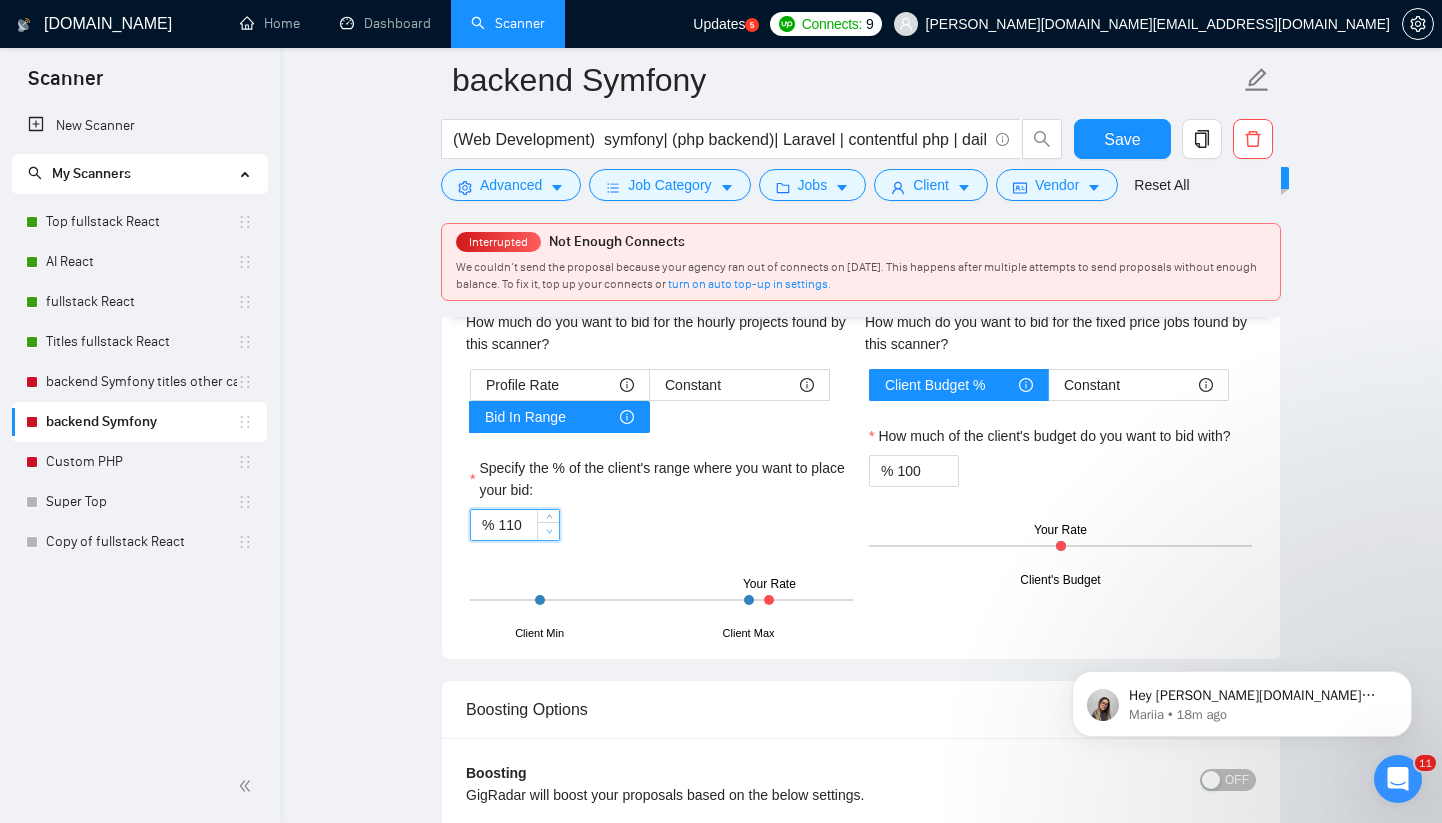 click 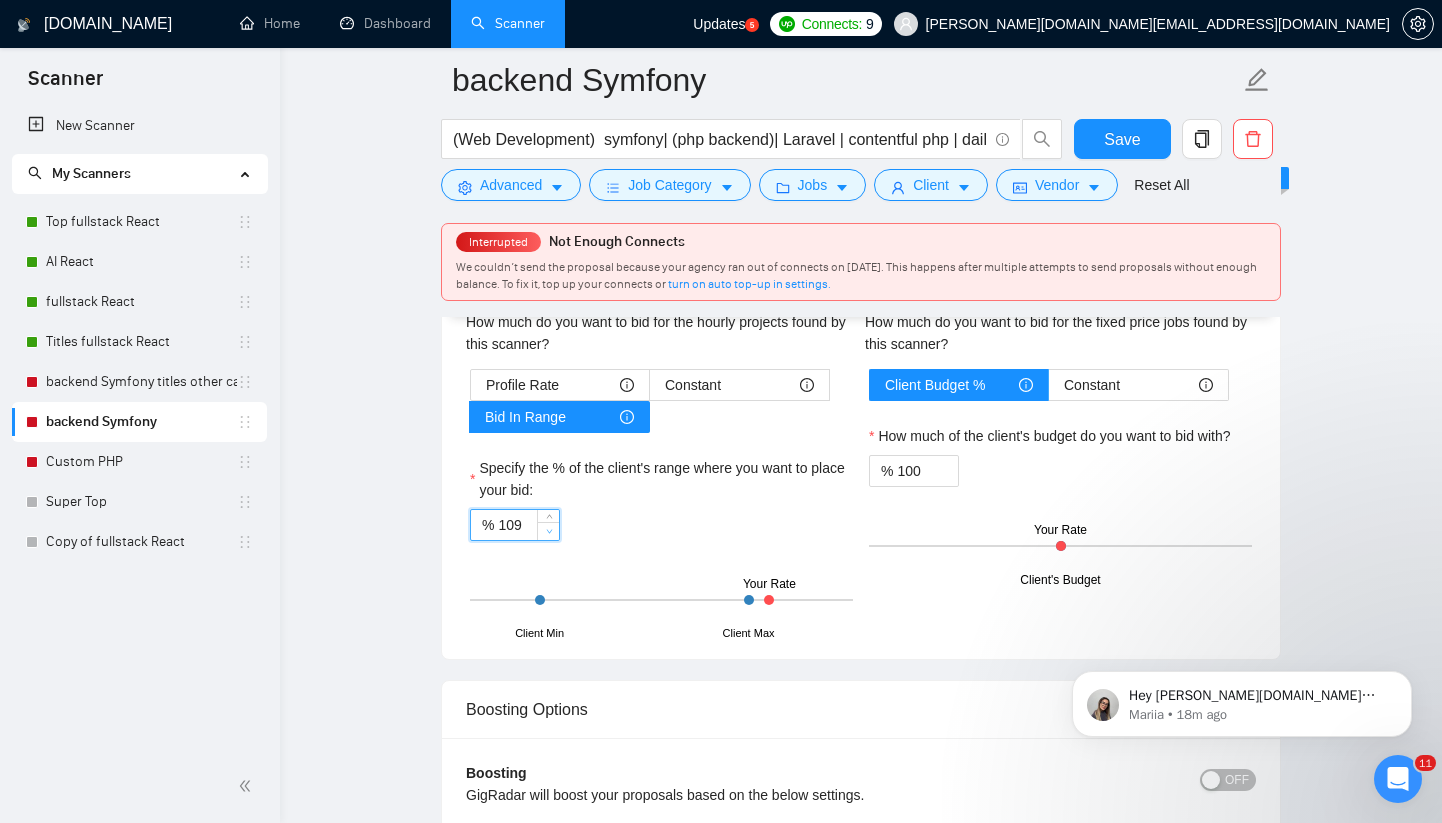 click 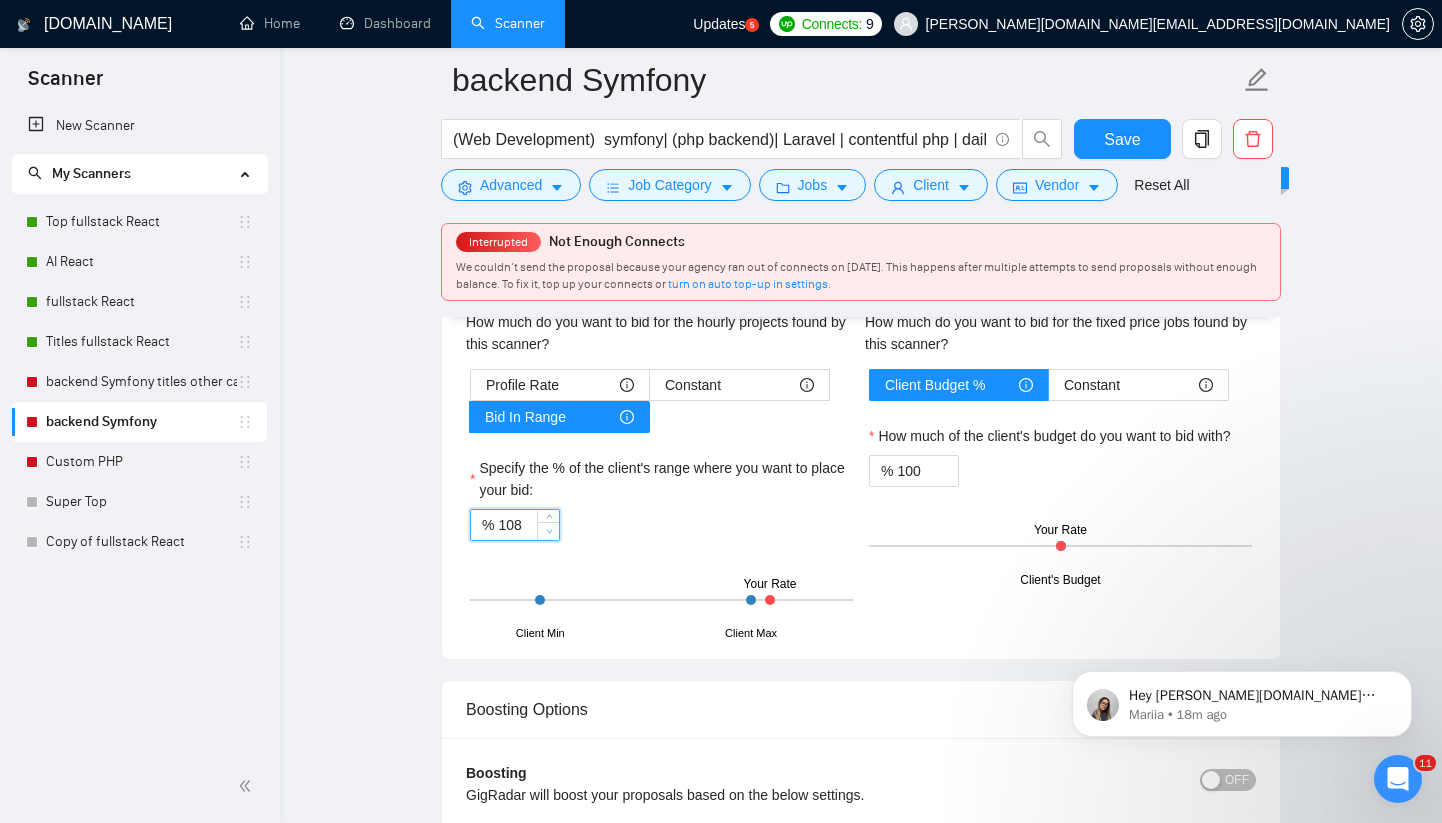 click 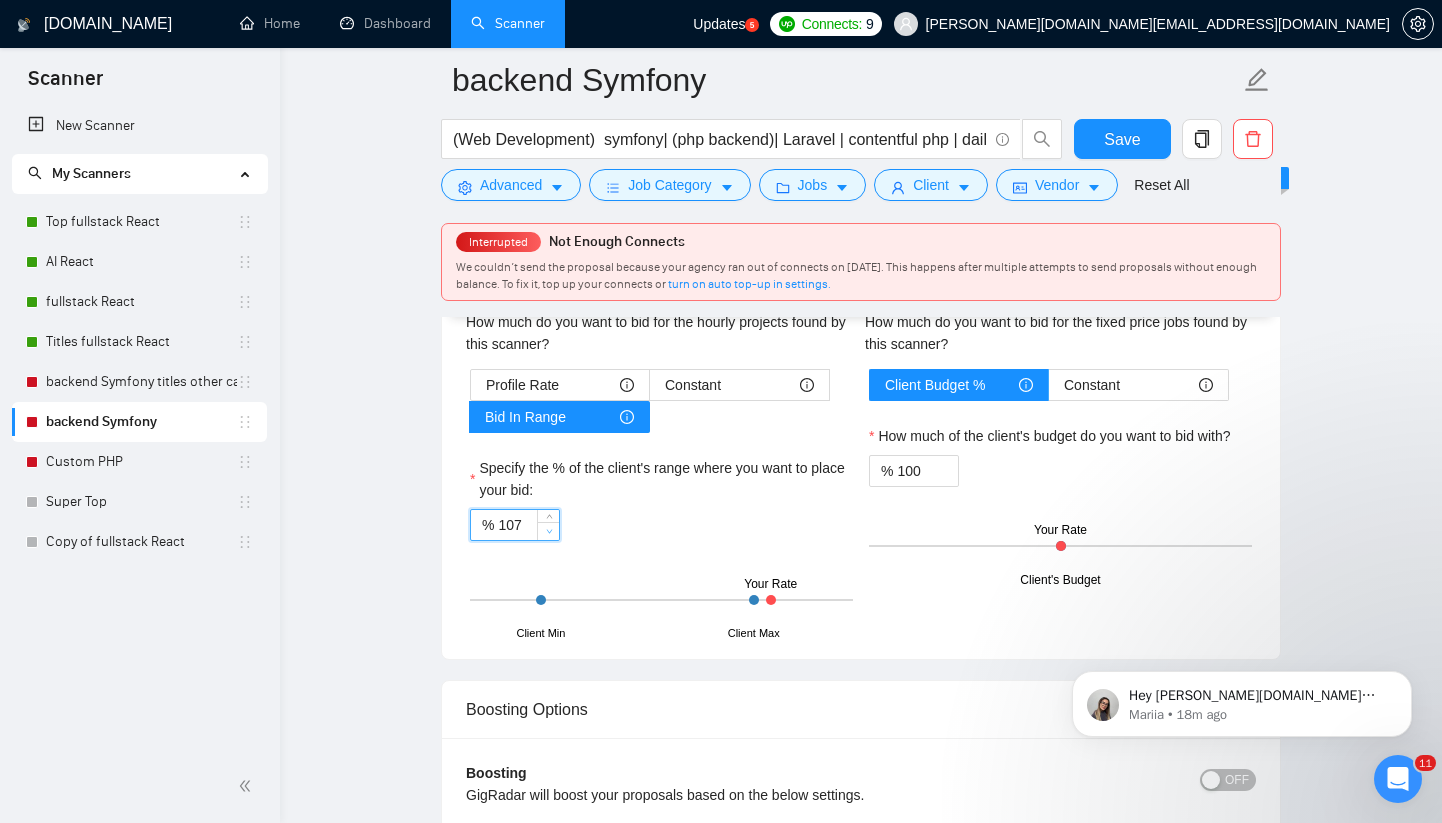click 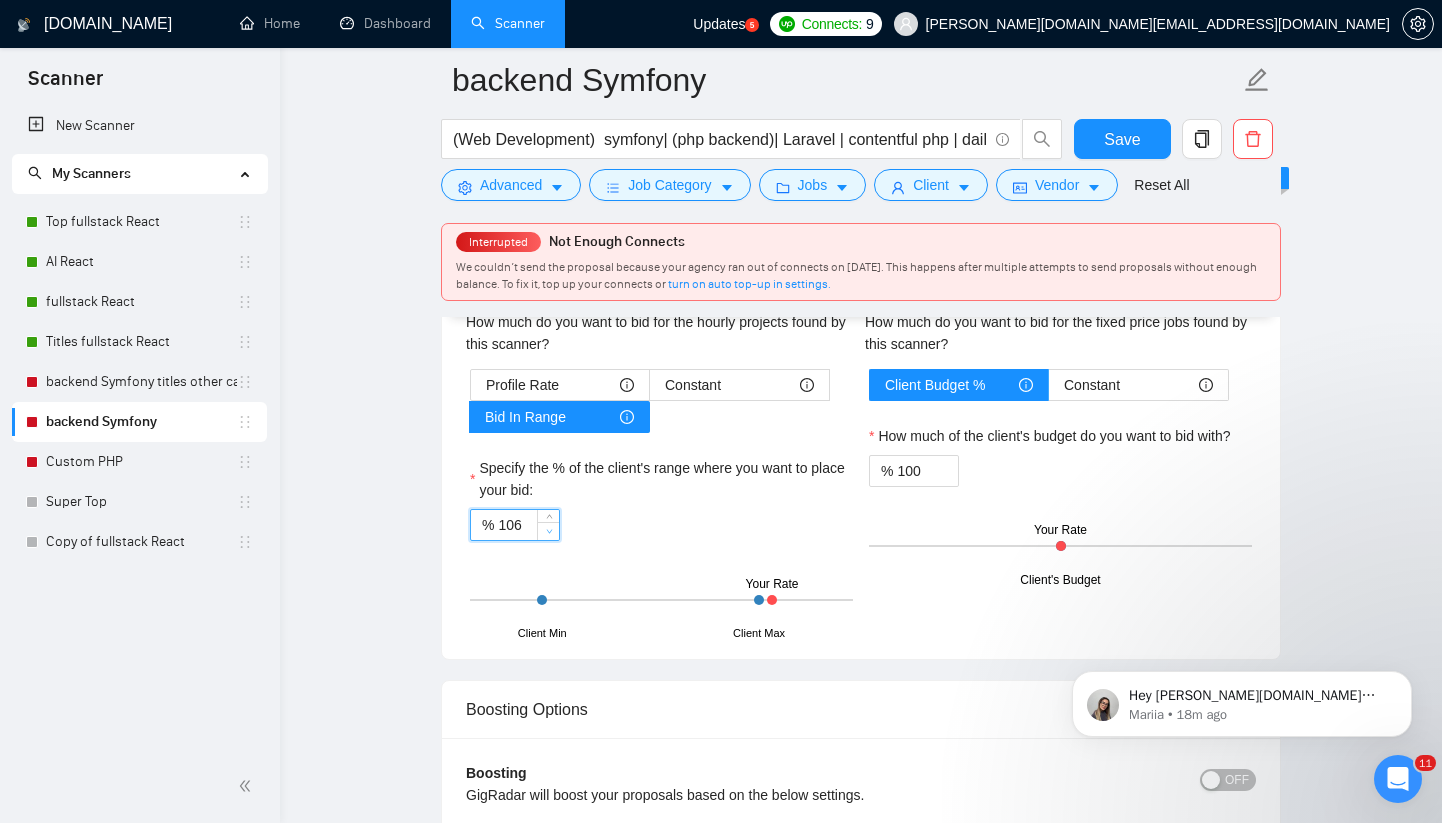 click 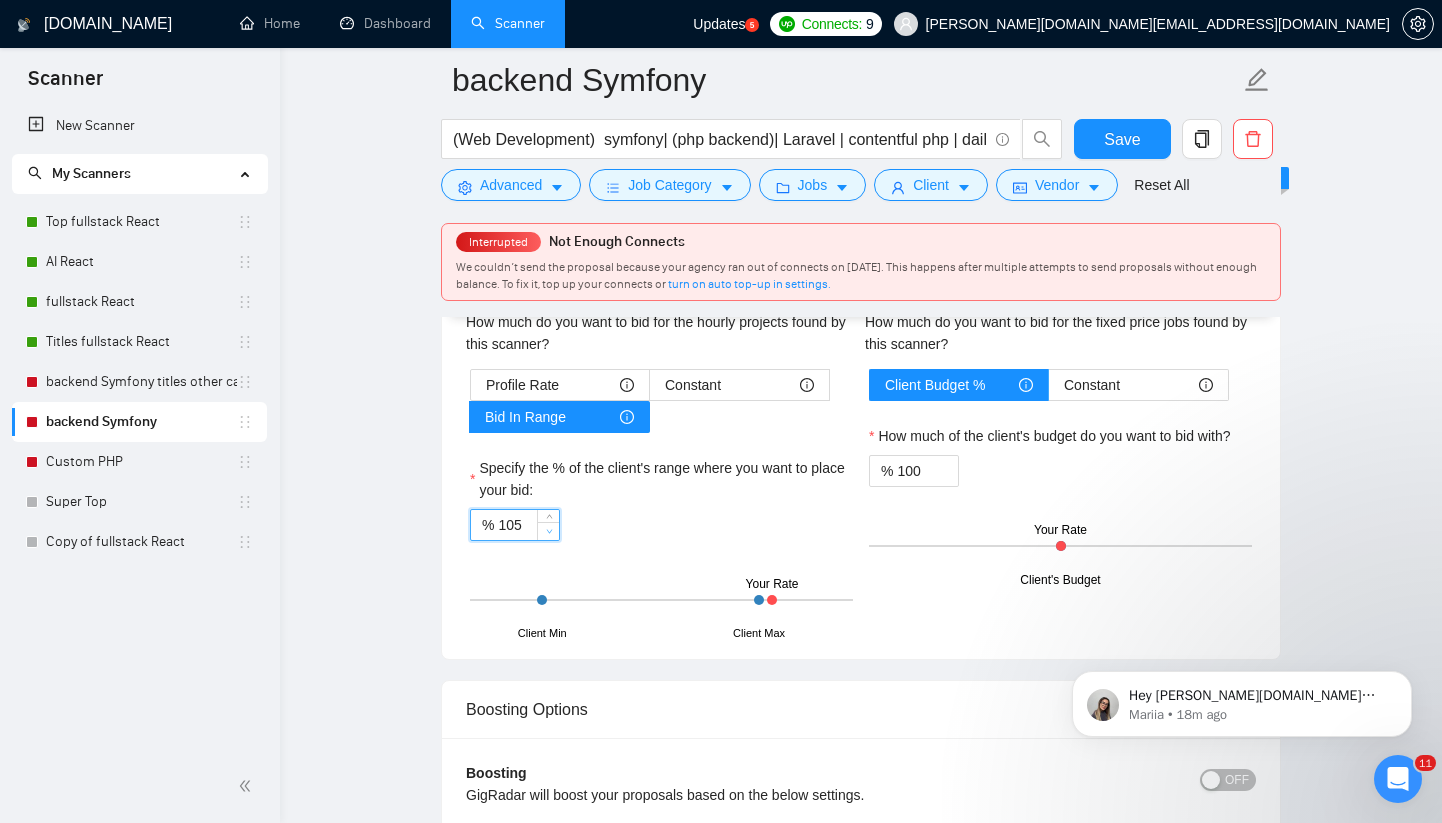 click 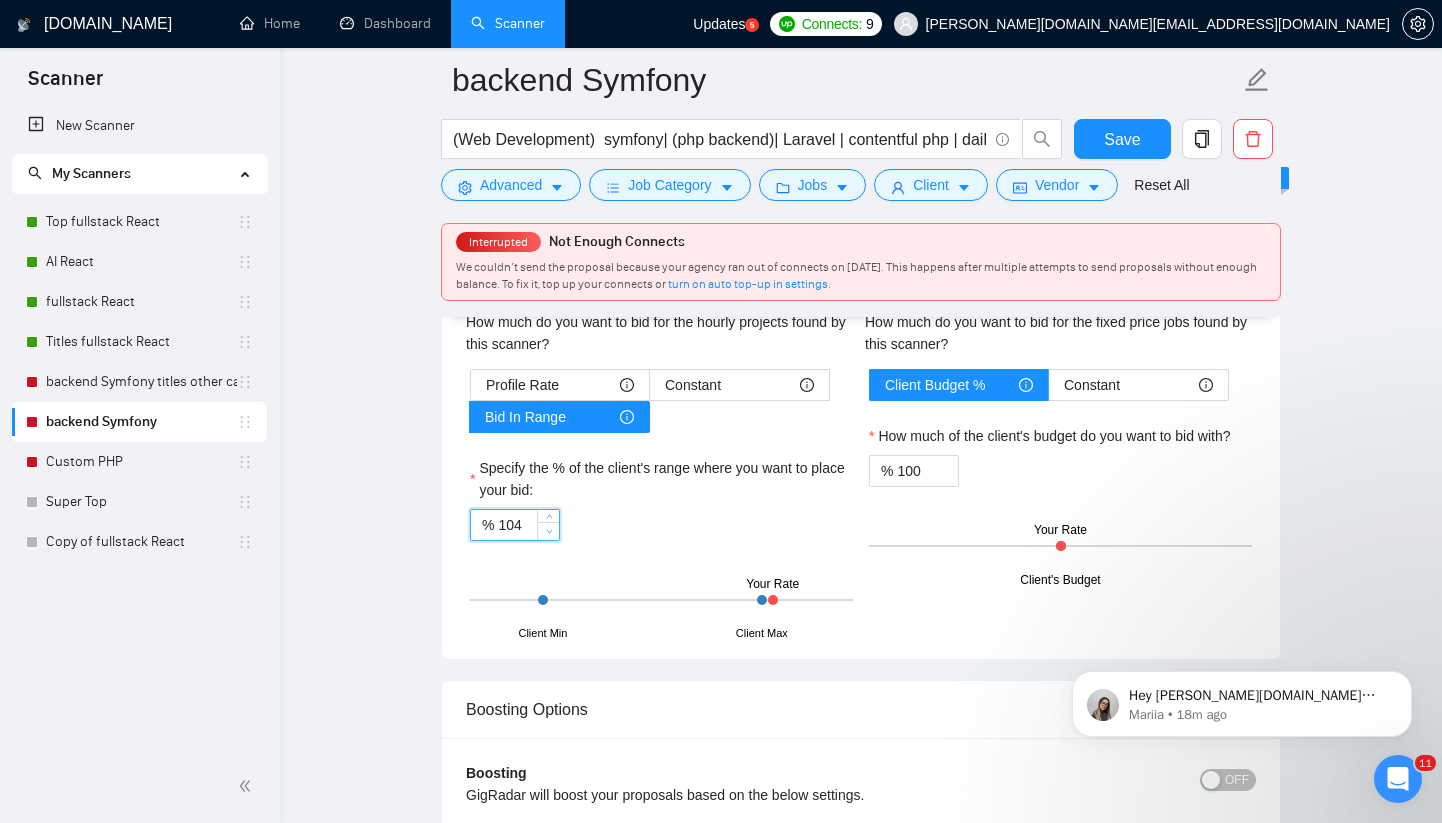 click at bounding box center (549, 531) 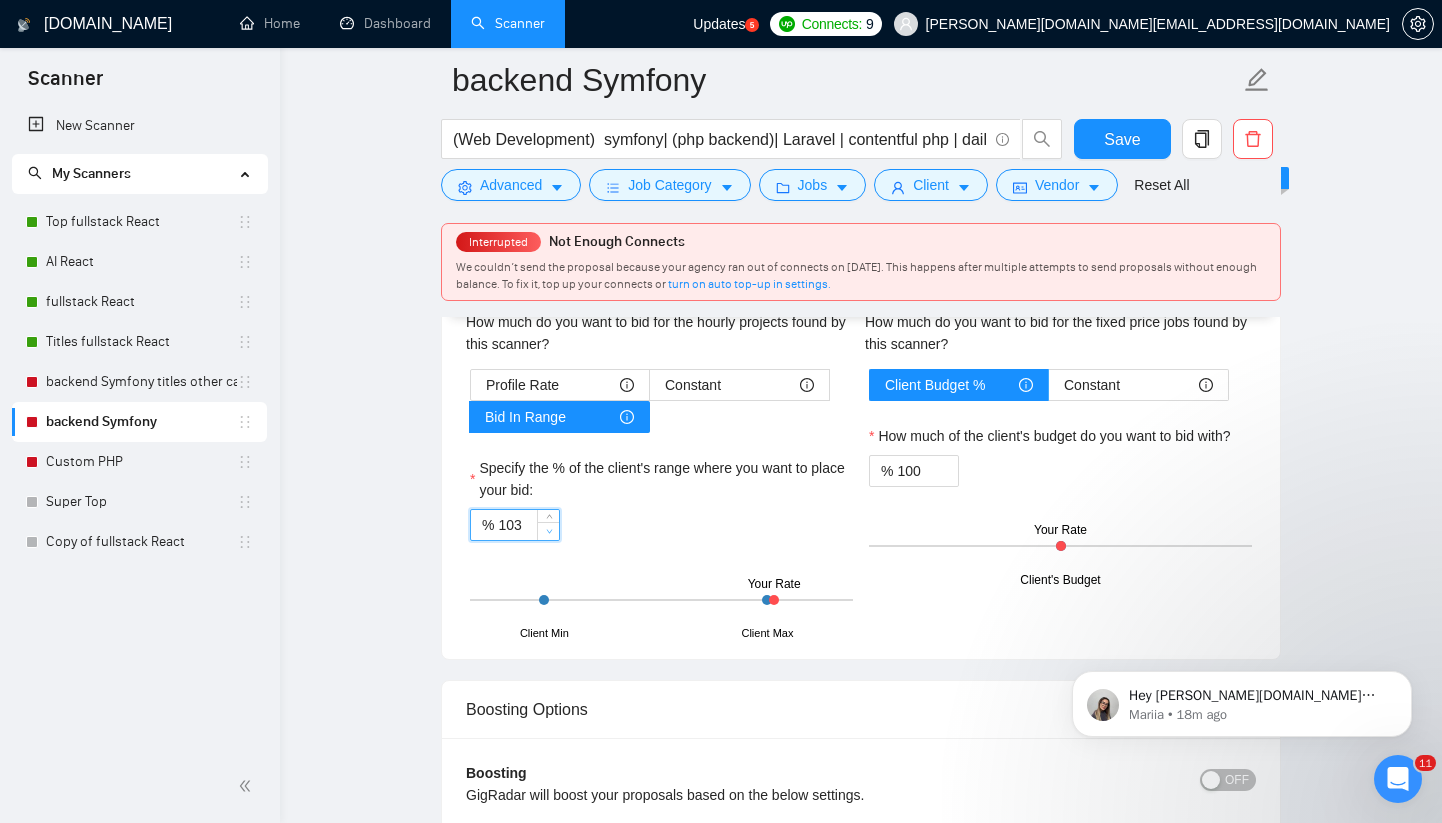 click at bounding box center (549, 531) 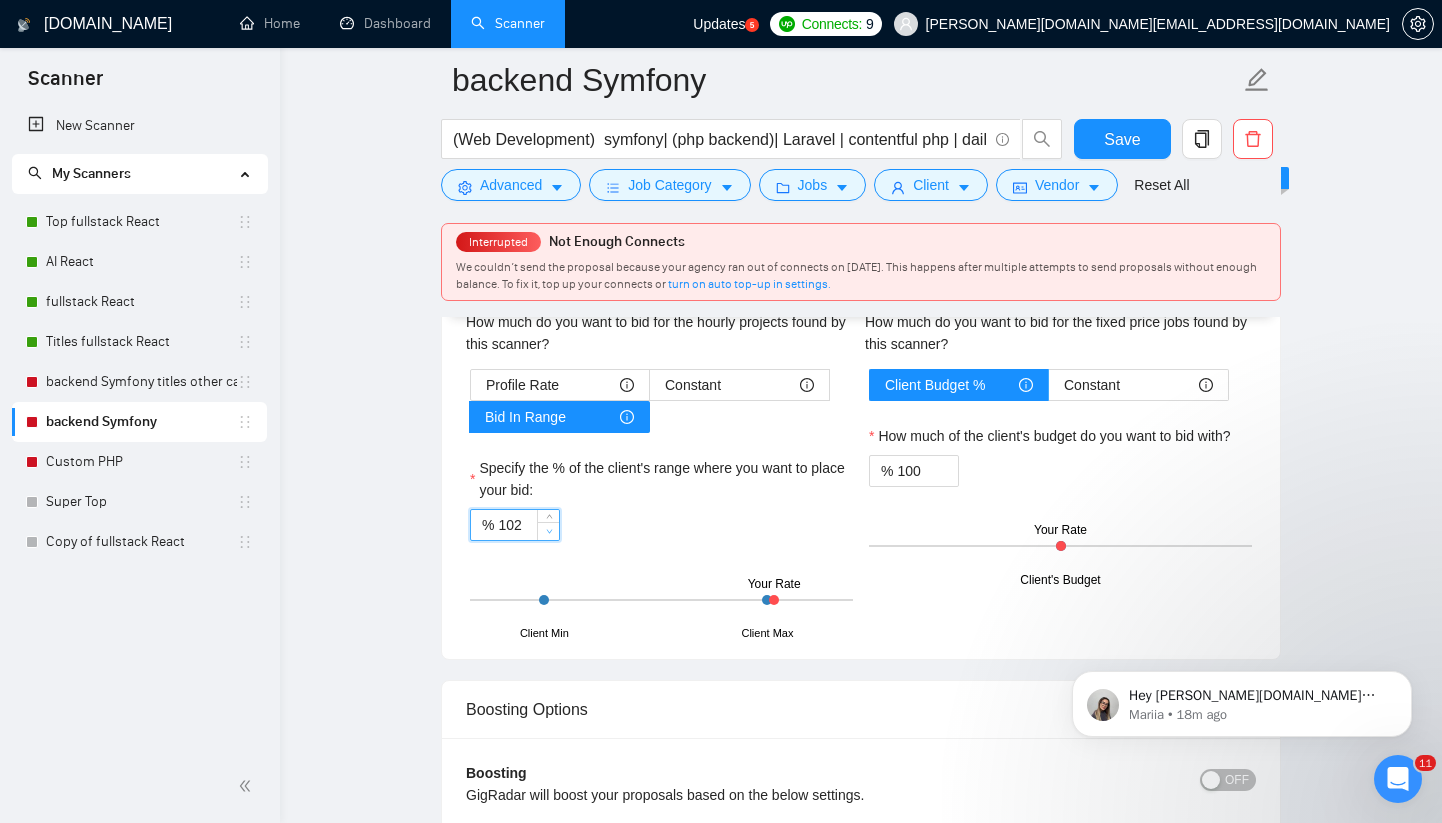 click at bounding box center (549, 531) 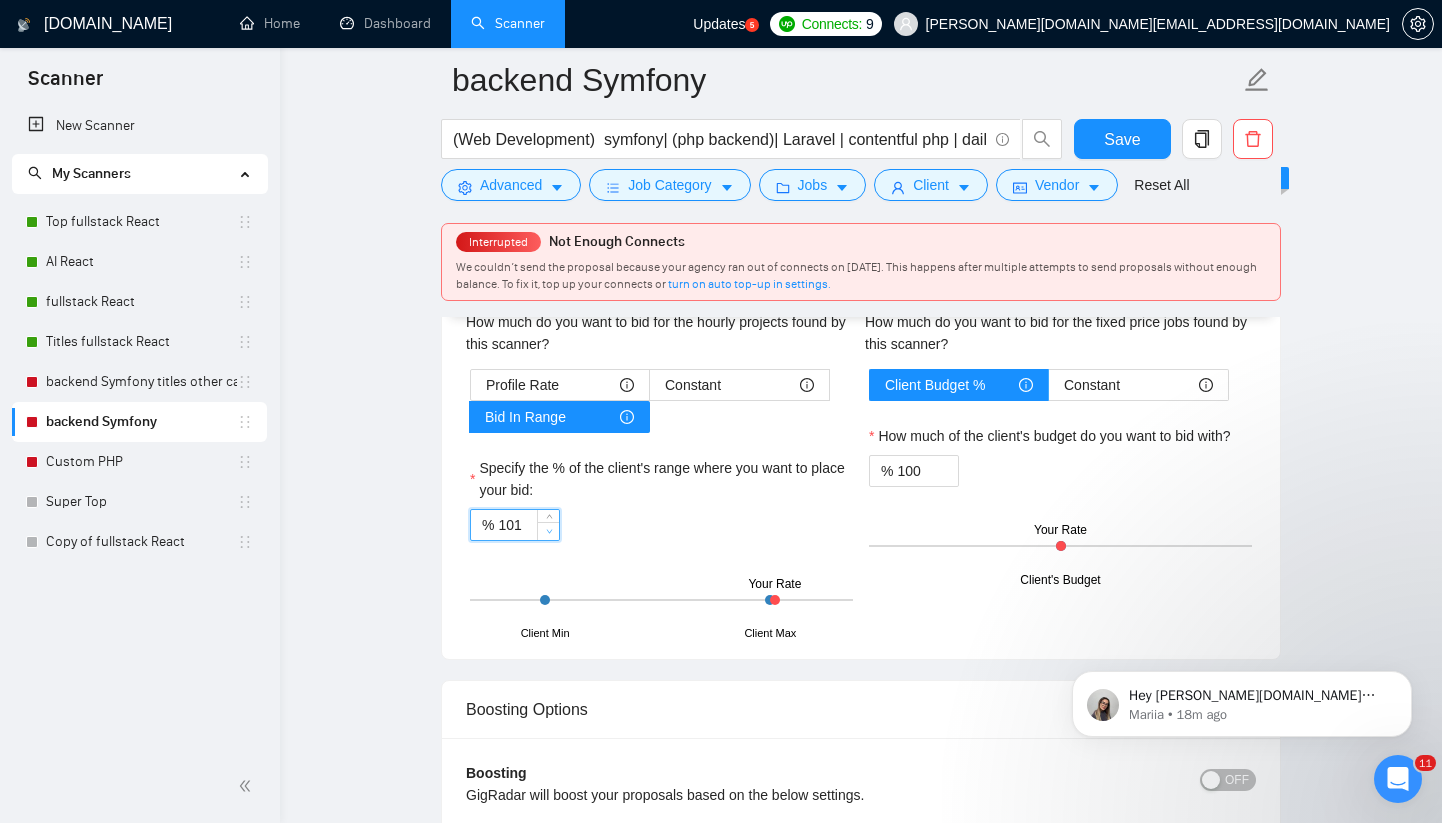 click at bounding box center (549, 531) 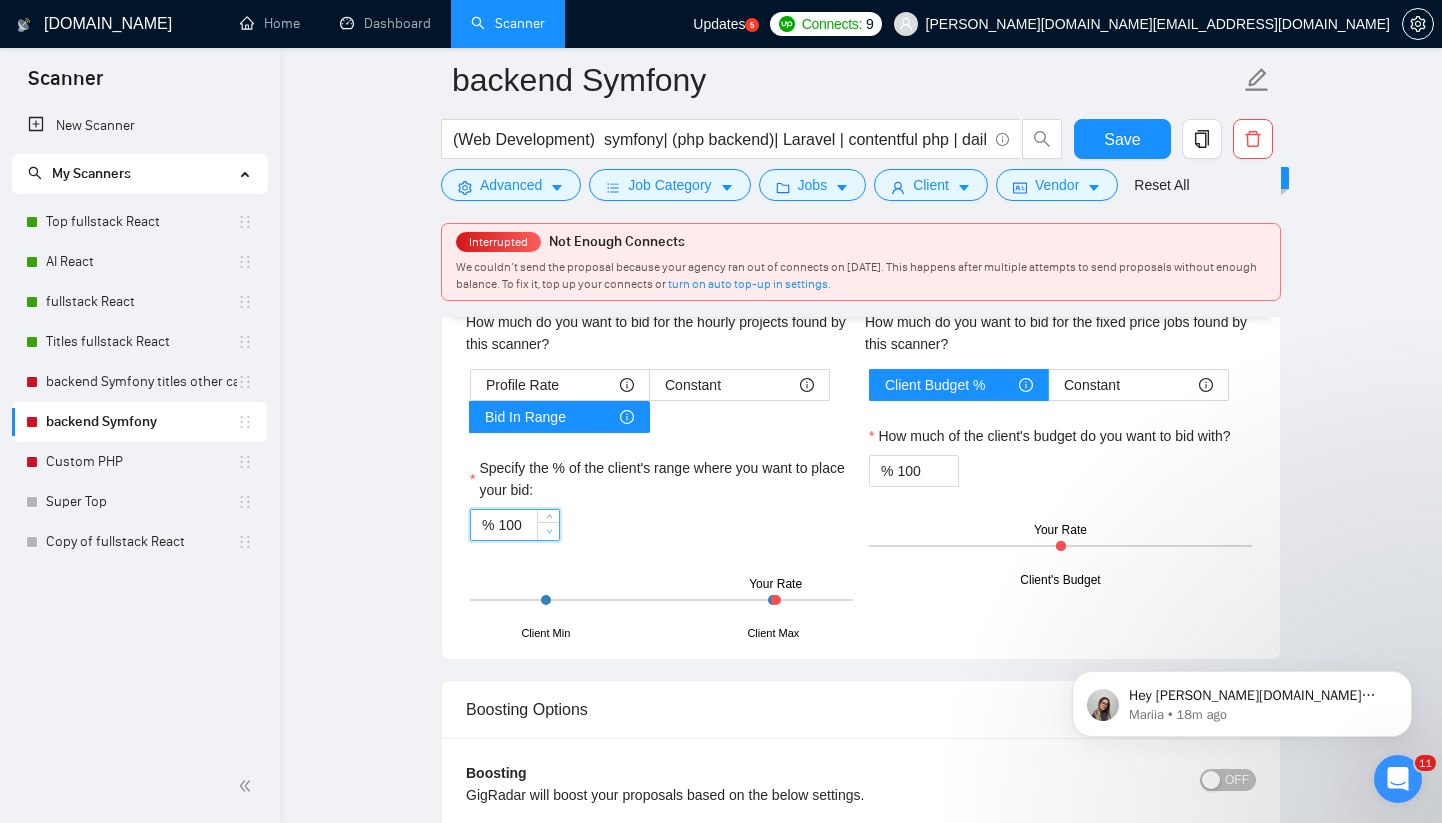 click at bounding box center (549, 531) 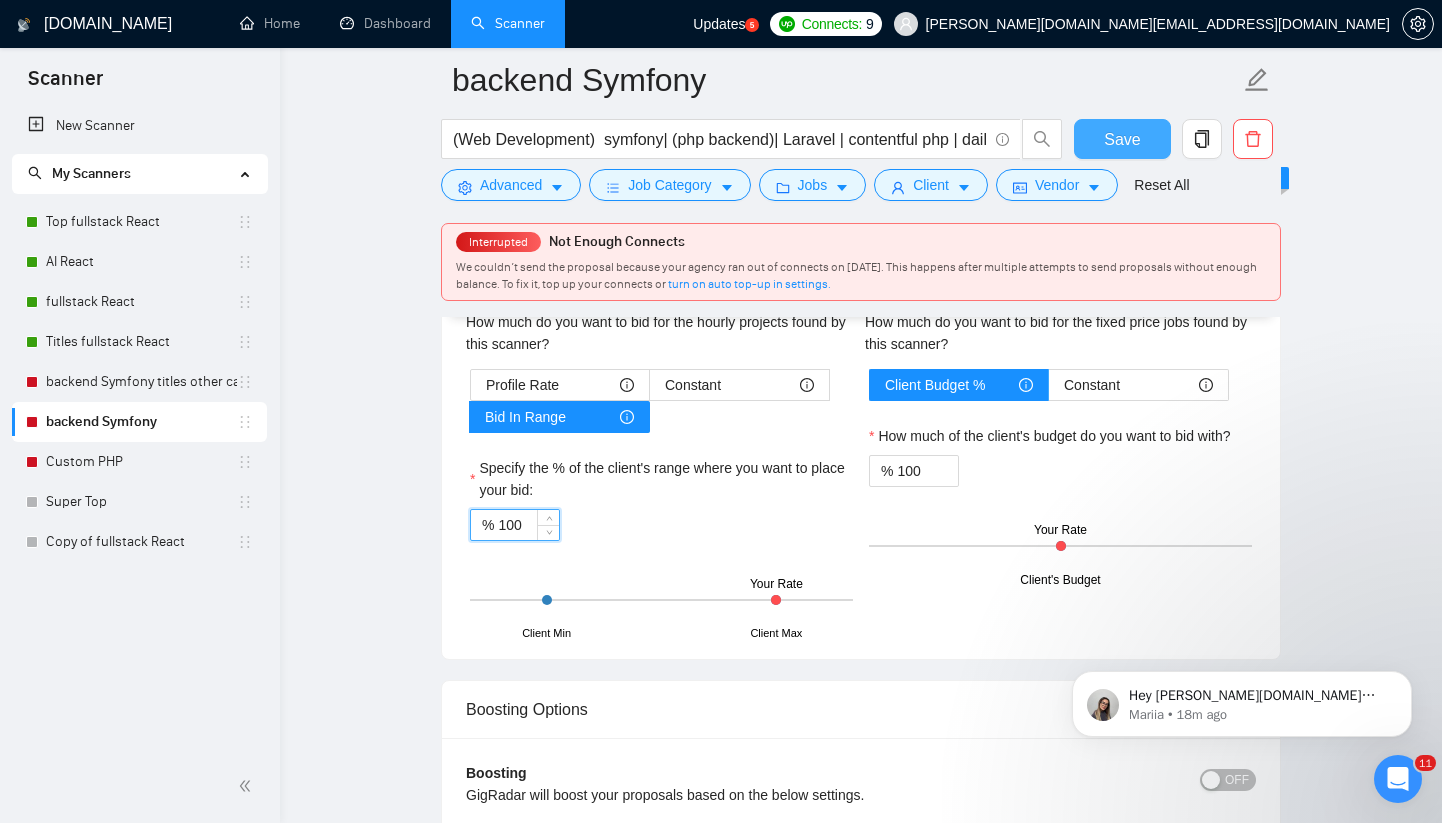 type on "100" 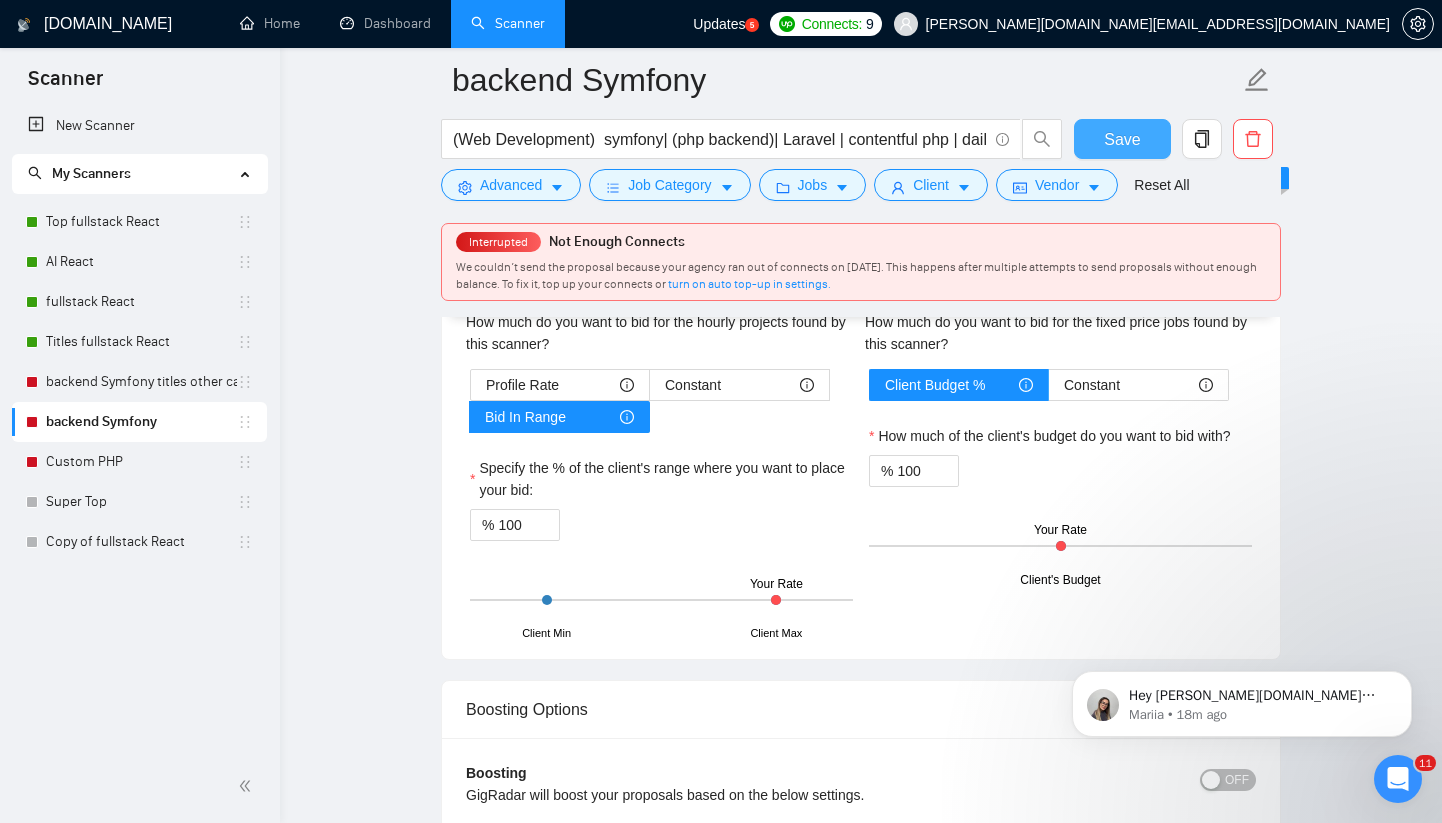 click on "Save" at bounding box center [1122, 139] 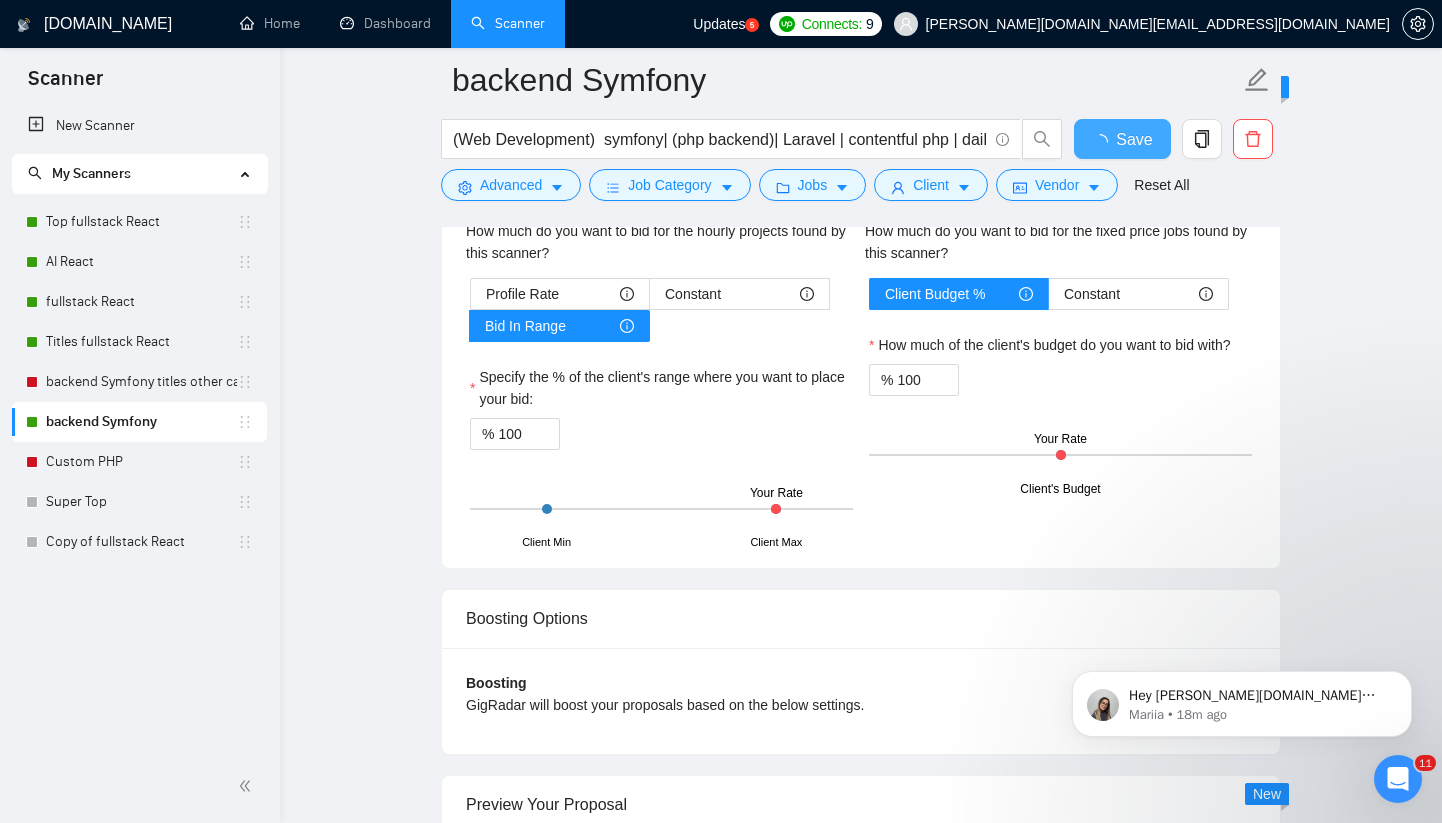 type 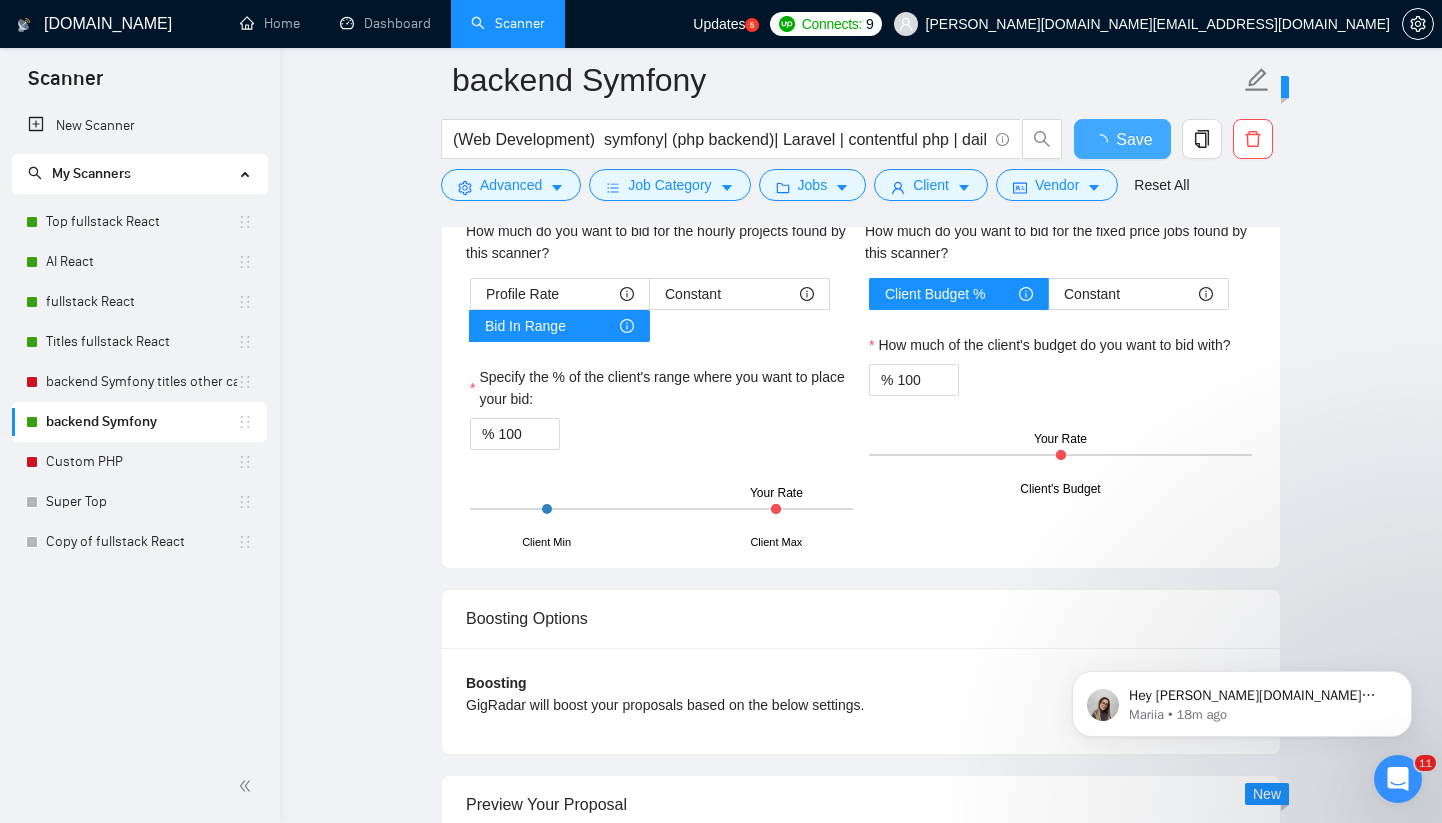 checkbox on "true" 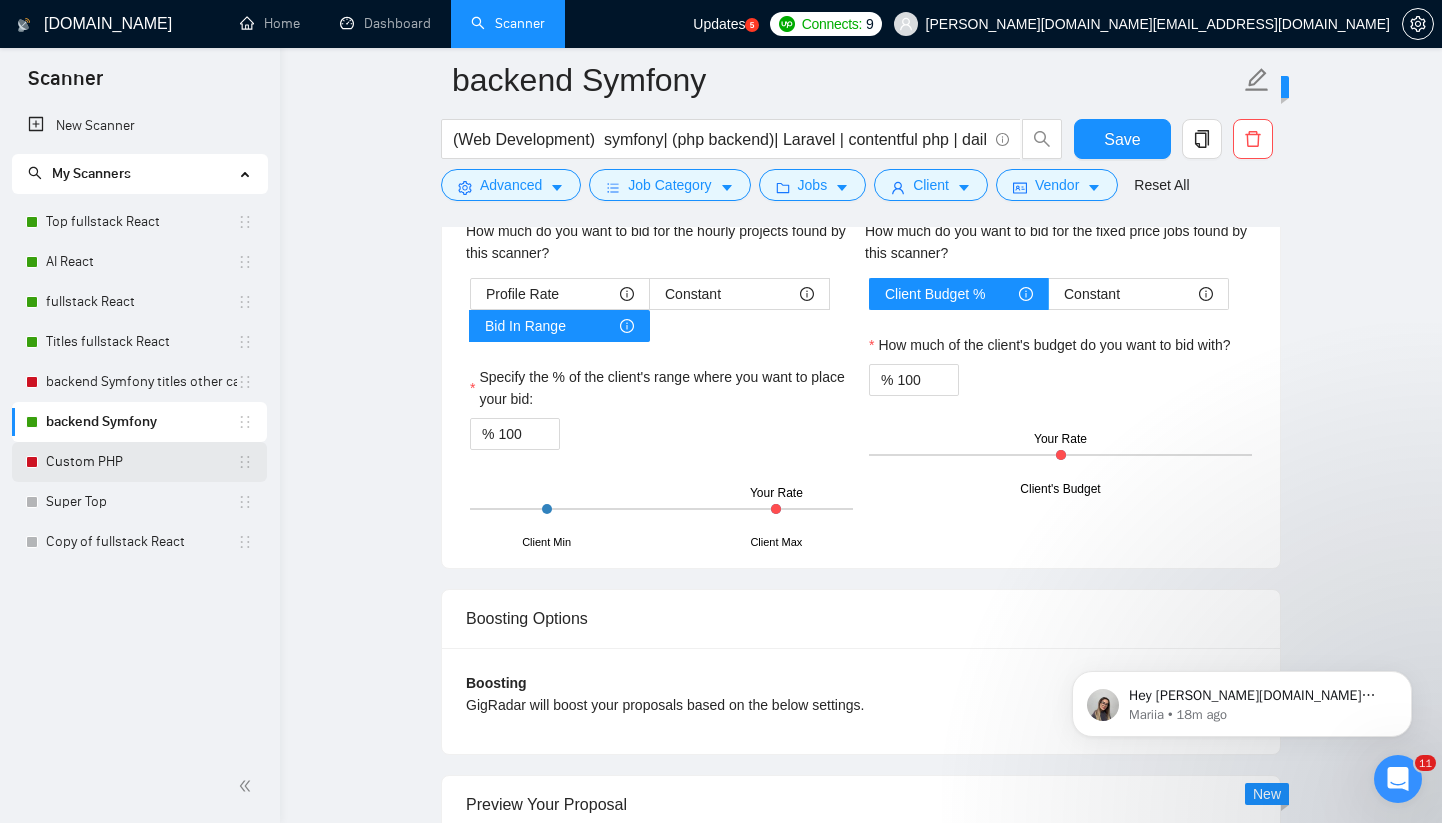 click on "Custom PHP" at bounding box center (141, 462) 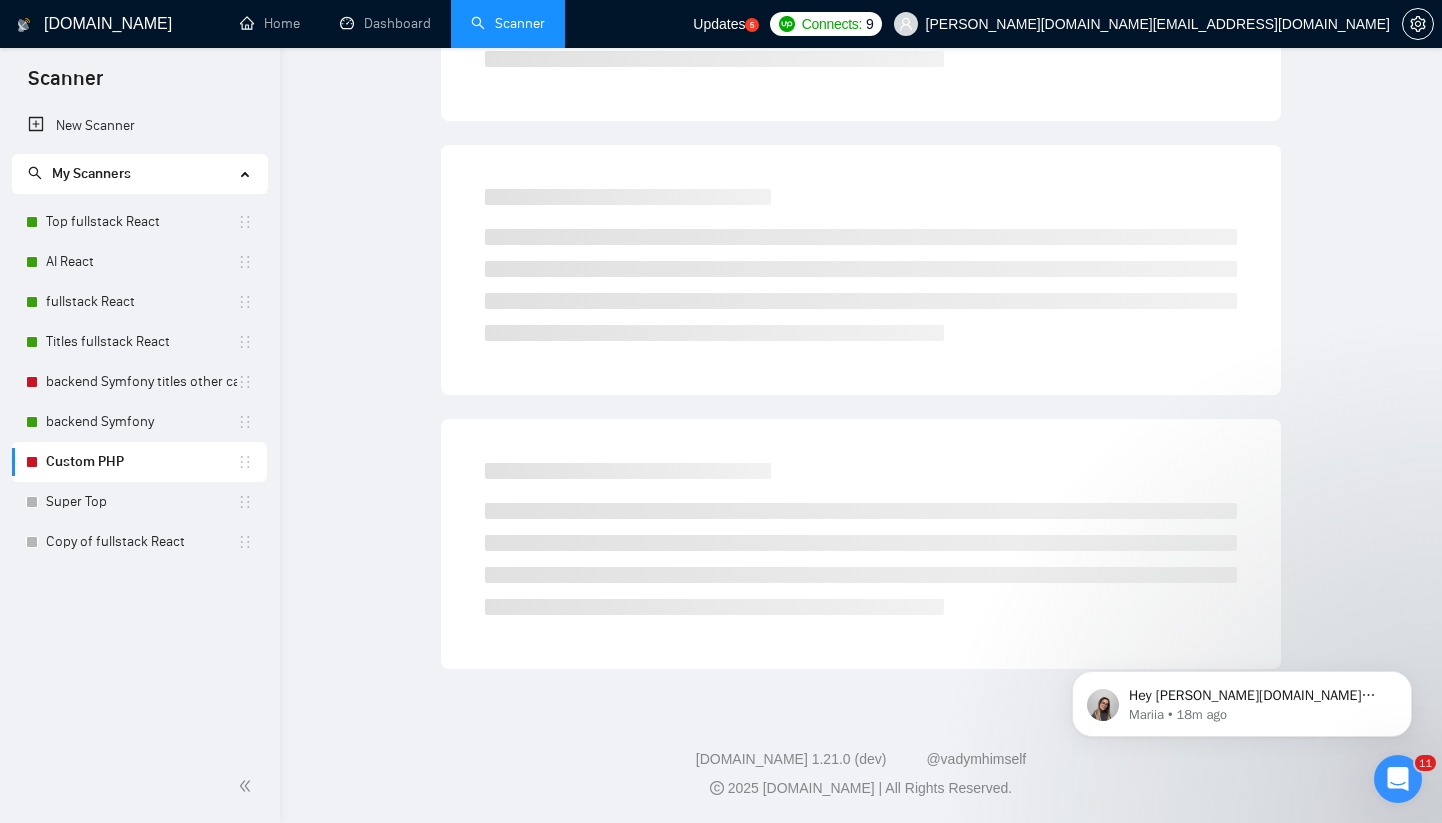 scroll, scrollTop: 0, scrollLeft: 0, axis: both 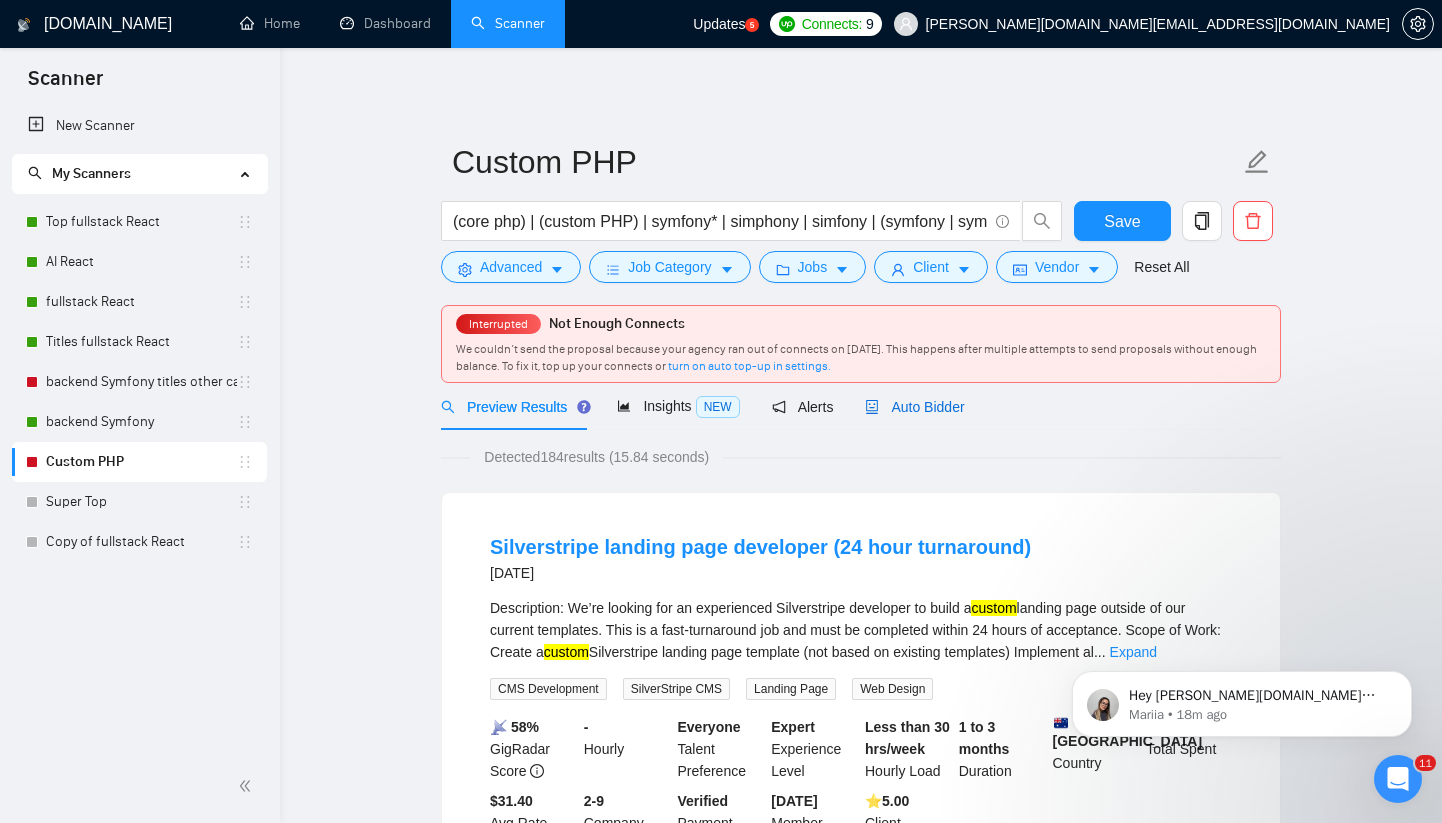 click on "Auto Bidder" at bounding box center [914, 407] 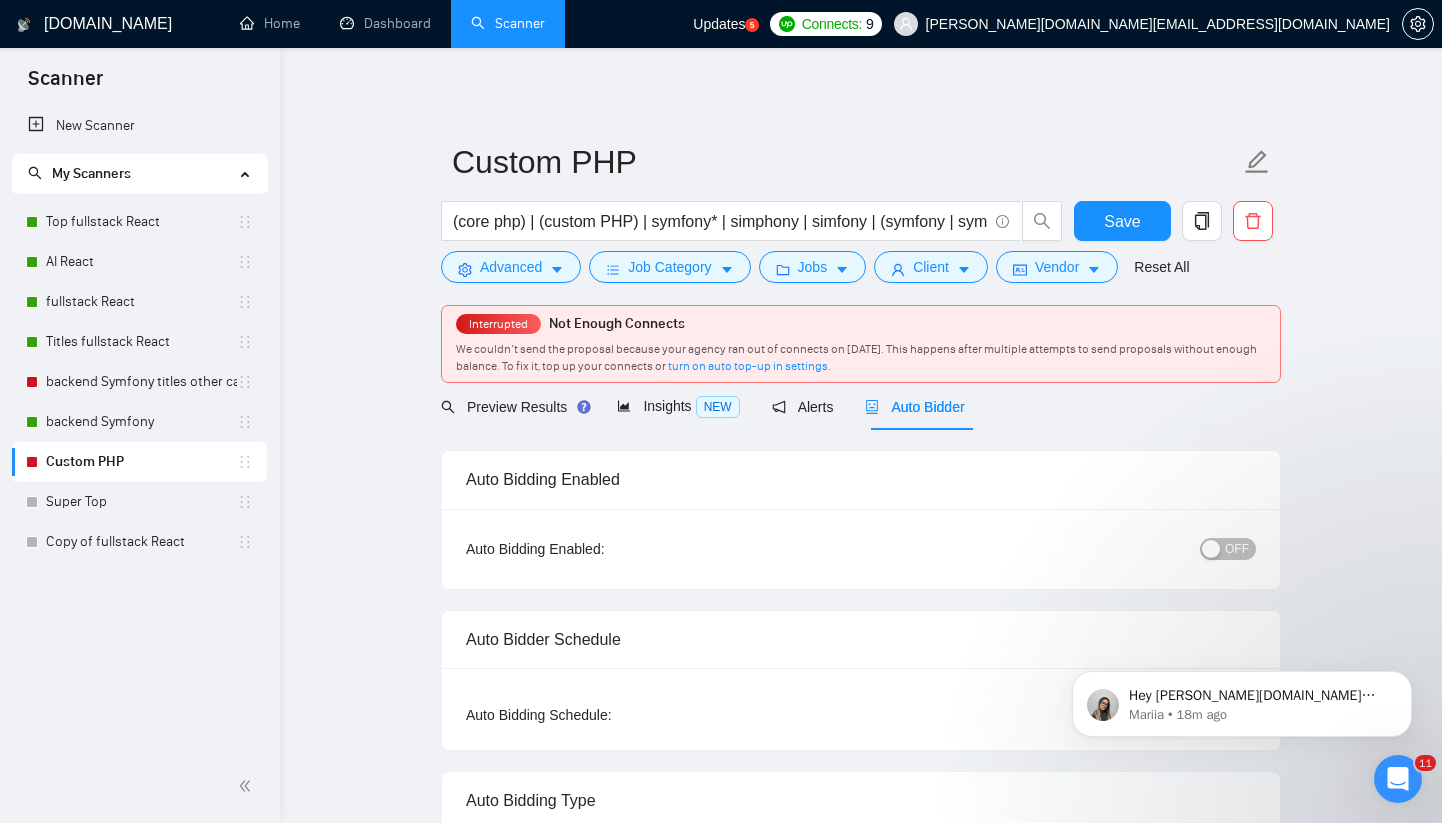 type 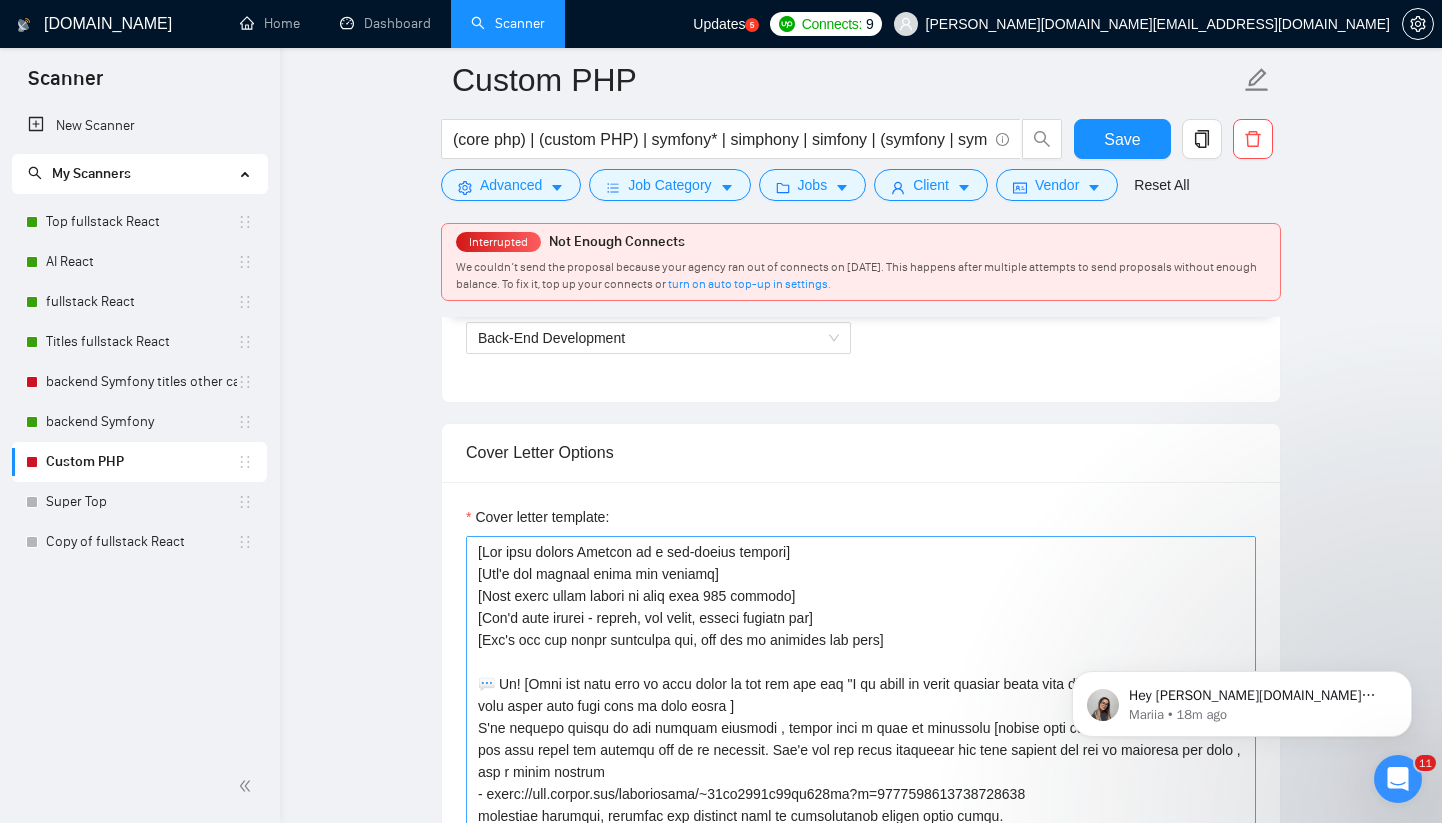 scroll, scrollTop: 1207, scrollLeft: 0, axis: vertical 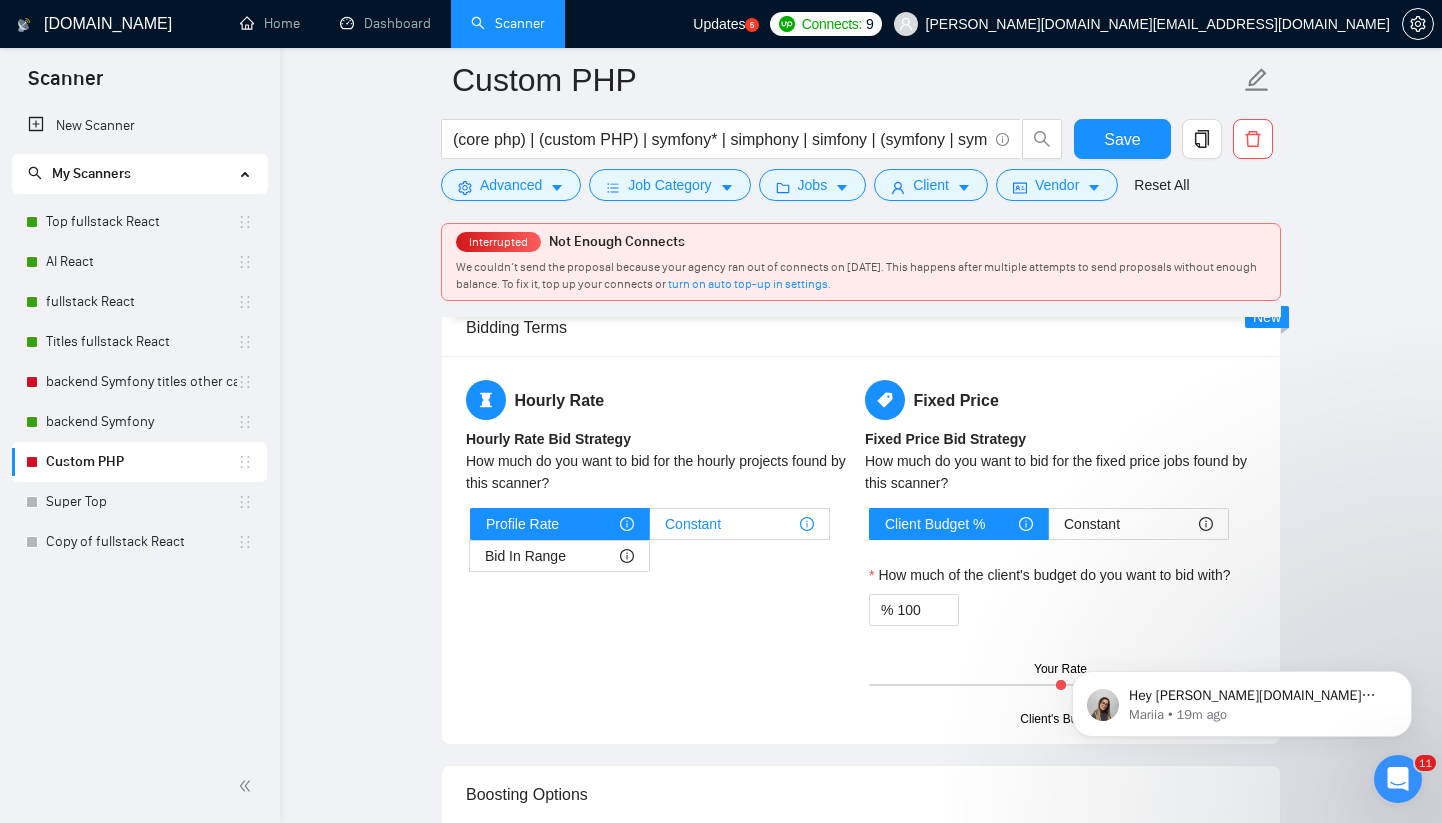 click on "Constant" at bounding box center [739, 524] 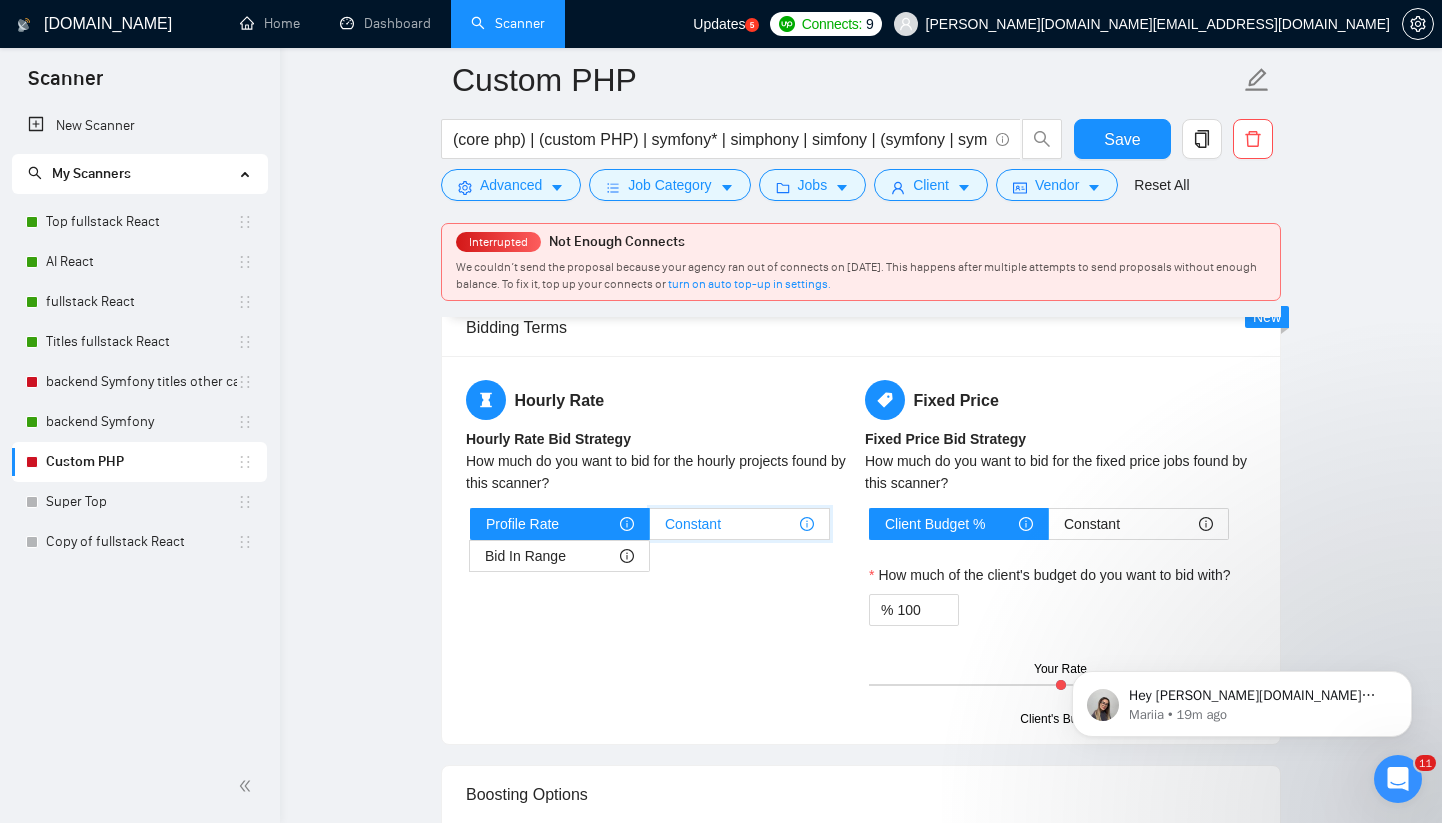 click on "Constant" at bounding box center [650, 529] 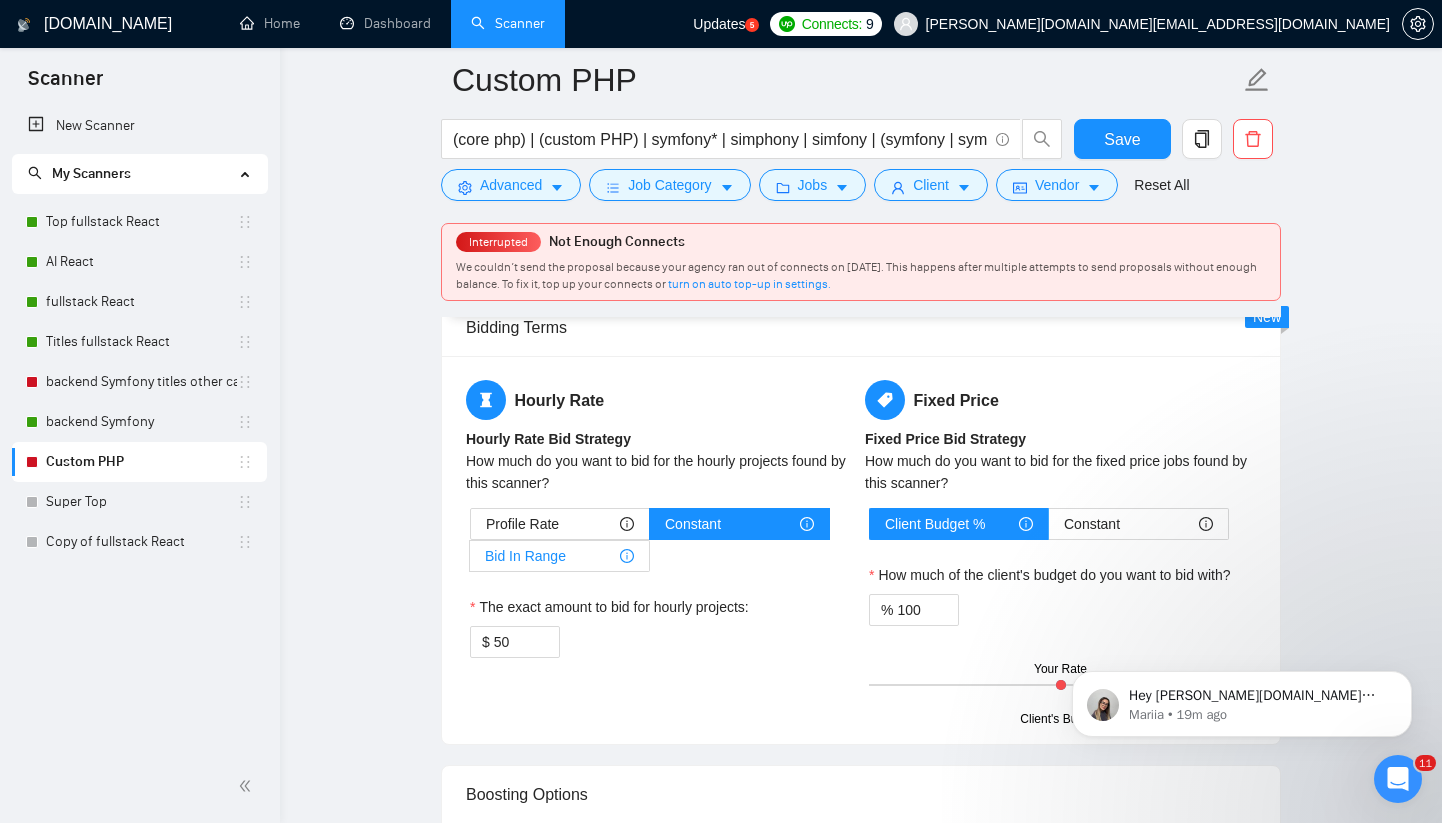 click on "Bid In Range" at bounding box center [559, 556] 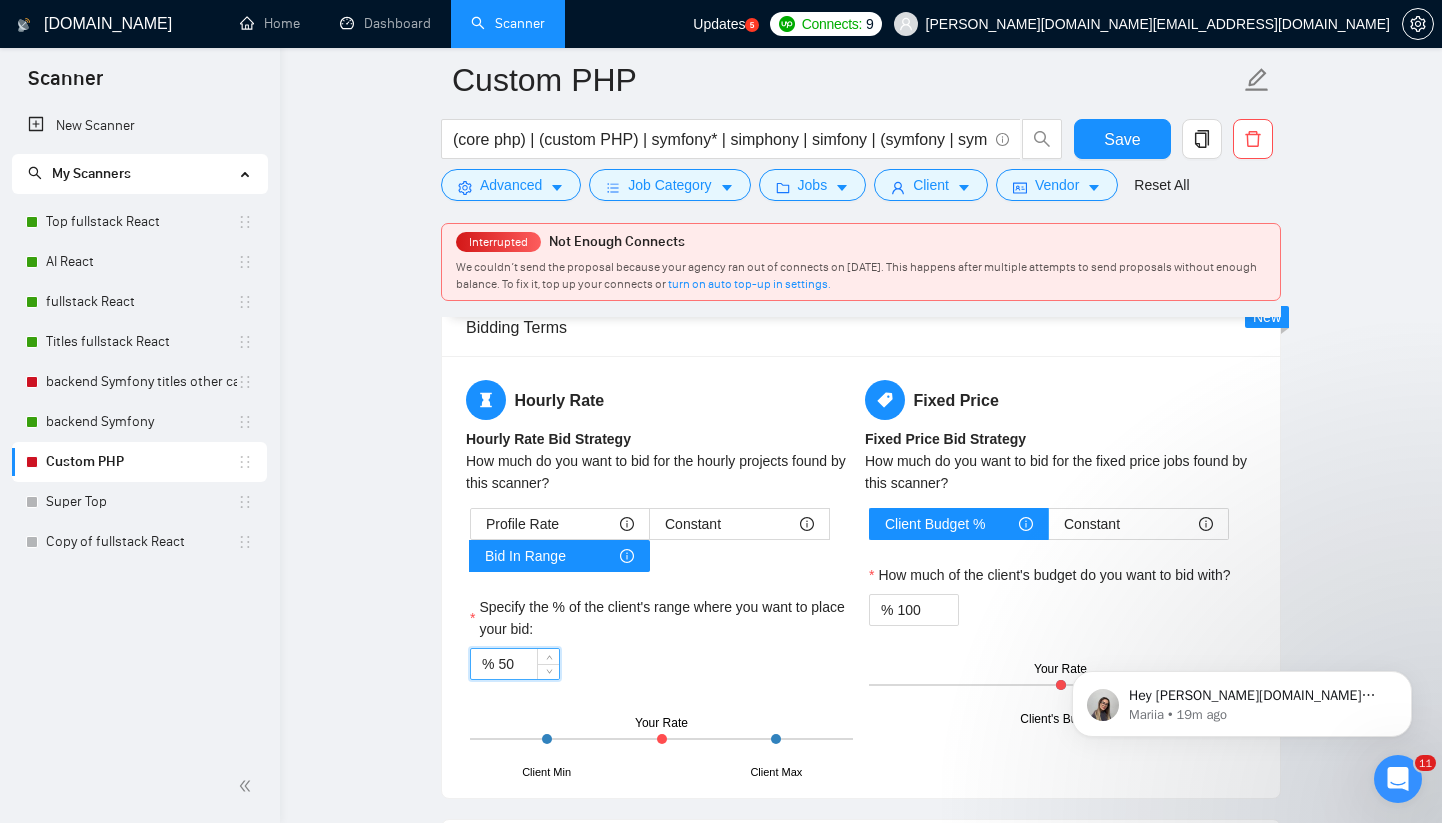 drag, startPoint x: 498, startPoint y: 658, endPoint x: 508, endPoint y: 656, distance: 10.198039 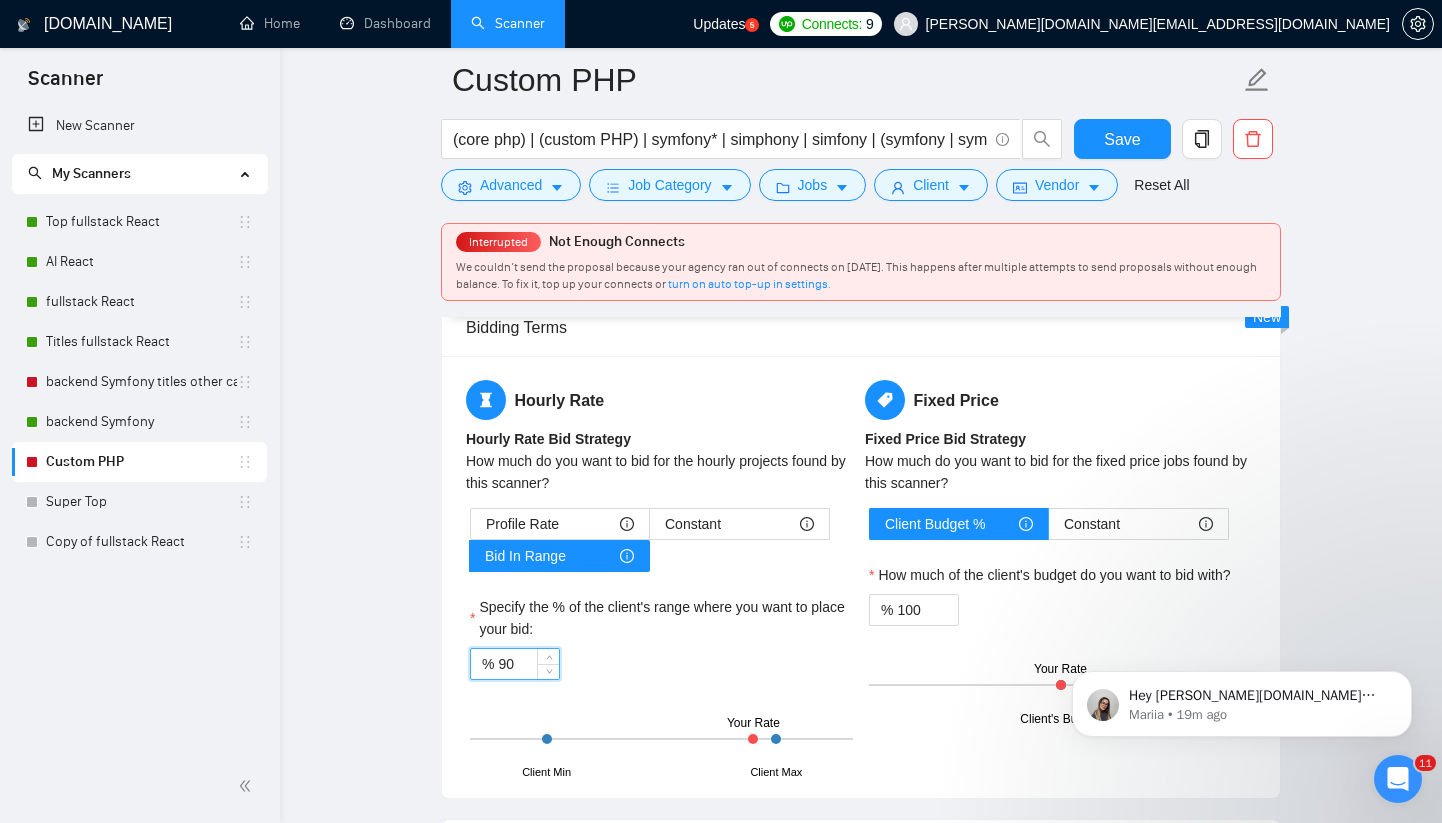 click on "90" at bounding box center (528, 664) 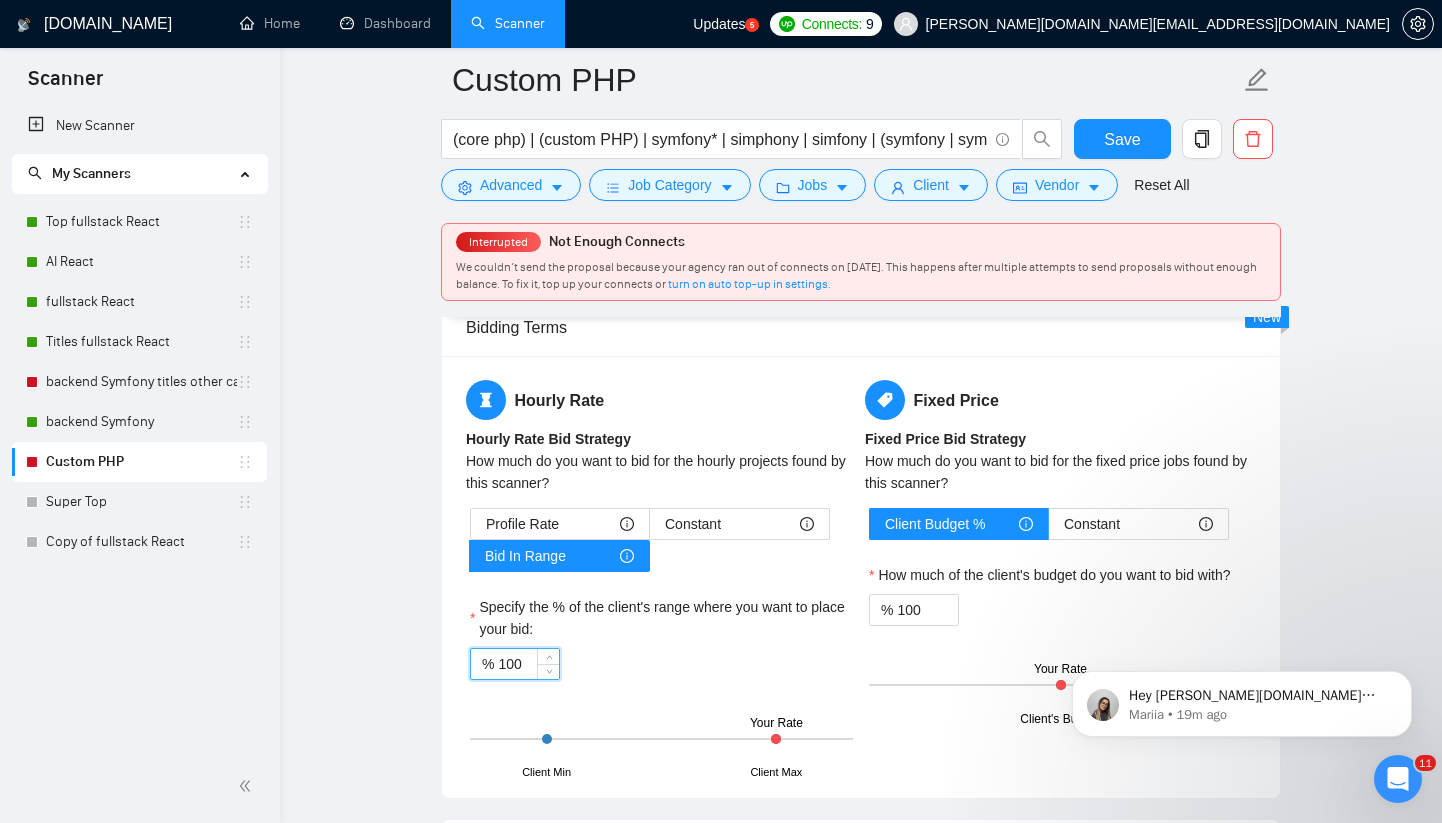 type on "100" 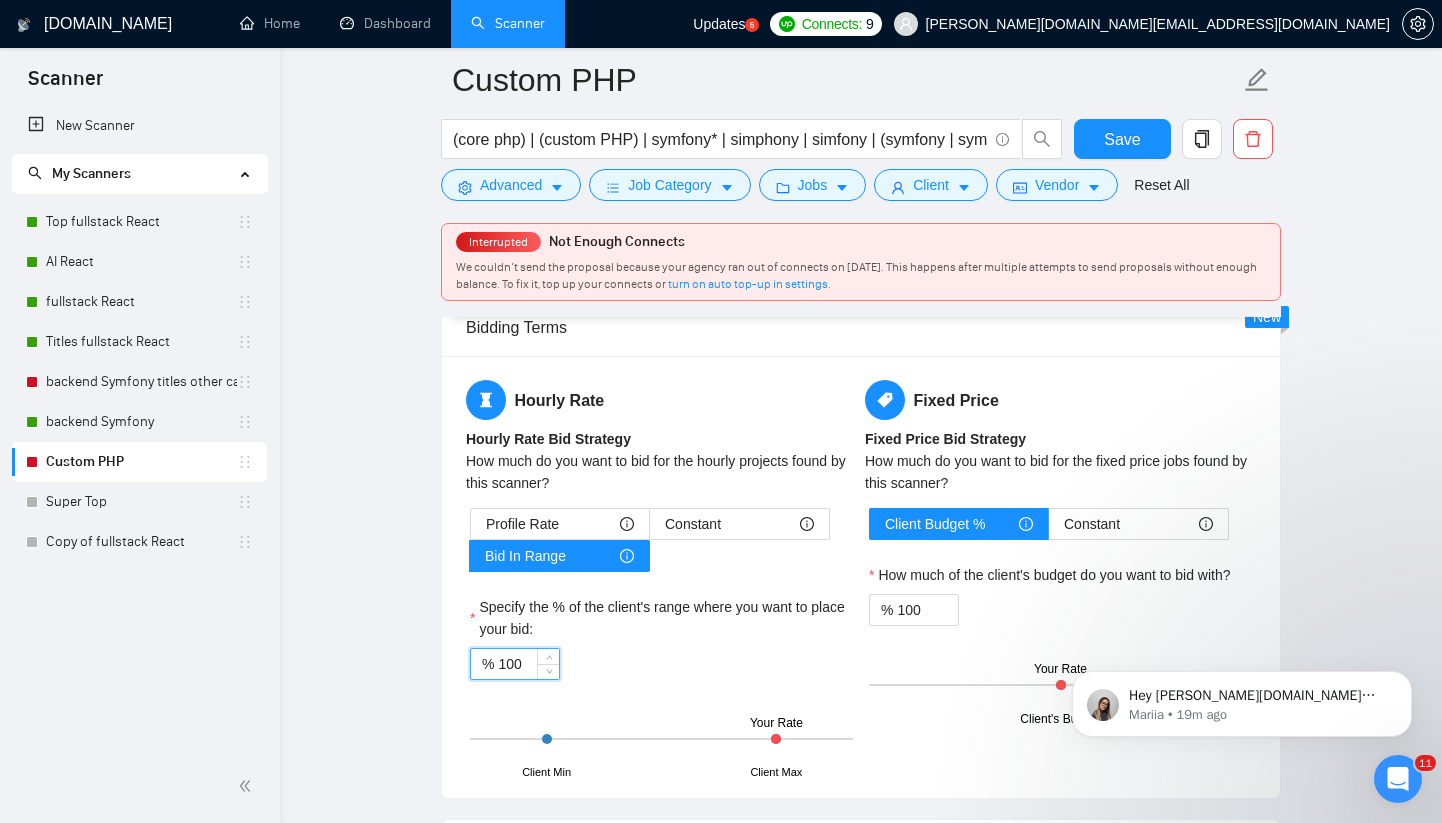 click on "% 100" at bounding box center [661, 664] 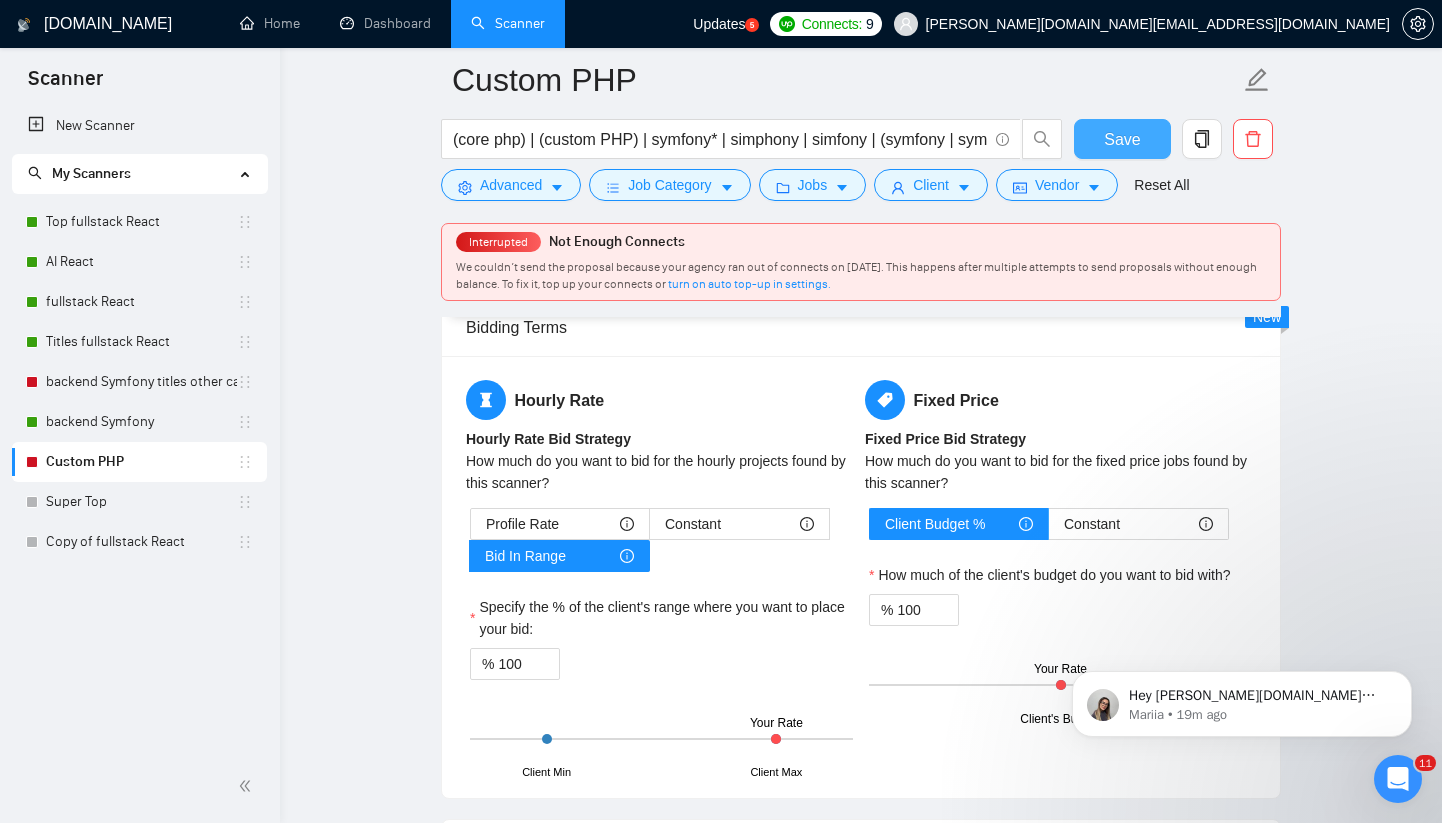 click on "Save" at bounding box center (1122, 139) 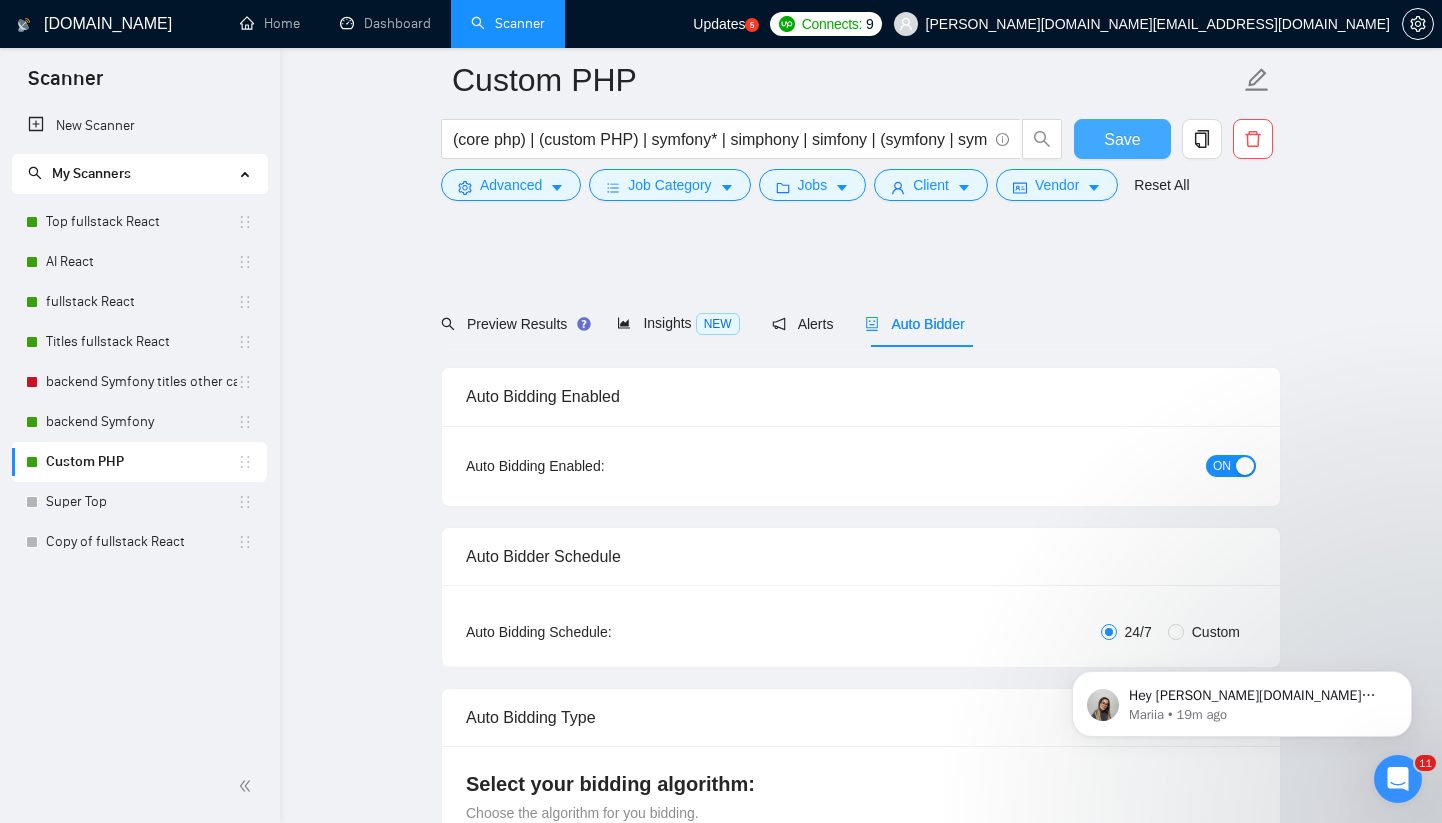 scroll, scrollTop: 0, scrollLeft: 0, axis: both 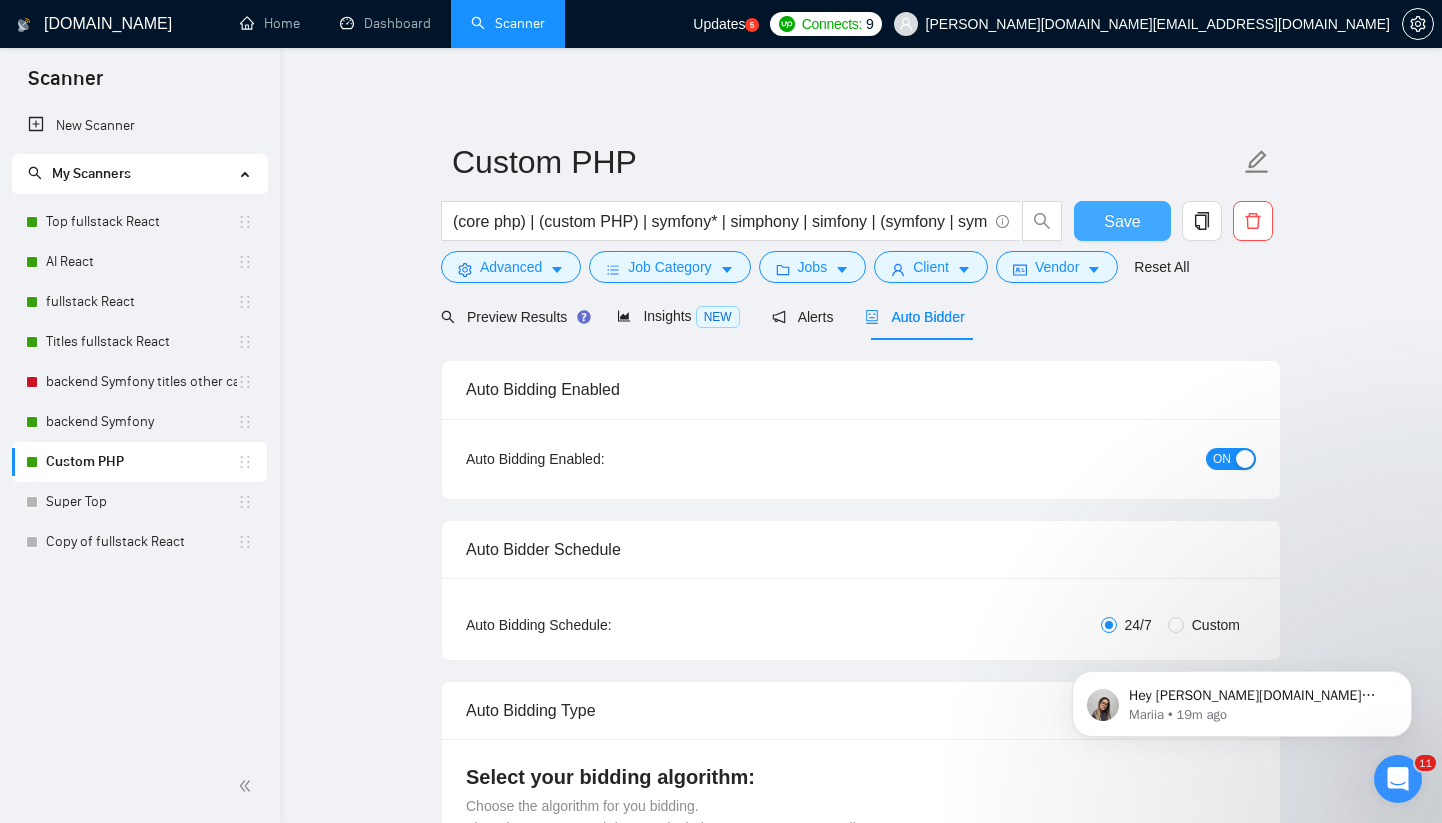 click on "Save" at bounding box center (1122, 221) 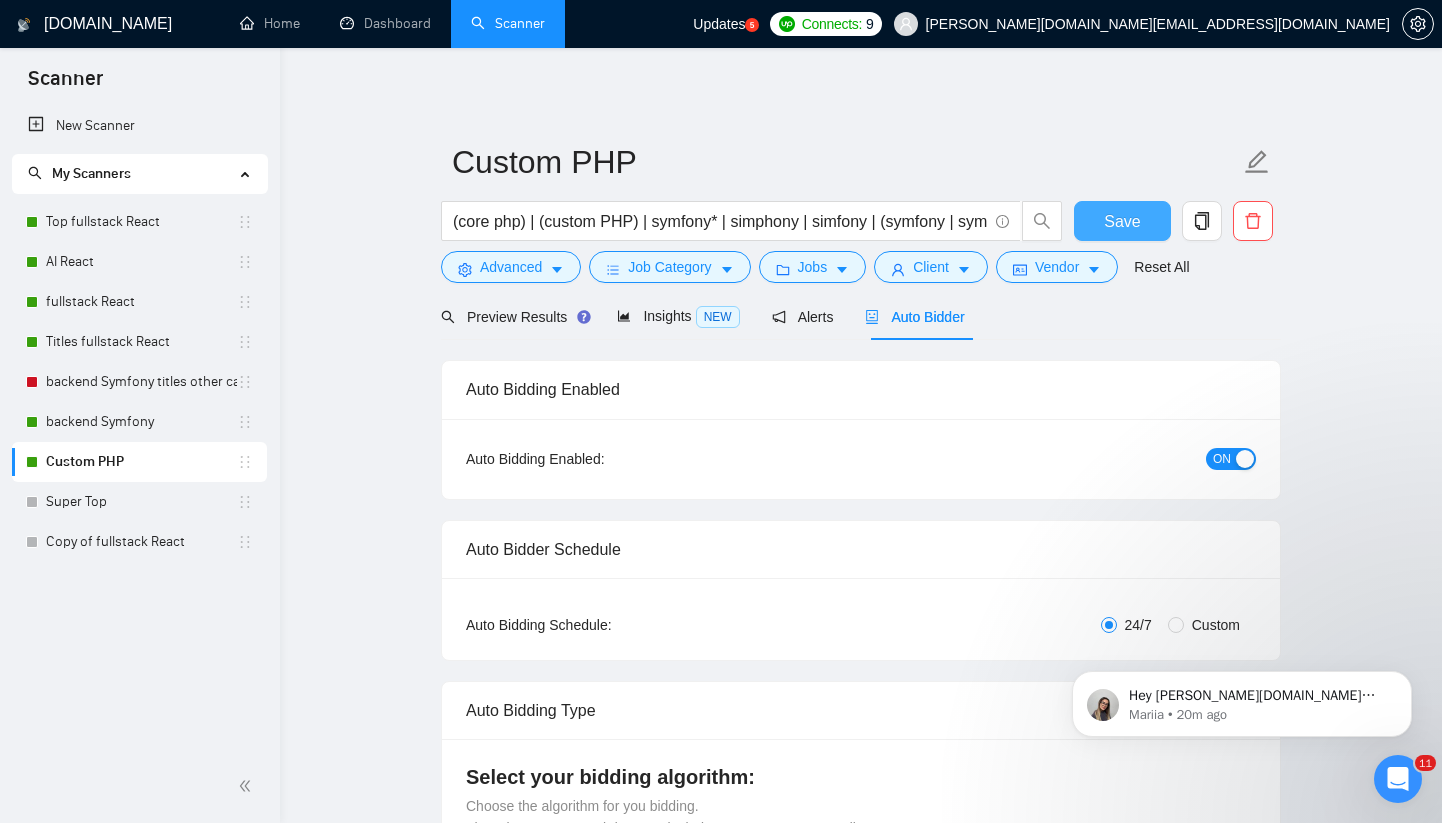 type 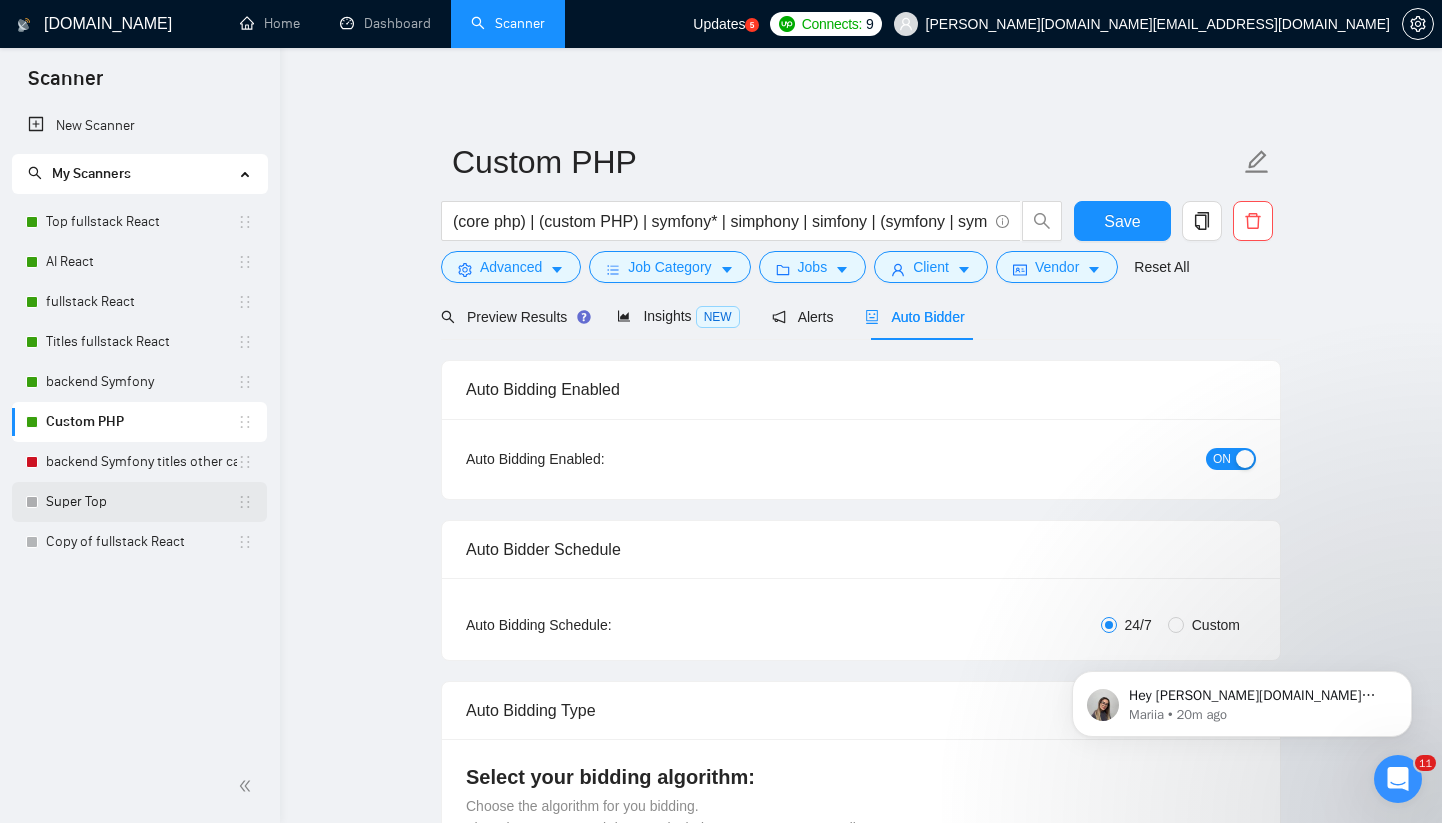 click on "Super Top" at bounding box center [141, 502] 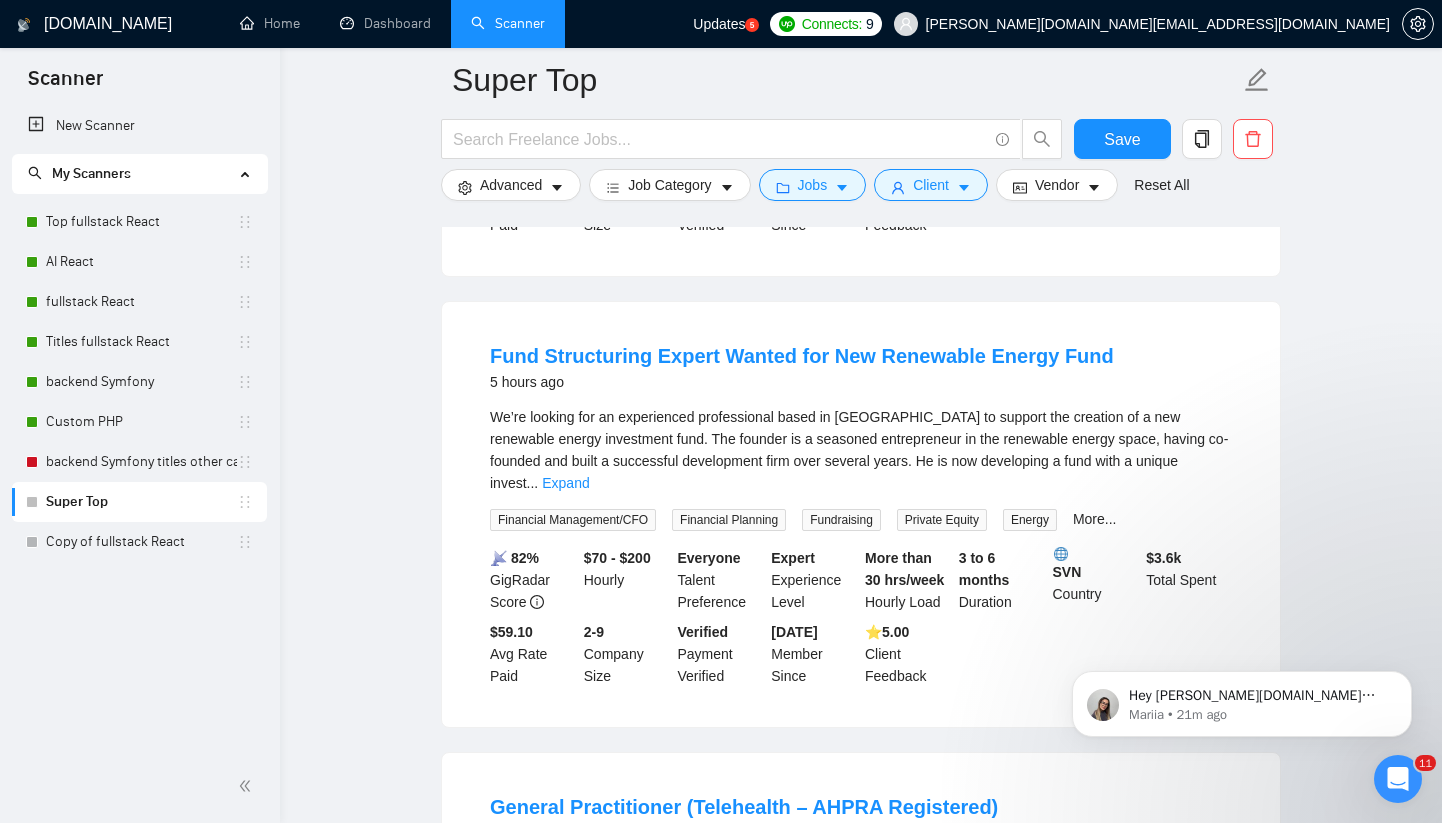 scroll, scrollTop: 2548, scrollLeft: 0, axis: vertical 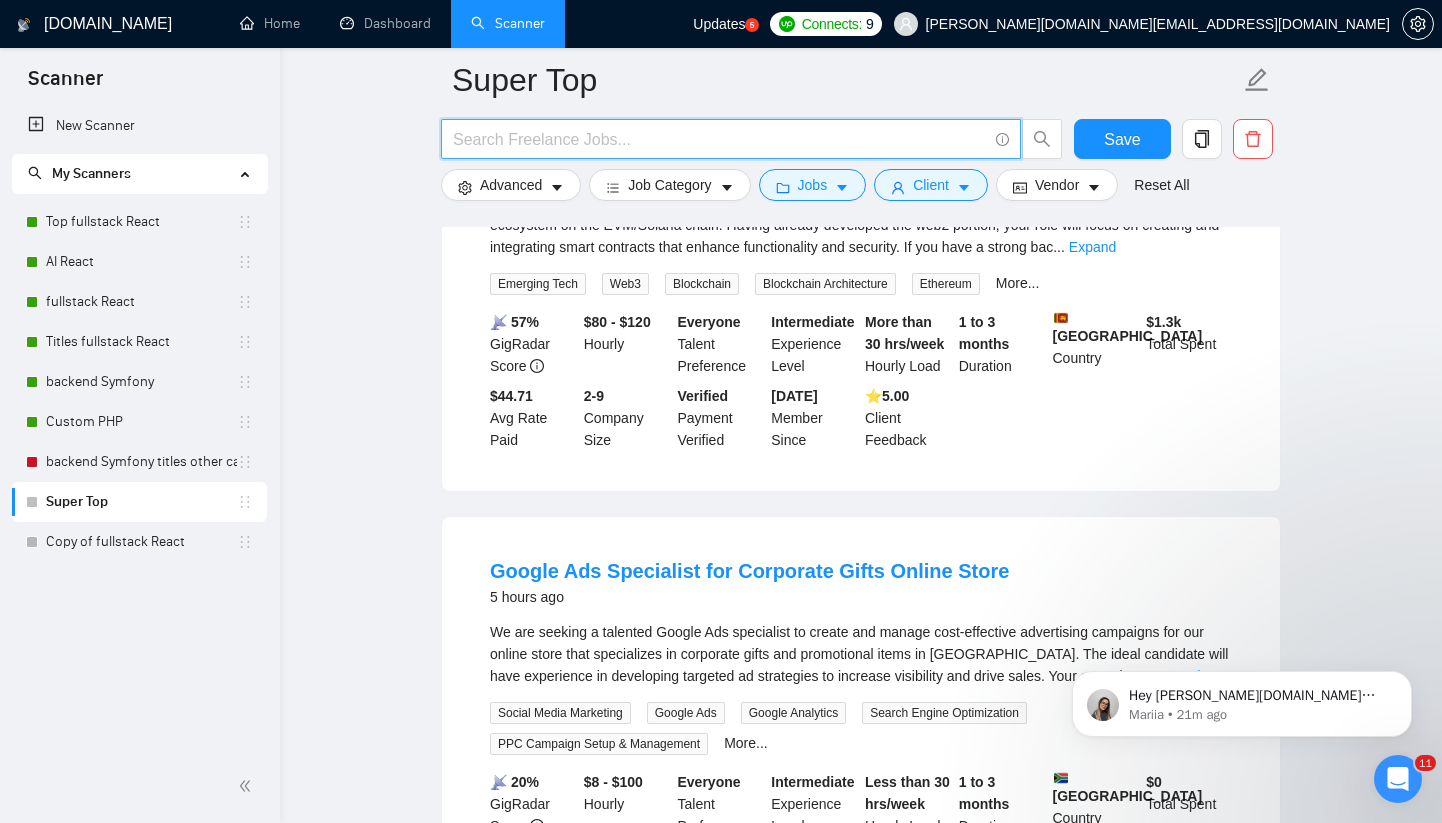 click at bounding box center (720, 139) 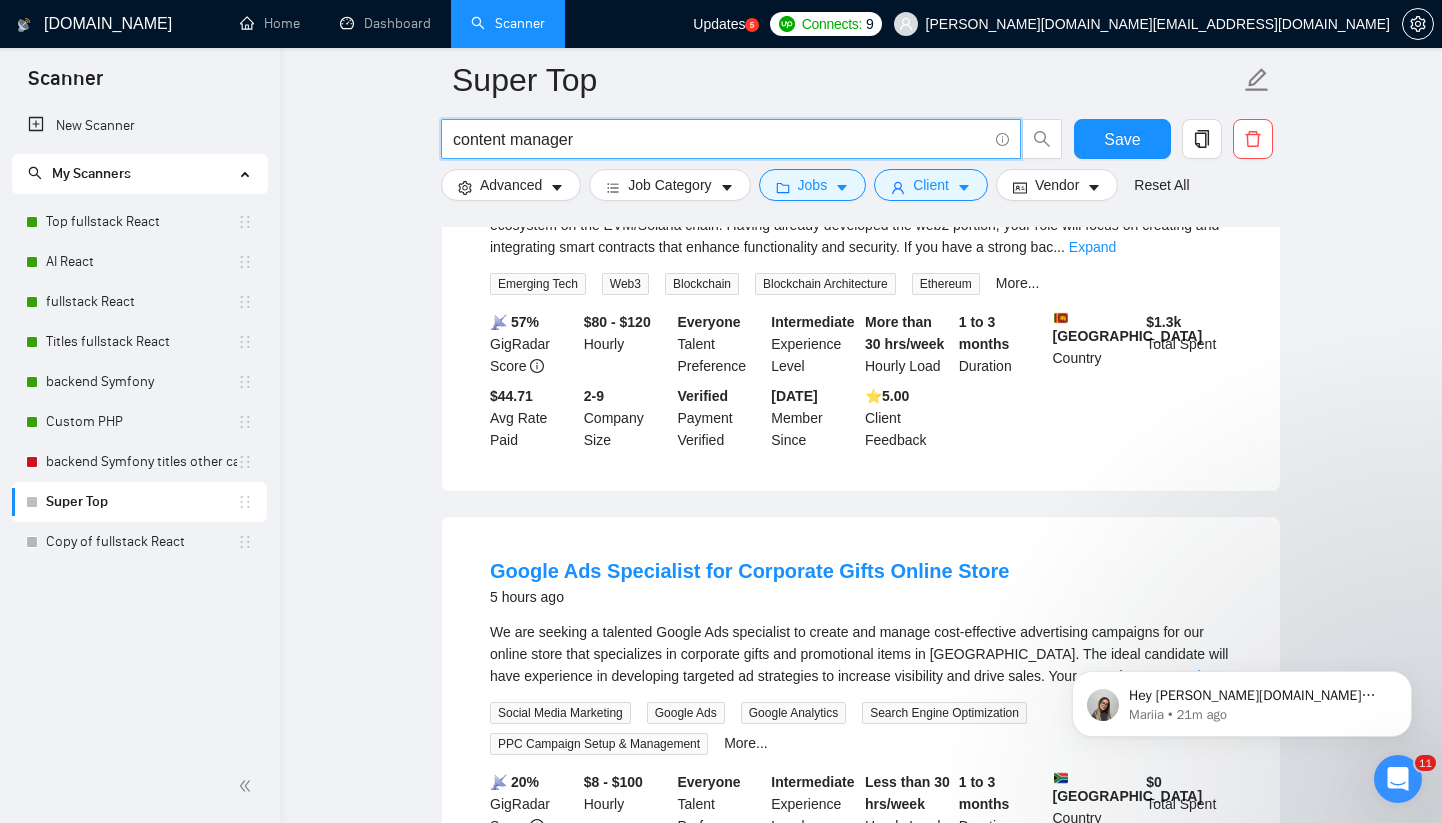 type on "content manager" 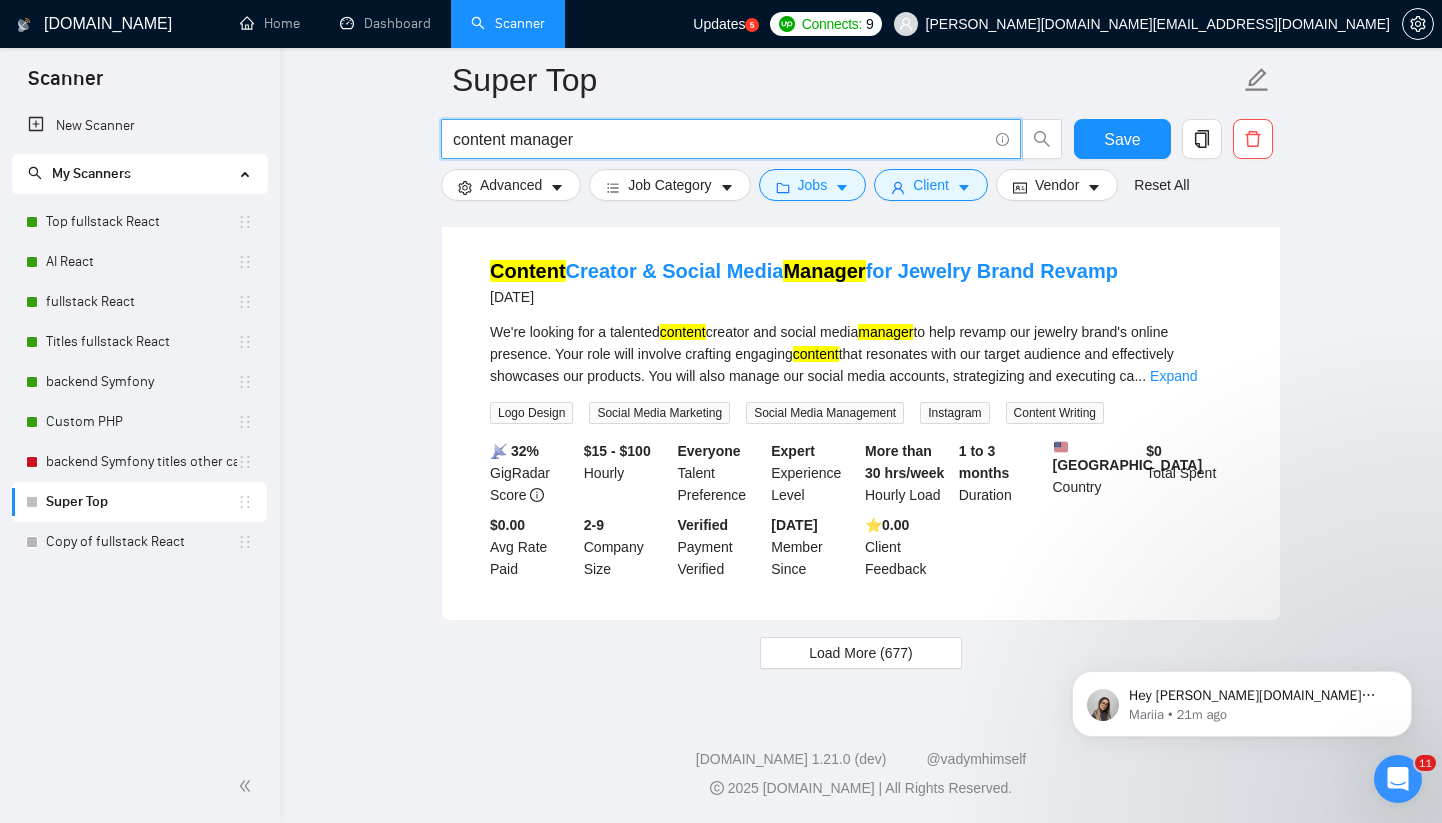 scroll, scrollTop: 4385, scrollLeft: 0, axis: vertical 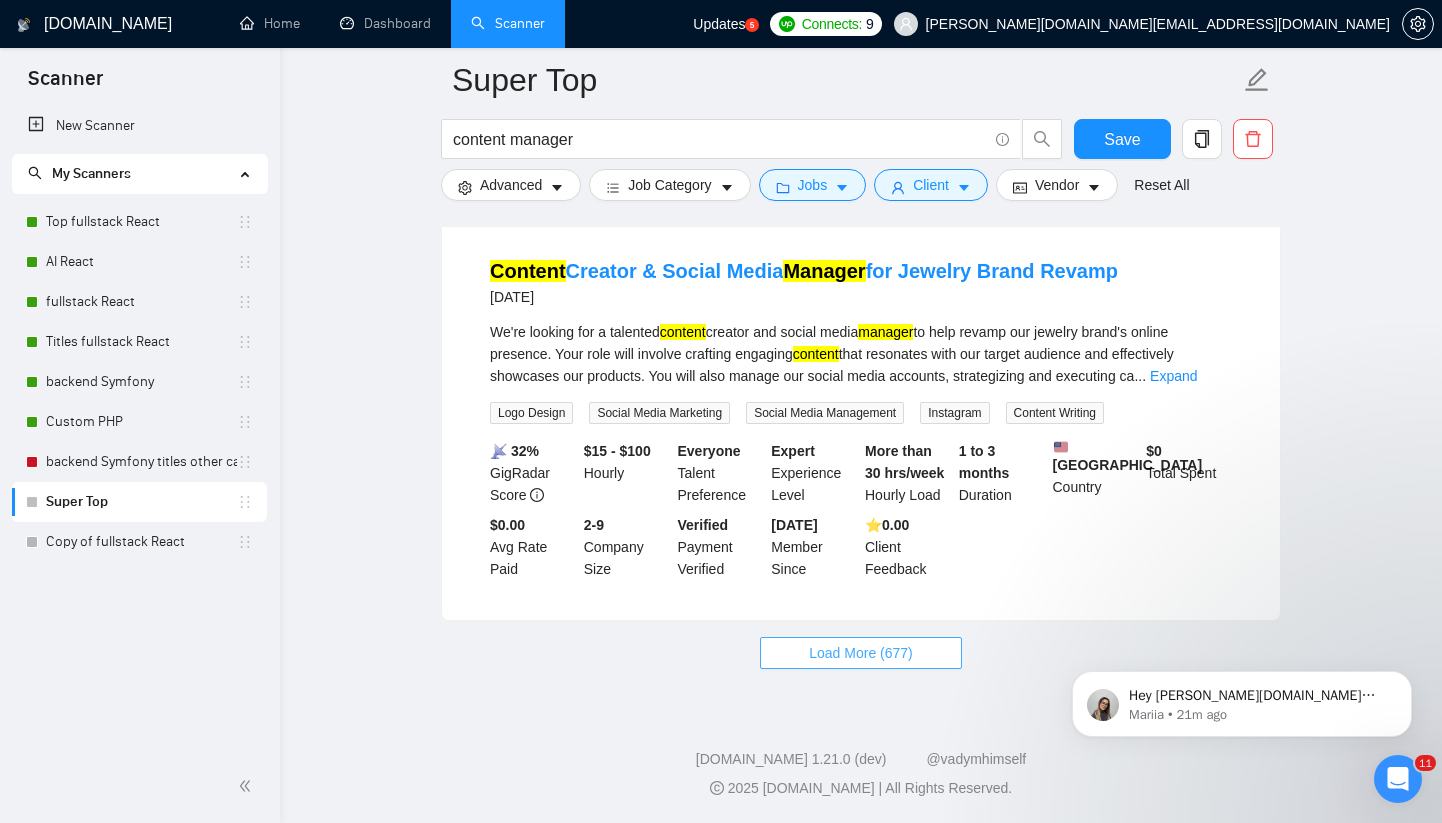 click on "Load More (677)" at bounding box center [861, 653] 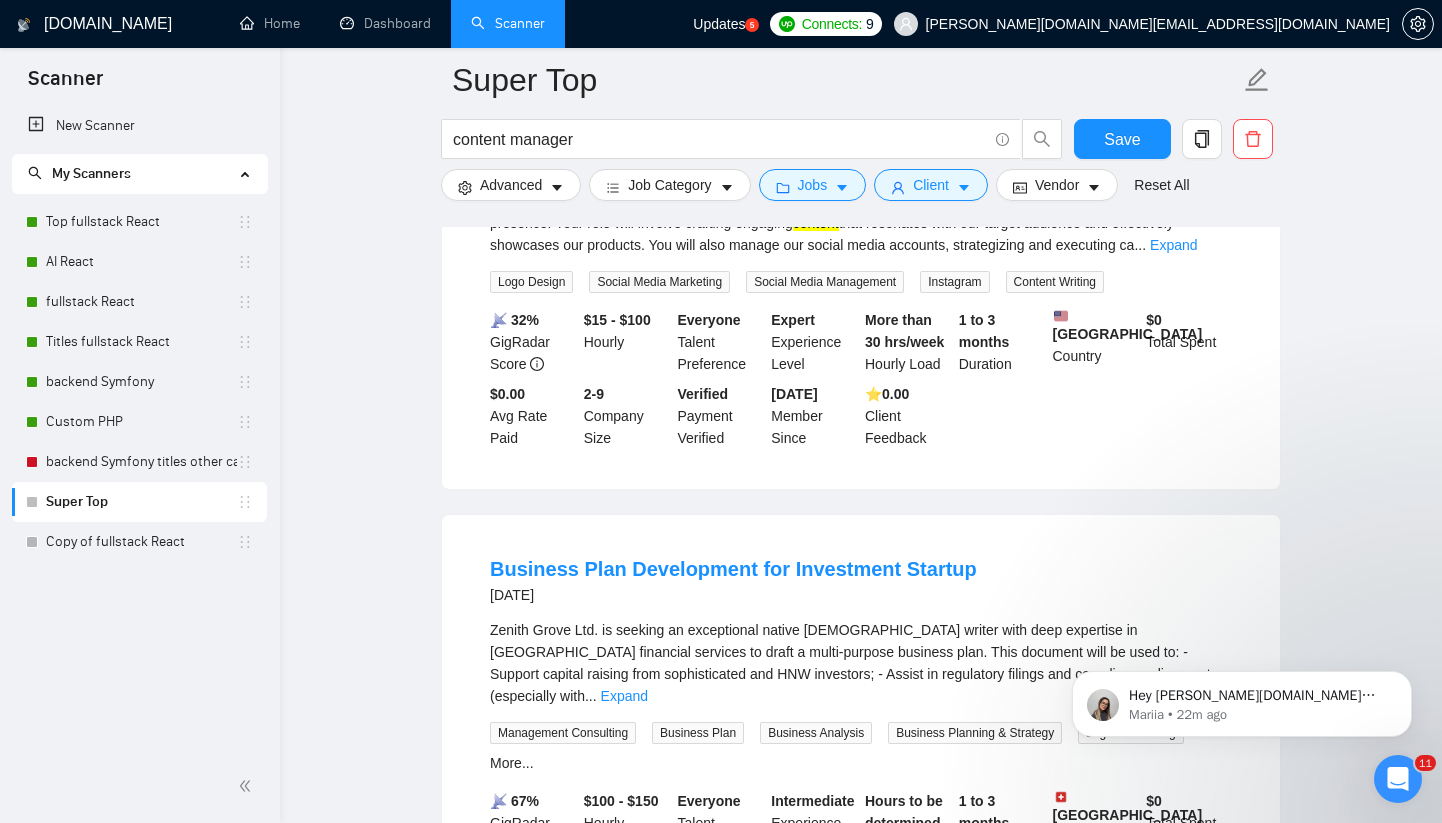click on "Super Top content manager Save Advanced   Job Category   Jobs   Client   Vendor   Reset All Preview Results Insights NEW Alerts Auto Bidder Detected   687  results   (0.09 seconds) Instagram Ads  Manager  for Personal Brand Growth (Collaborative Role with ChatGPT) 11 hours ago I’m looking for a highly skilled Instagram Ads  Manager  to help grow my personal brand using Reels-focused campaigns that drive real follower growth, engagement, and profile optimization.
This is not a passive [MEDICAL_DATA] role.
It’s a daily job, billed [DEMOGRAPHIC_DATA], with full transparency. Manual hours are not allowed. I’m looking for someon ... Expand Social Media Marketing Influencer Marketing Social Media Advertising Instagram Social Media Management More... 📡   39% GigRadar Score   $35 - $100 Hourly Everyone Talent Preference Expert Experience Level More than 30 hrs/week Hourly Load More than 6 months Duration   [GEOGRAPHIC_DATA] Country $ 888.31 Total Spent $8.07 Avg Rate Paid 2-9 Company Size Verified Payment Verified [DATE] 5.00" at bounding box center [861, 341] 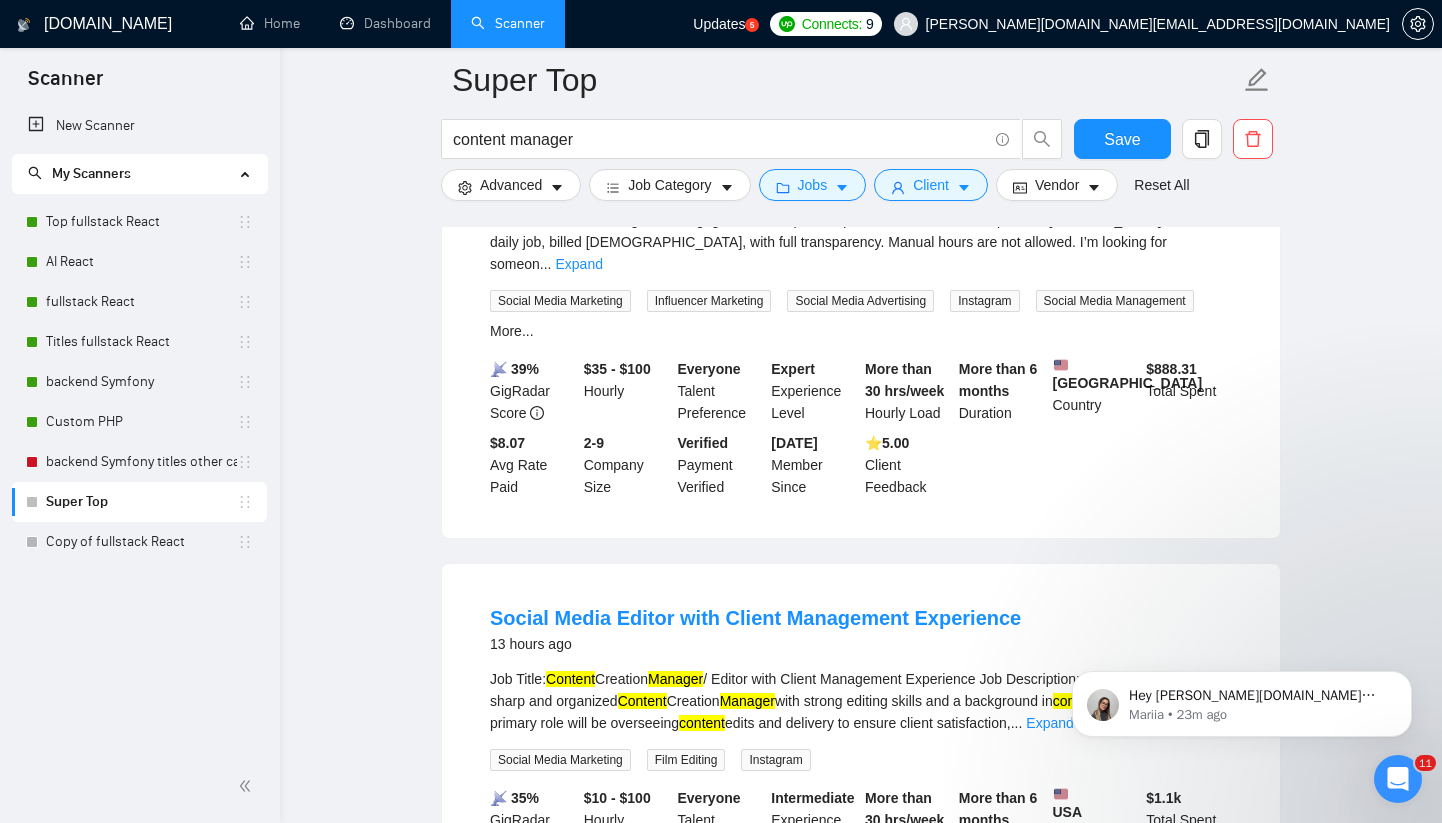 scroll, scrollTop: 0, scrollLeft: 0, axis: both 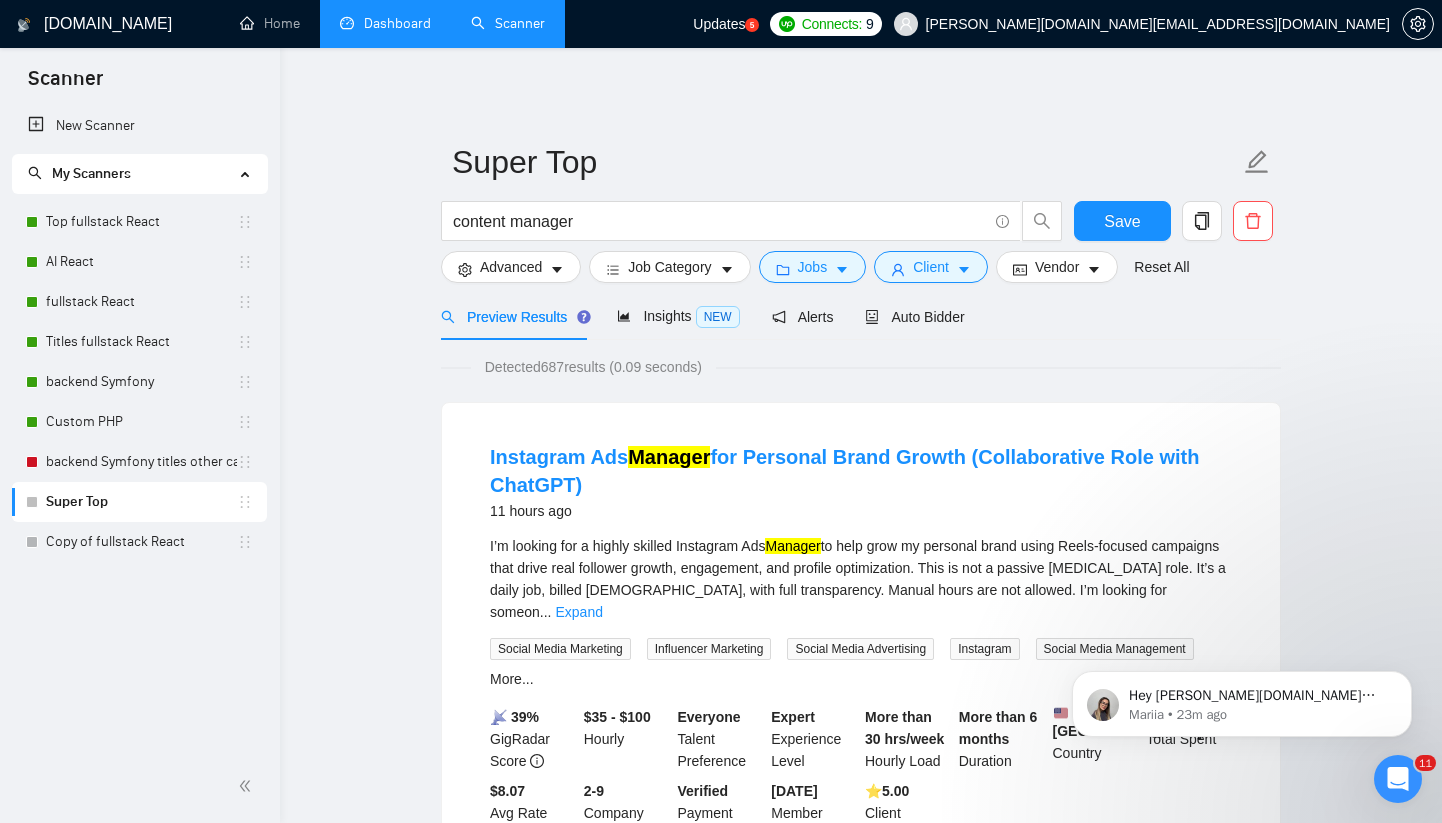 click on "Dashboard" at bounding box center [385, 23] 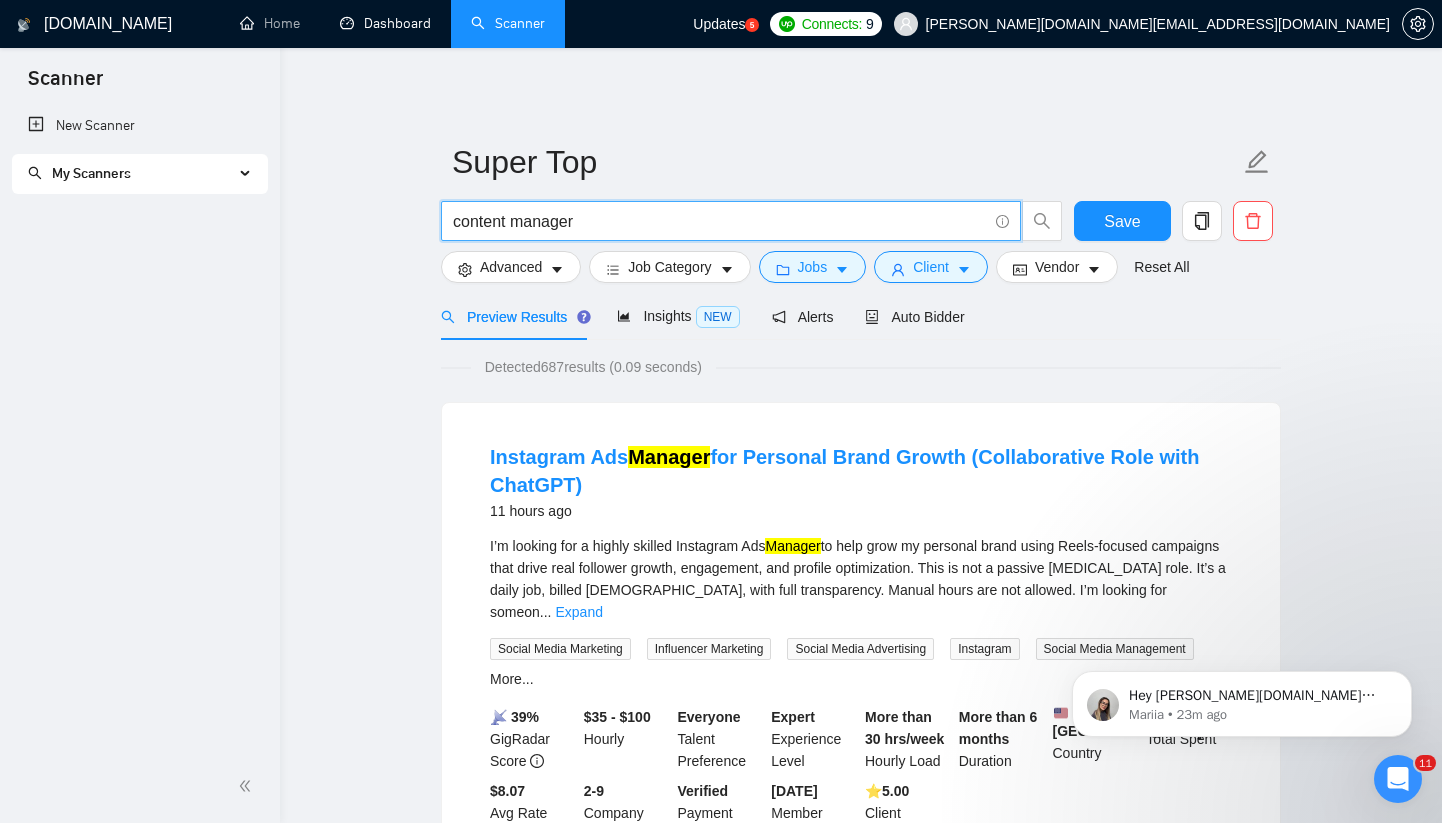 drag, startPoint x: 589, startPoint y: 217, endPoint x: 398, endPoint y: 203, distance: 191.5124 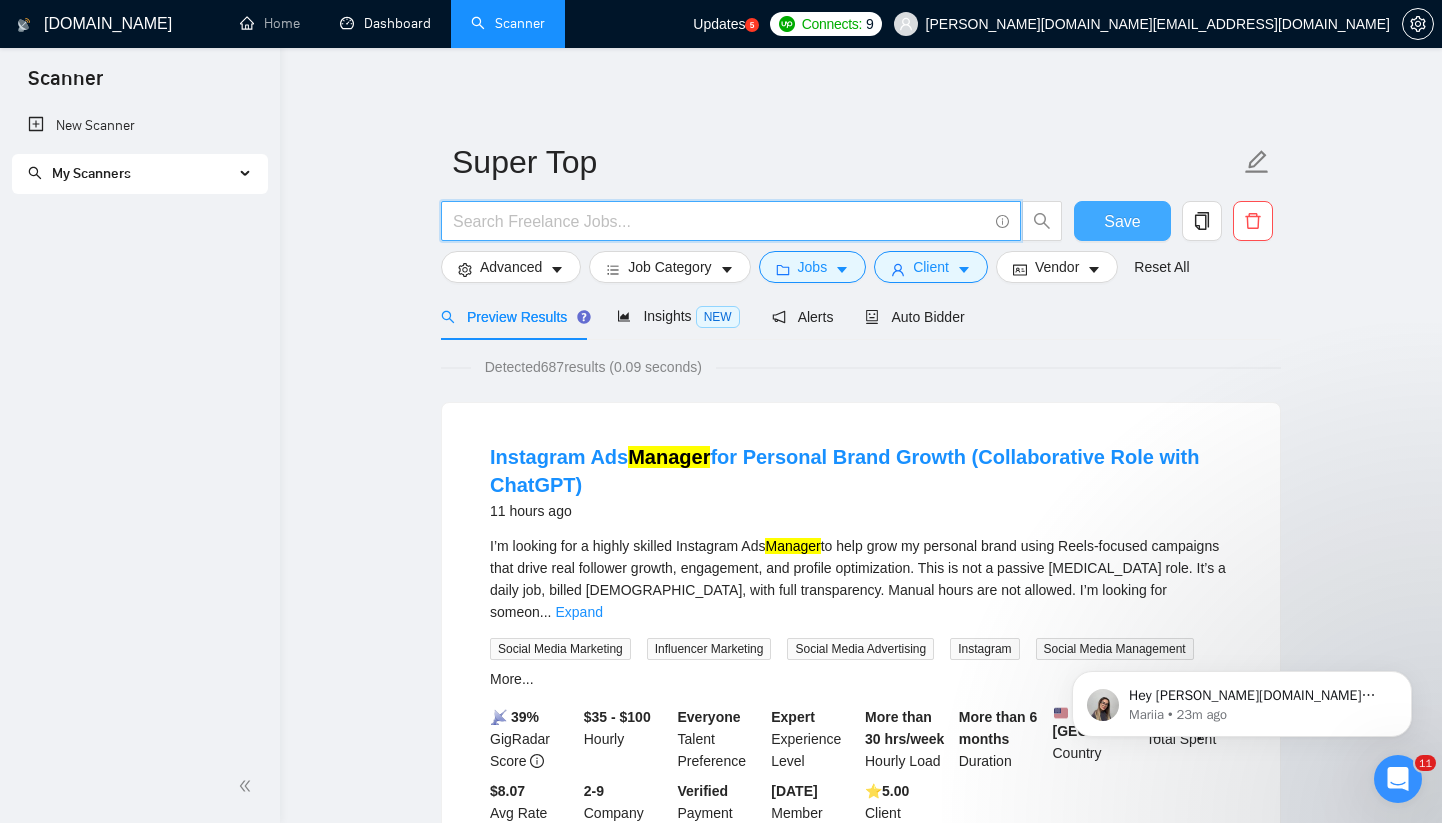 type 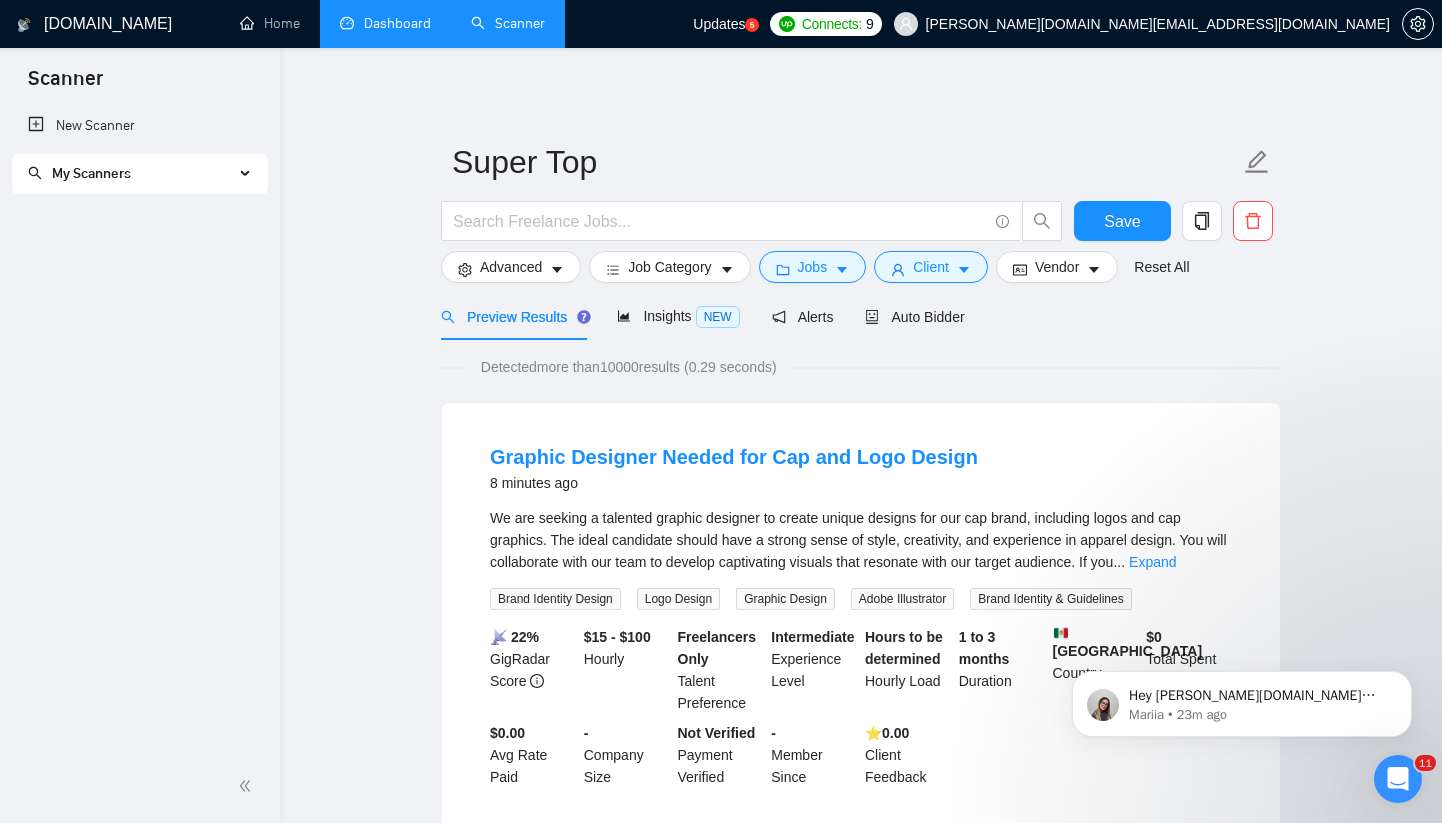 click on "Dashboard" at bounding box center [385, 23] 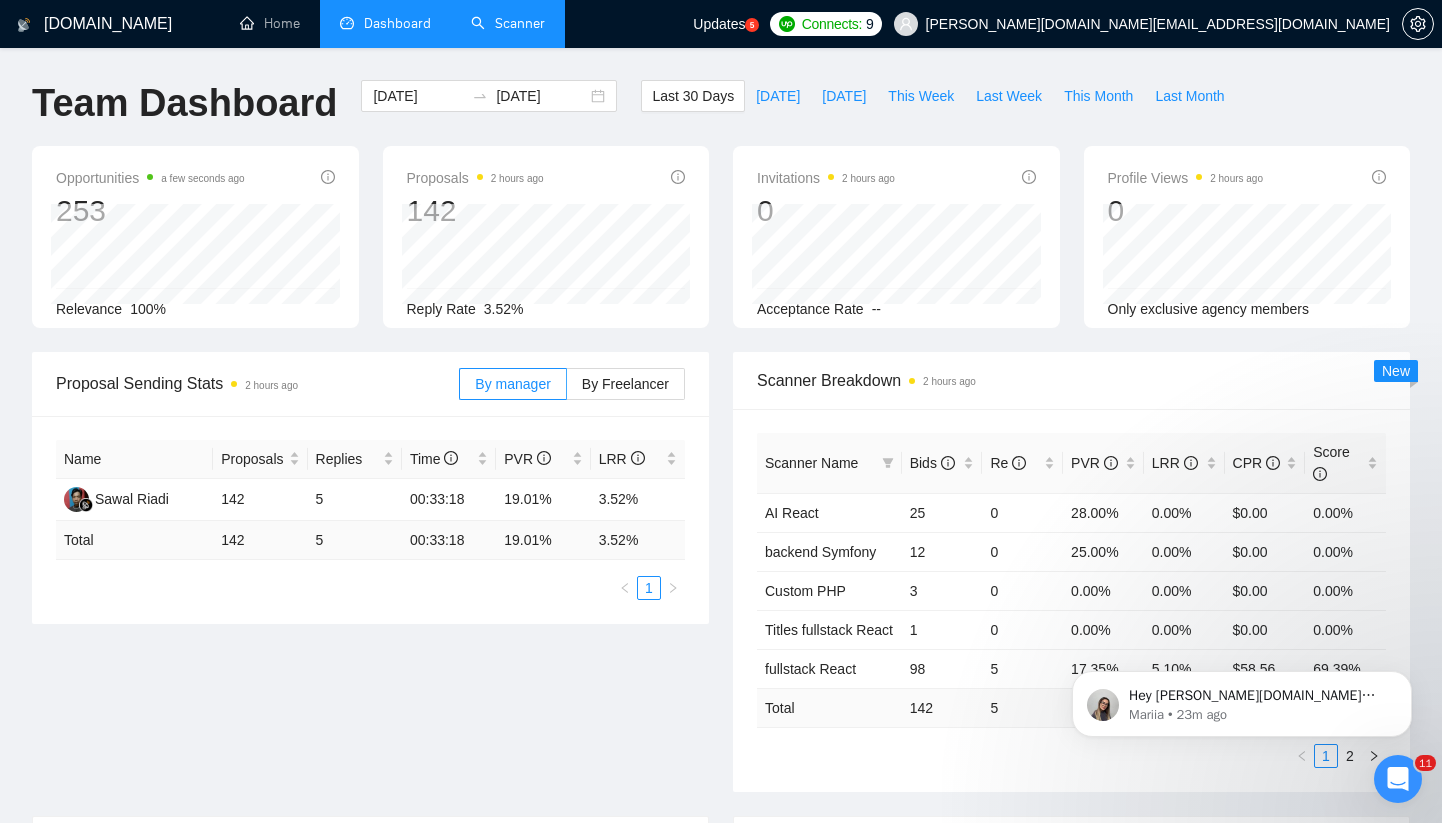 click on "Proposal Sending Stats 2 hours ago By manager By Freelancer Name Proposals Replies Time   PVR   LRR   Sawal Riadi 142 5 00:33:18 19.01% 3.52% Total 142 5 00:33:18 19.01 % 3.52 % 1 Scanner Breakdown 2 hours ago Scanner Name Bids   Re   PVR   LRR   CPR   Score   AI React 25 0 28.00% 0.00% $0.00 0.00%  backend Symfony 12 0 25.00% 0.00% $0.00 0.00% Custom PHP 3 0 0.00% 0.00% $0.00 0.00% Titles fullstack React 1 0 0.00% 0.00% $0.00 0.00% fullstack React 98 5 17.35% 5.10% $58.56 69.39% Total 142 5 19.01 % 3.52 % $ 58.56 69.39 % 1 2 New" at bounding box center [721, 584] 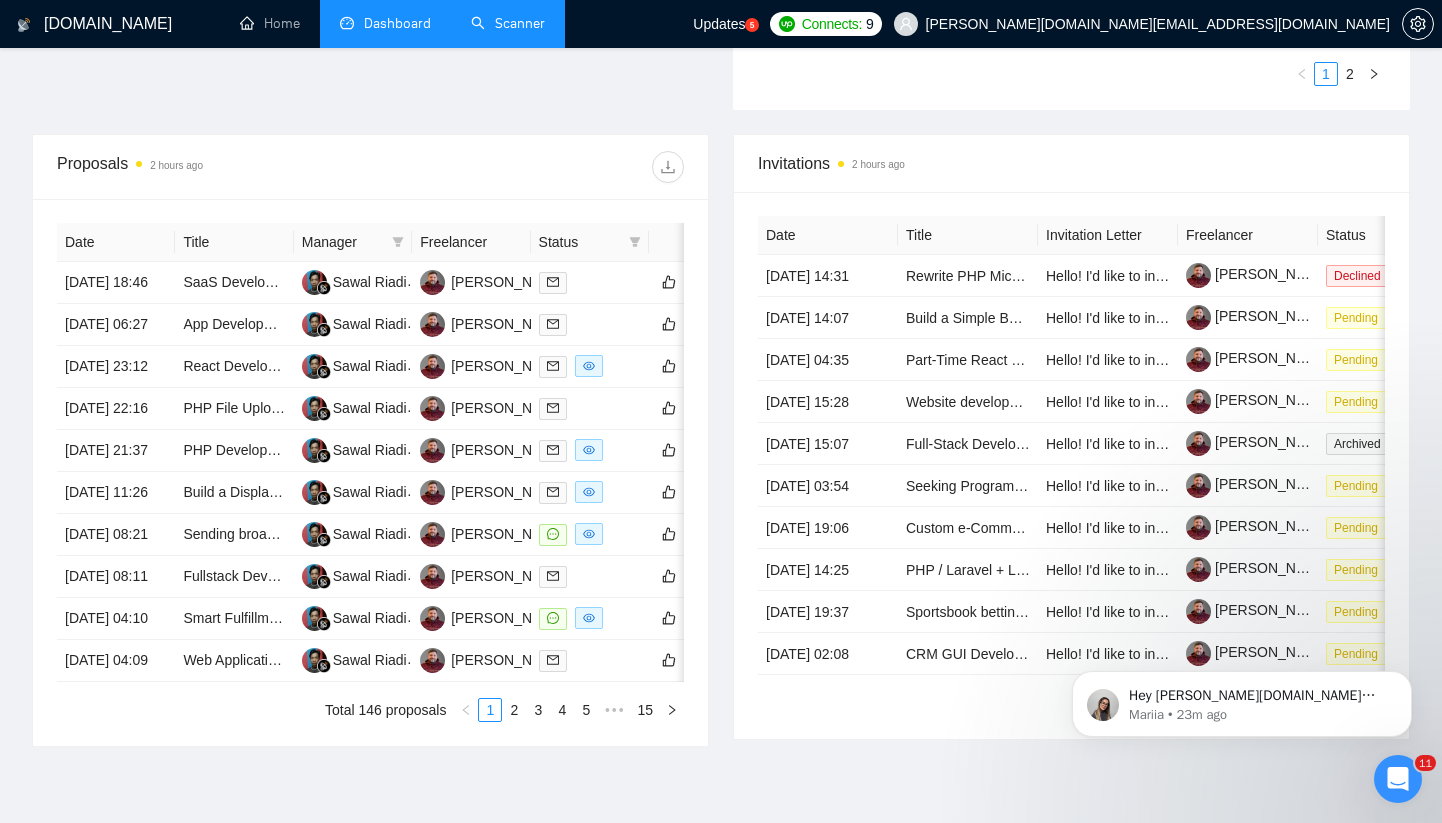 scroll, scrollTop: 0, scrollLeft: 0, axis: both 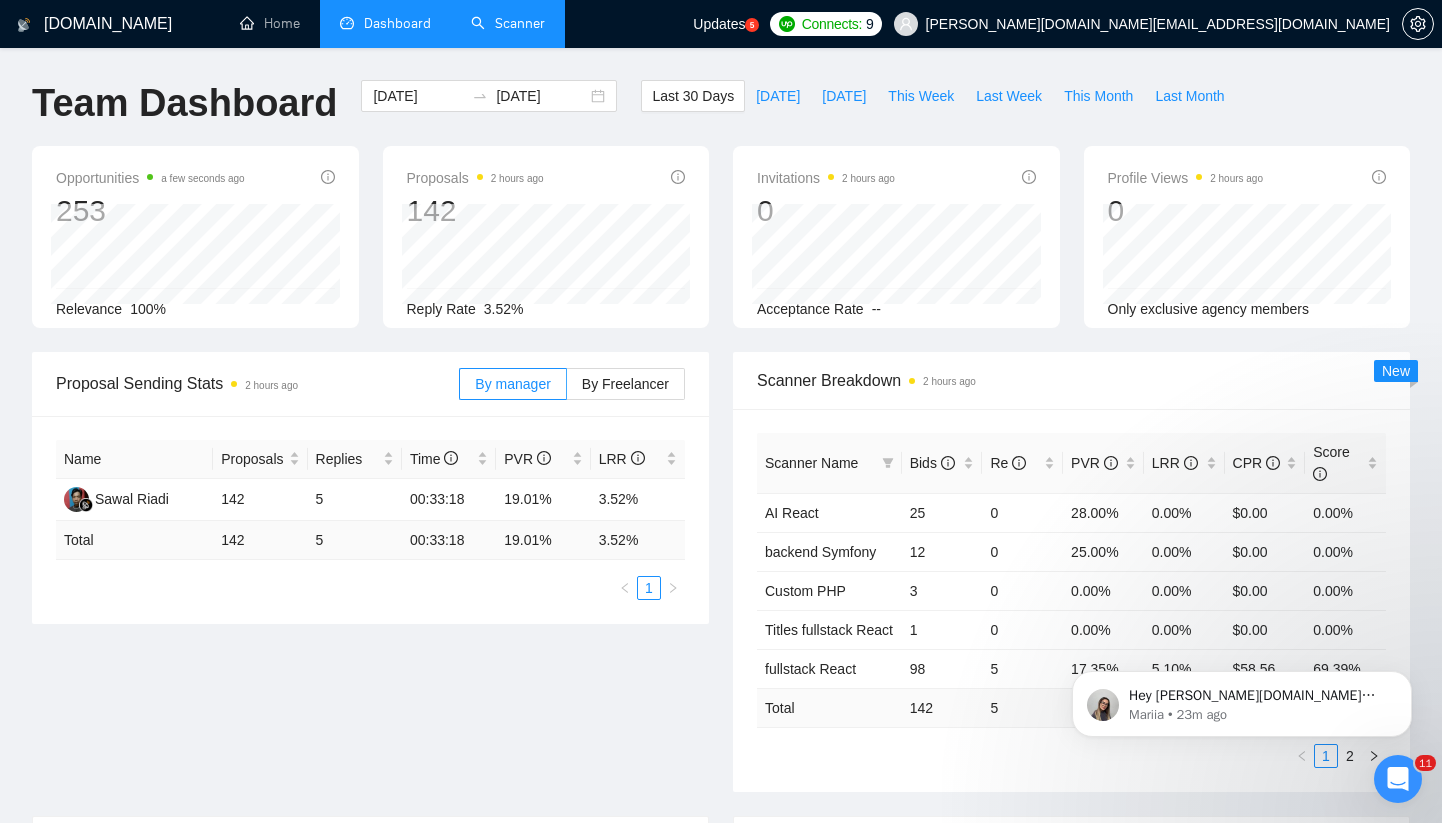 click on "Team Dashboard [DATE] [DATE] Last 30 Days [DATE] [DATE] This Week Last Week This Month Last Month" at bounding box center (721, 113) 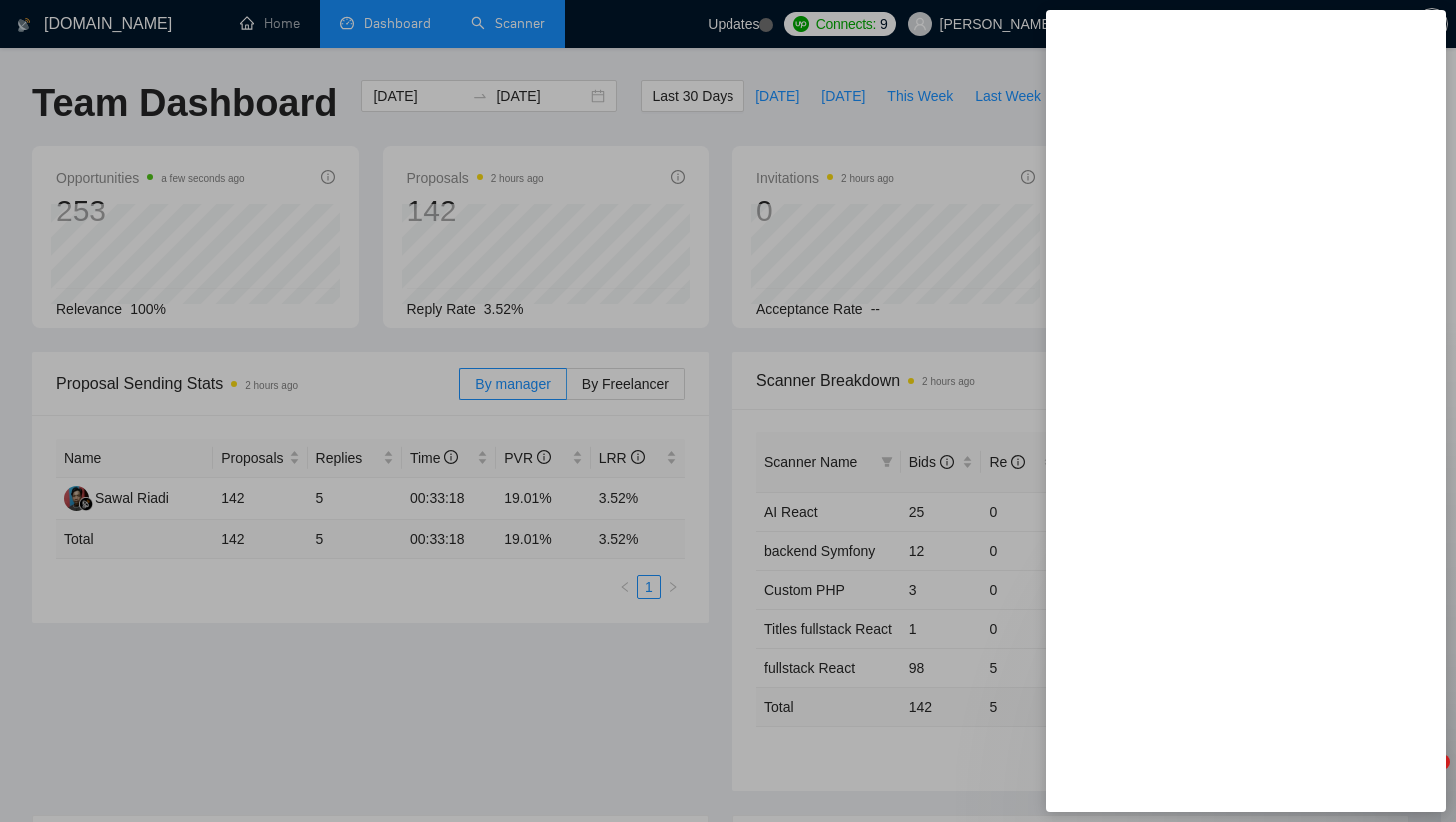 click at bounding box center [728, 411] 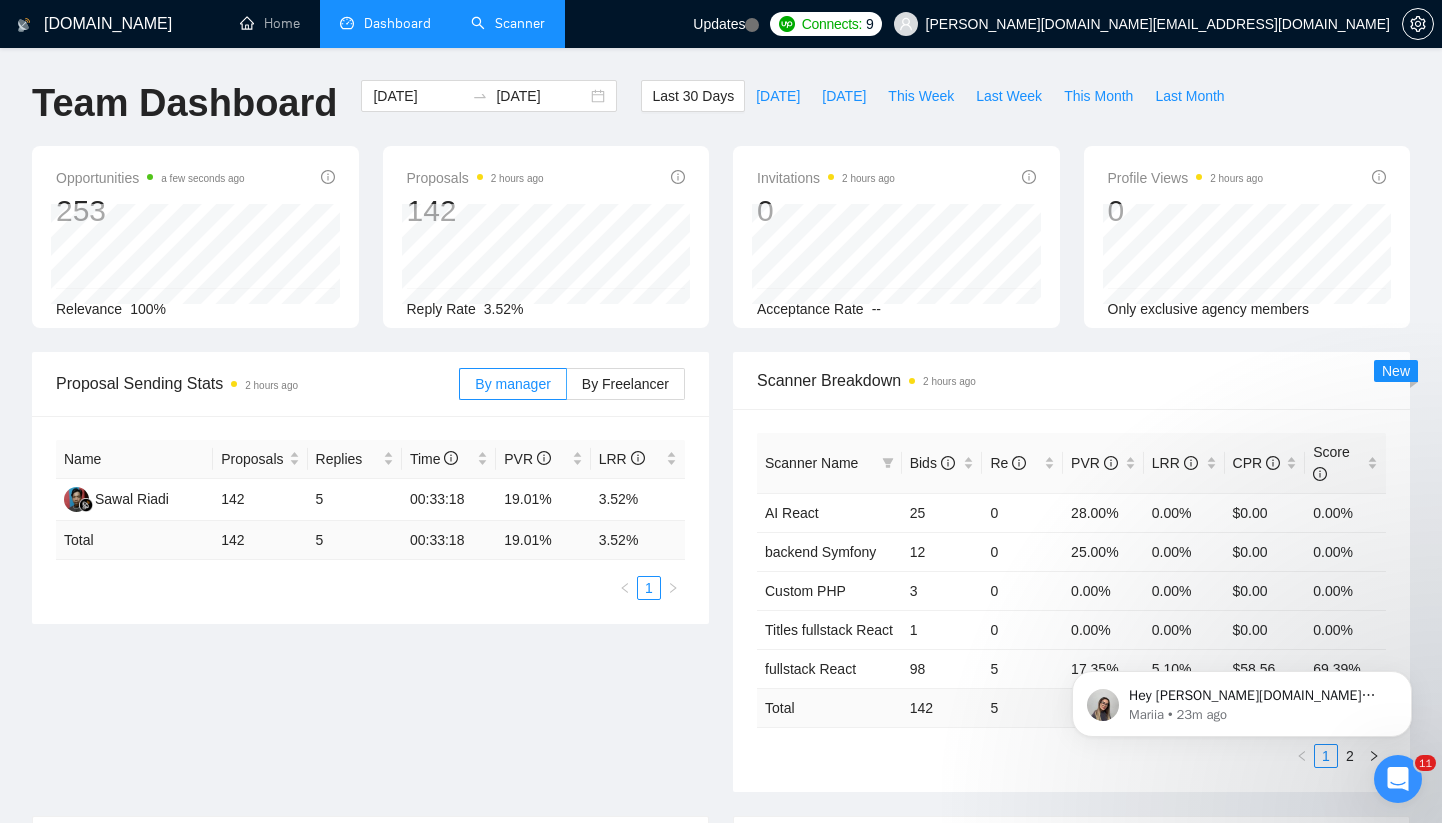 click on "Scanner" at bounding box center (508, 23) 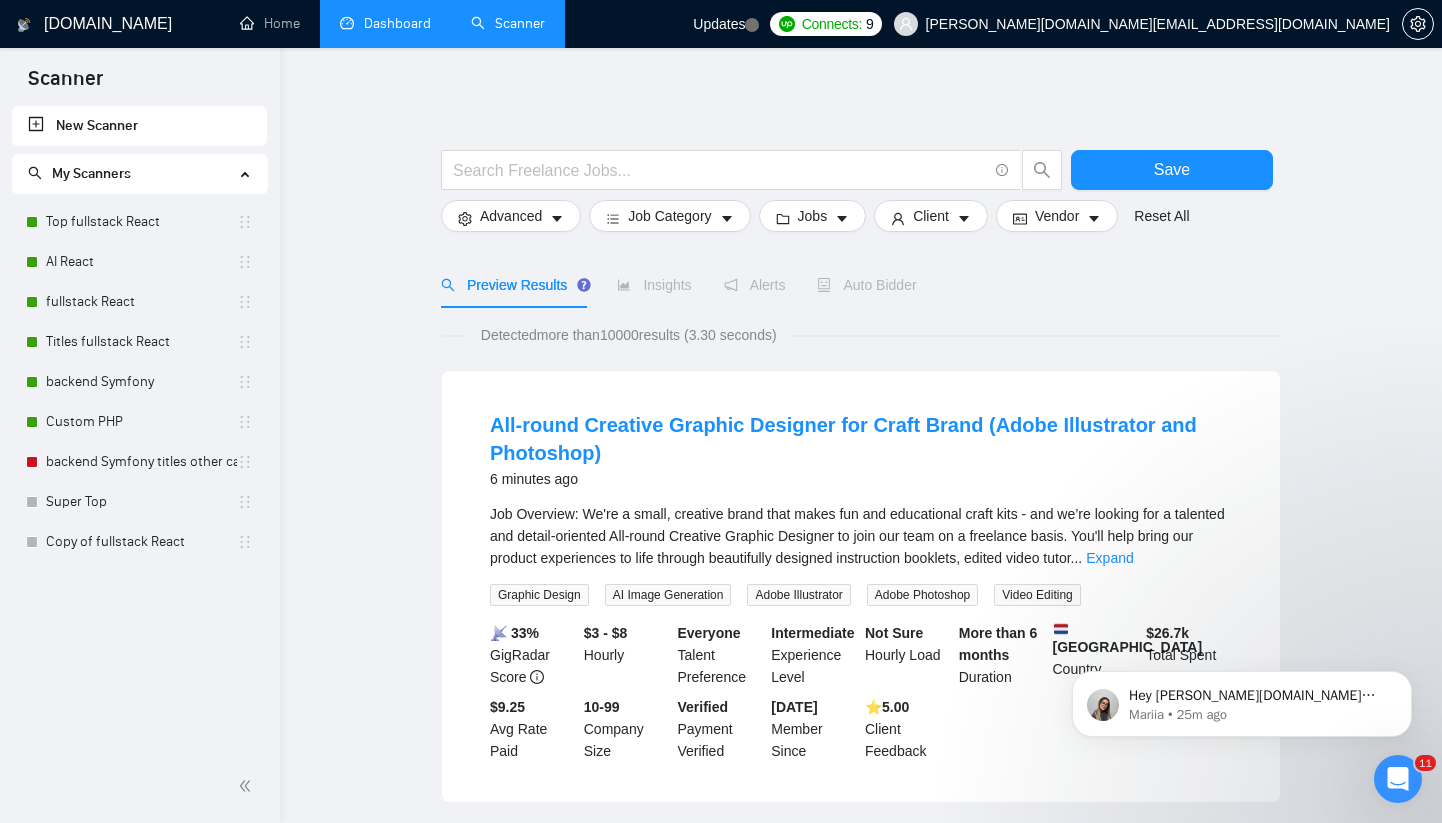 click on "Save Advanced   Job Category   Jobs   Client   Vendor   Reset All Preview Results Insights Alerts Auto Bidder Detected  more than   10000  results   (3.30 seconds) All-round Creative Graphic Designer for Craft Brand (Adobe Illustrator and Photoshop) 6 minutes ago Job Overview:
We're a small, creative brand that makes fun and educational craft kits - and we’re looking for a talented and detail-oriented All-round Creative Graphic Designer to join our team on a freelance basis. You'll help bring our product experiences to life through beautifully designed instruction booklets, edited video tutor ... Expand Graphic Design AI Image Generation Adobe Illustrator Adobe Photoshop Video Editing 📡   33% GigRadar Score   $3 - $8 Hourly Everyone Talent Preference Intermediate Experience Level Not Sure Hourly Load More than 6 months Duration   [GEOGRAPHIC_DATA] Country $ 26.7k Total Spent $9.25 Avg Rate Paid 10-99 Company Size Verified Payment Verified [DATE] Member Since ⭐️  5.00 Client Feedback 6 minutes ago ..." at bounding box center [861, 1343] 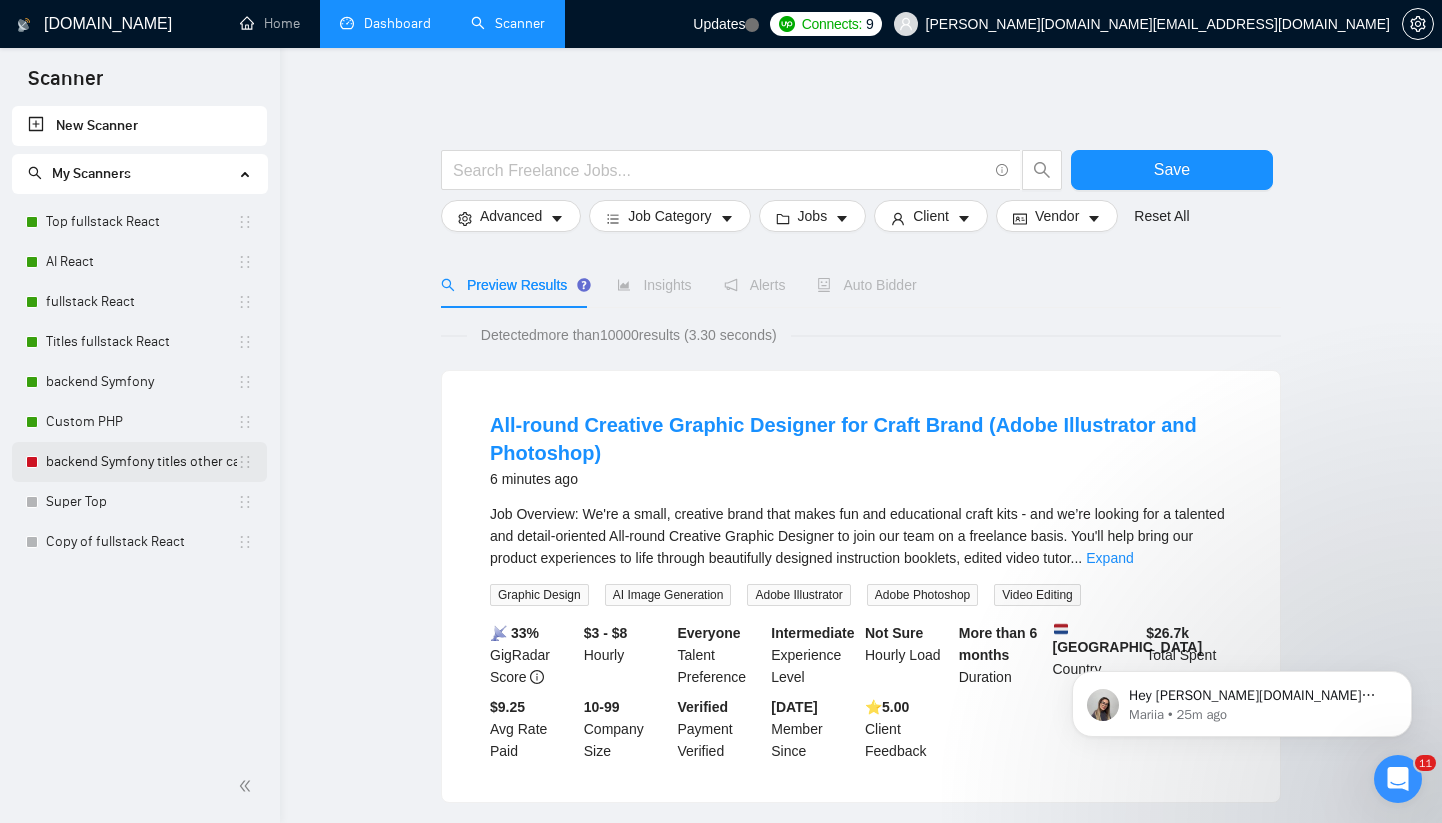 click on "backend Symfony titles other  categories" at bounding box center [141, 462] 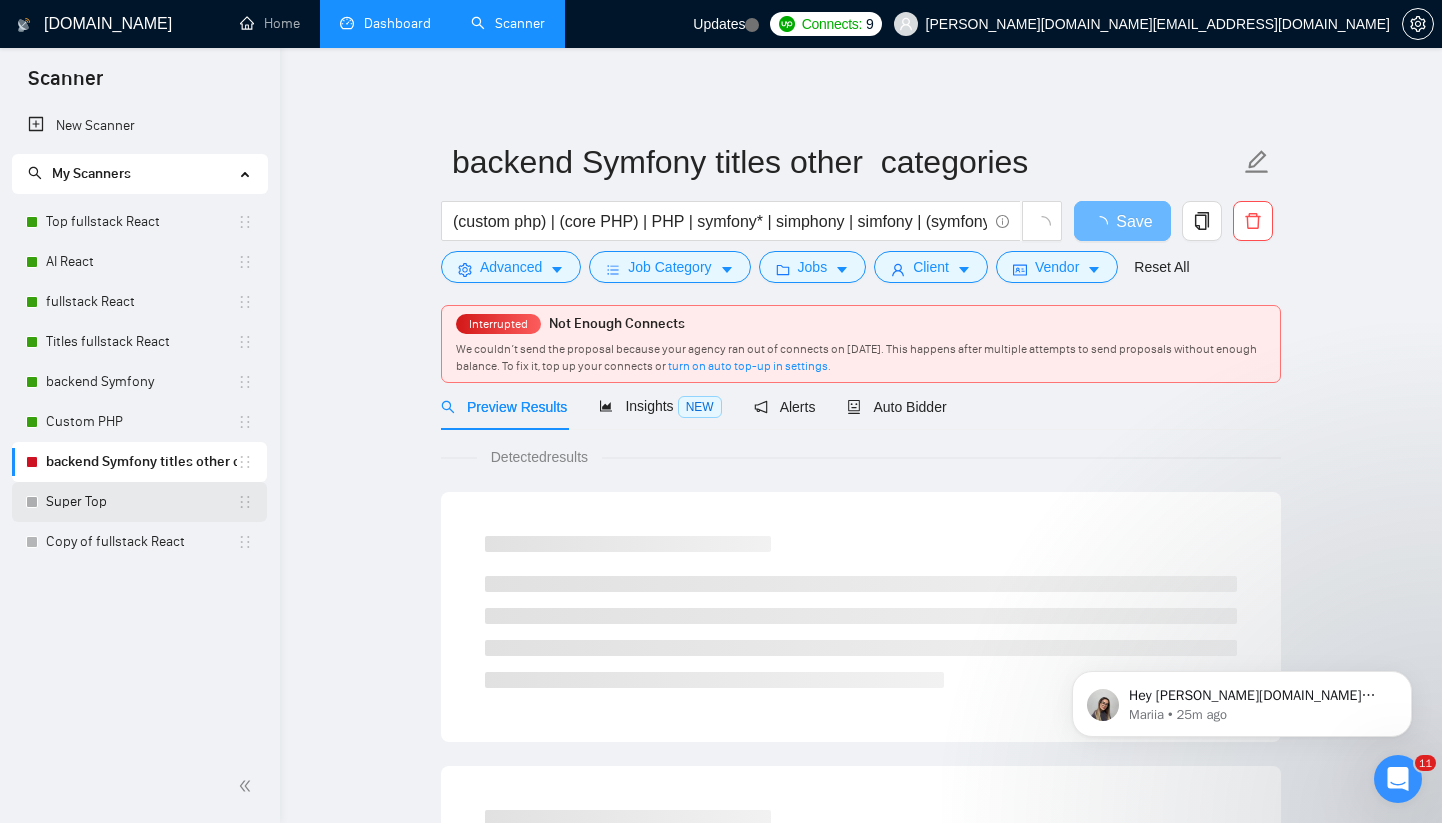click on "Super Top" at bounding box center [141, 502] 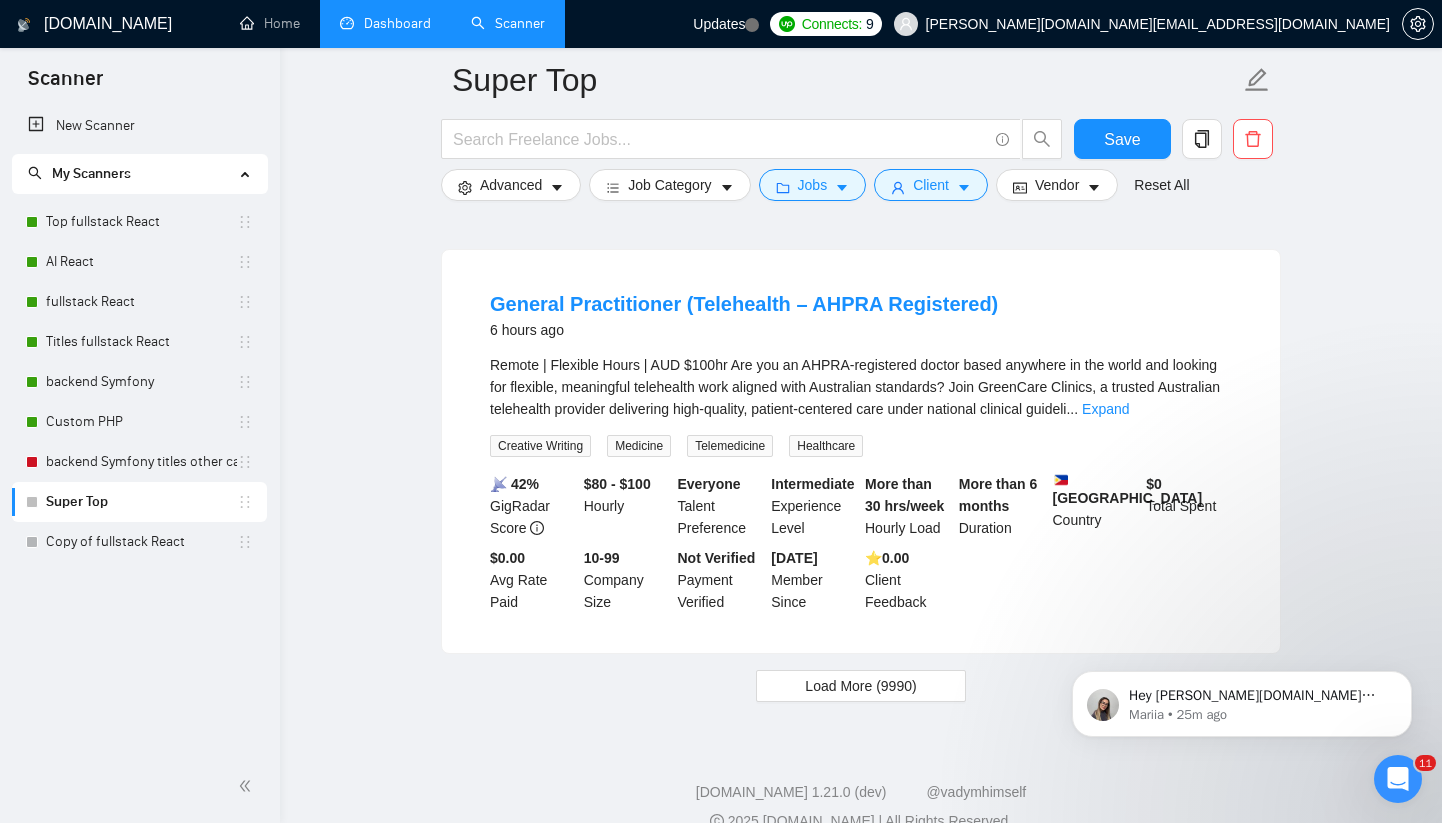 scroll, scrollTop: 4166, scrollLeft: 0, axis: vertical 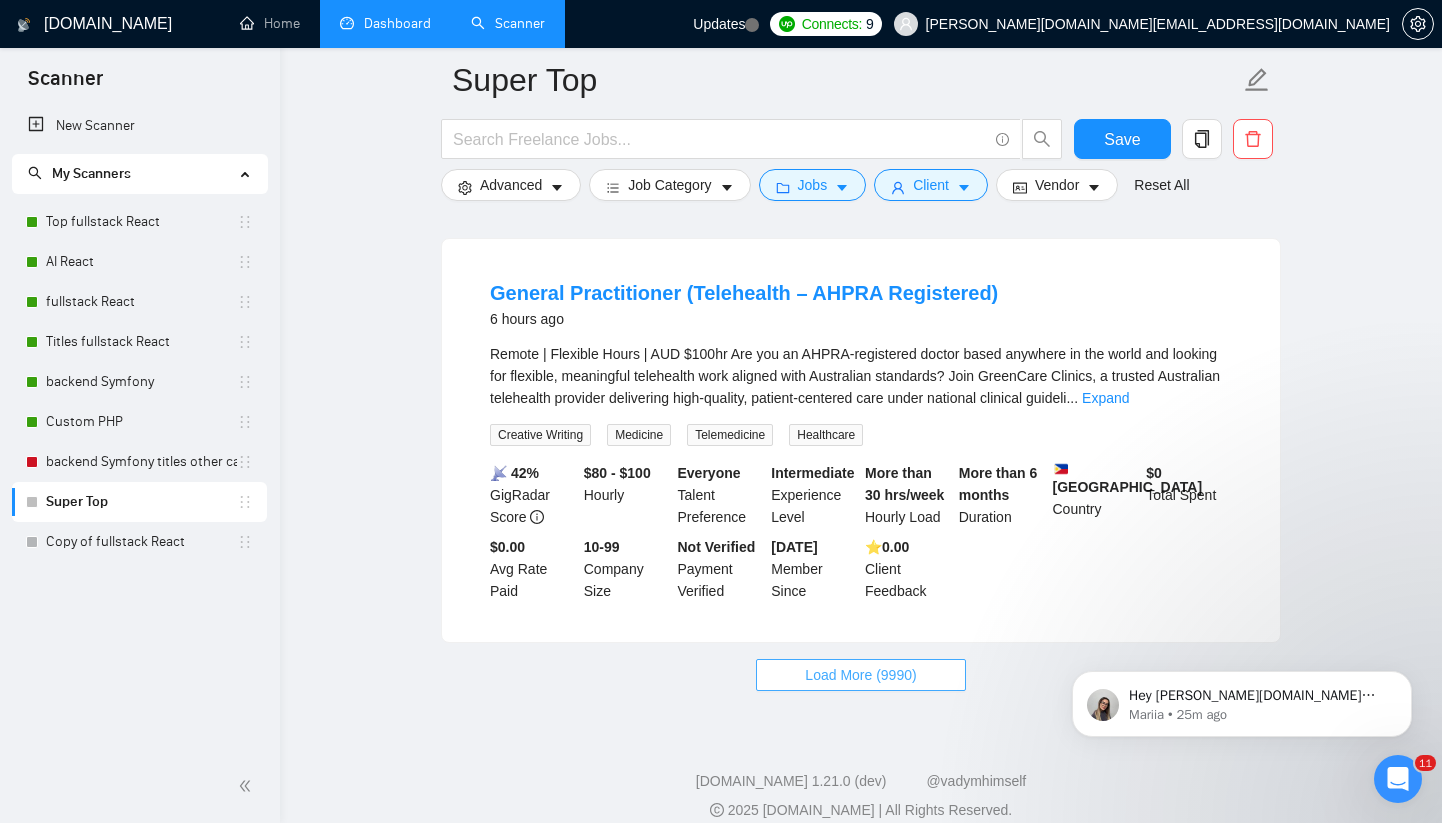 click on "Load More (9990)" at bounding box center (860, 675) 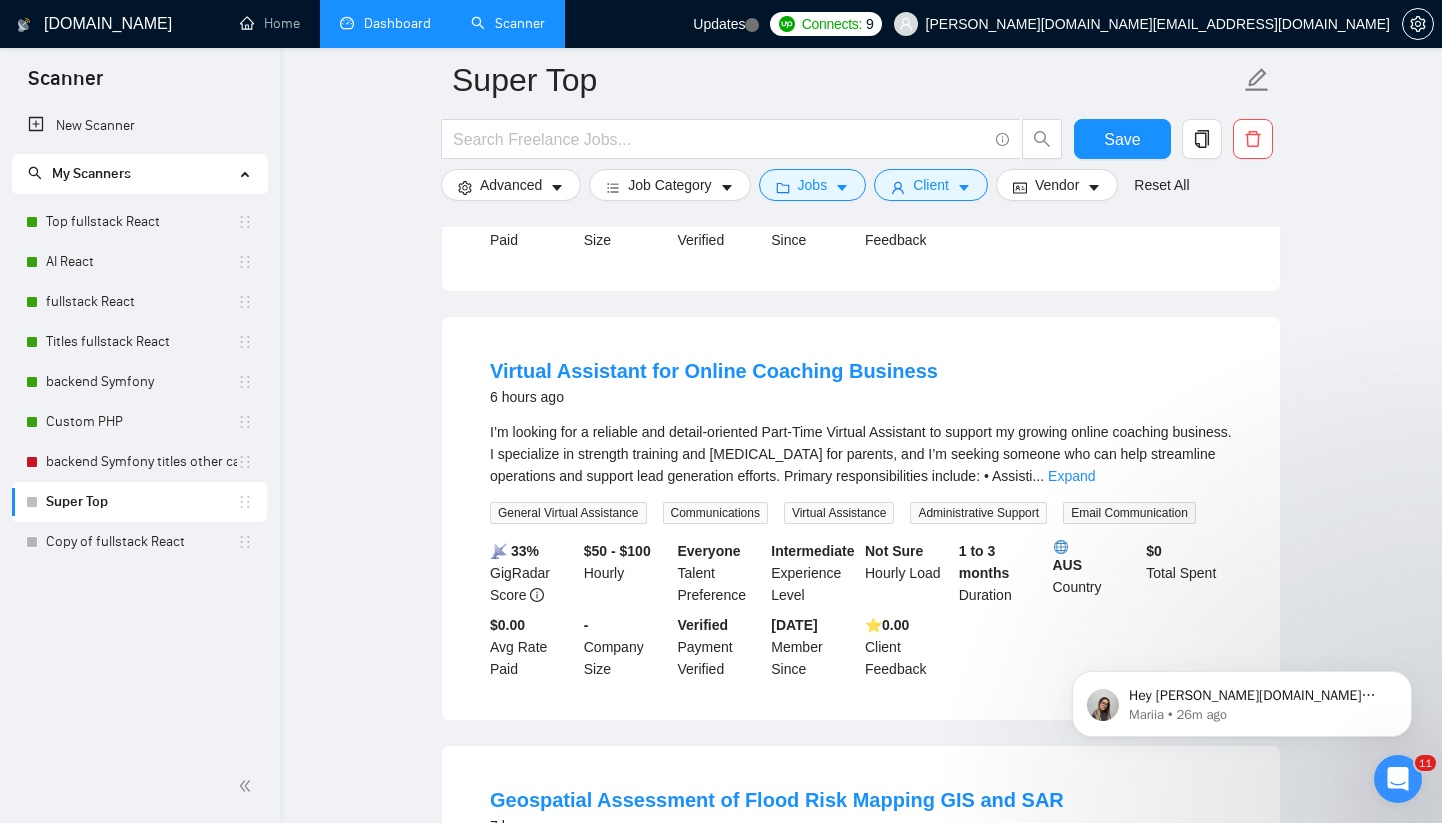 scroll, scrollTop: 4853, scrollLeft: 0, axis: vertical 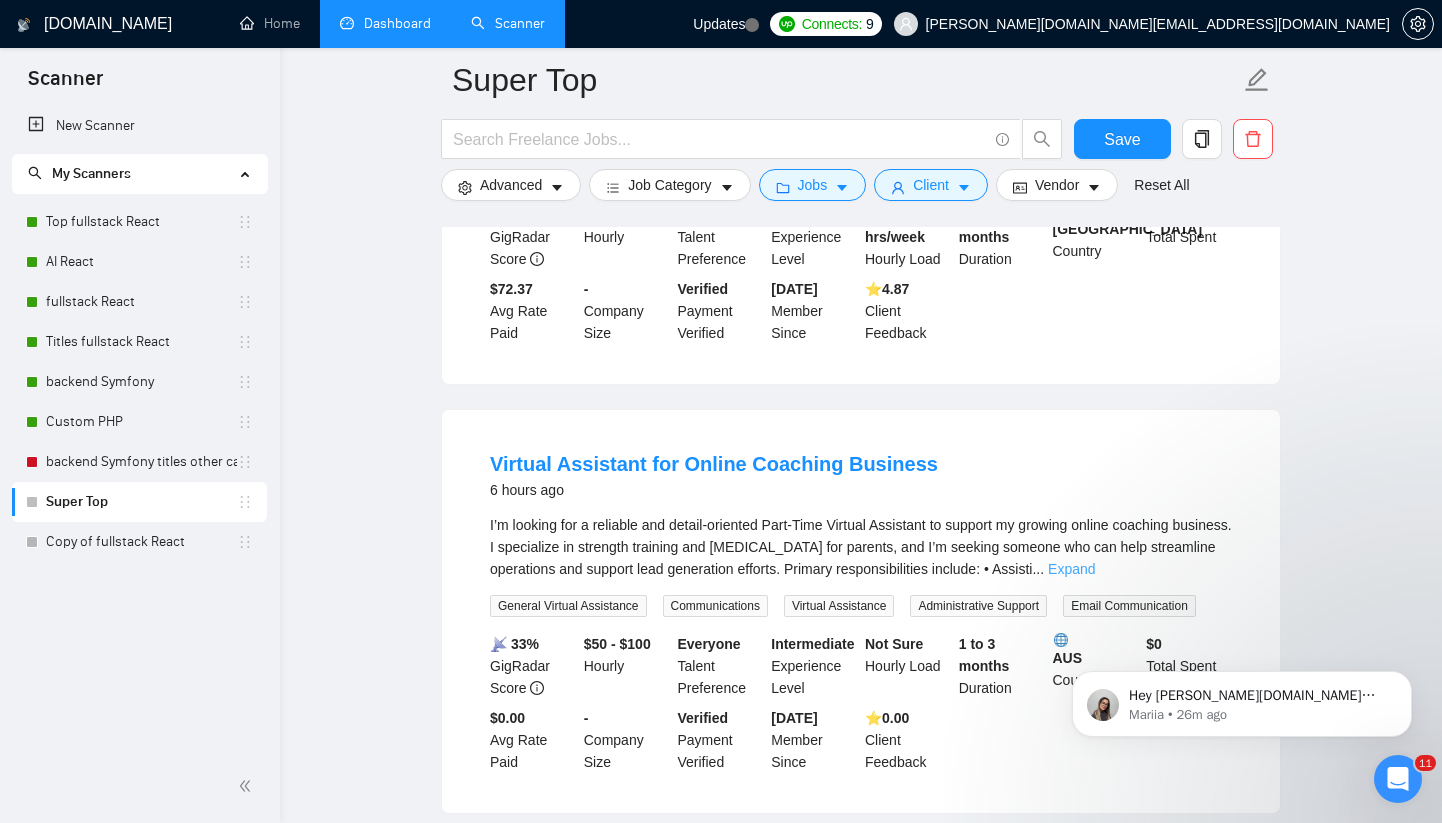 click on "Expand" at bounding box center [1071, 569] 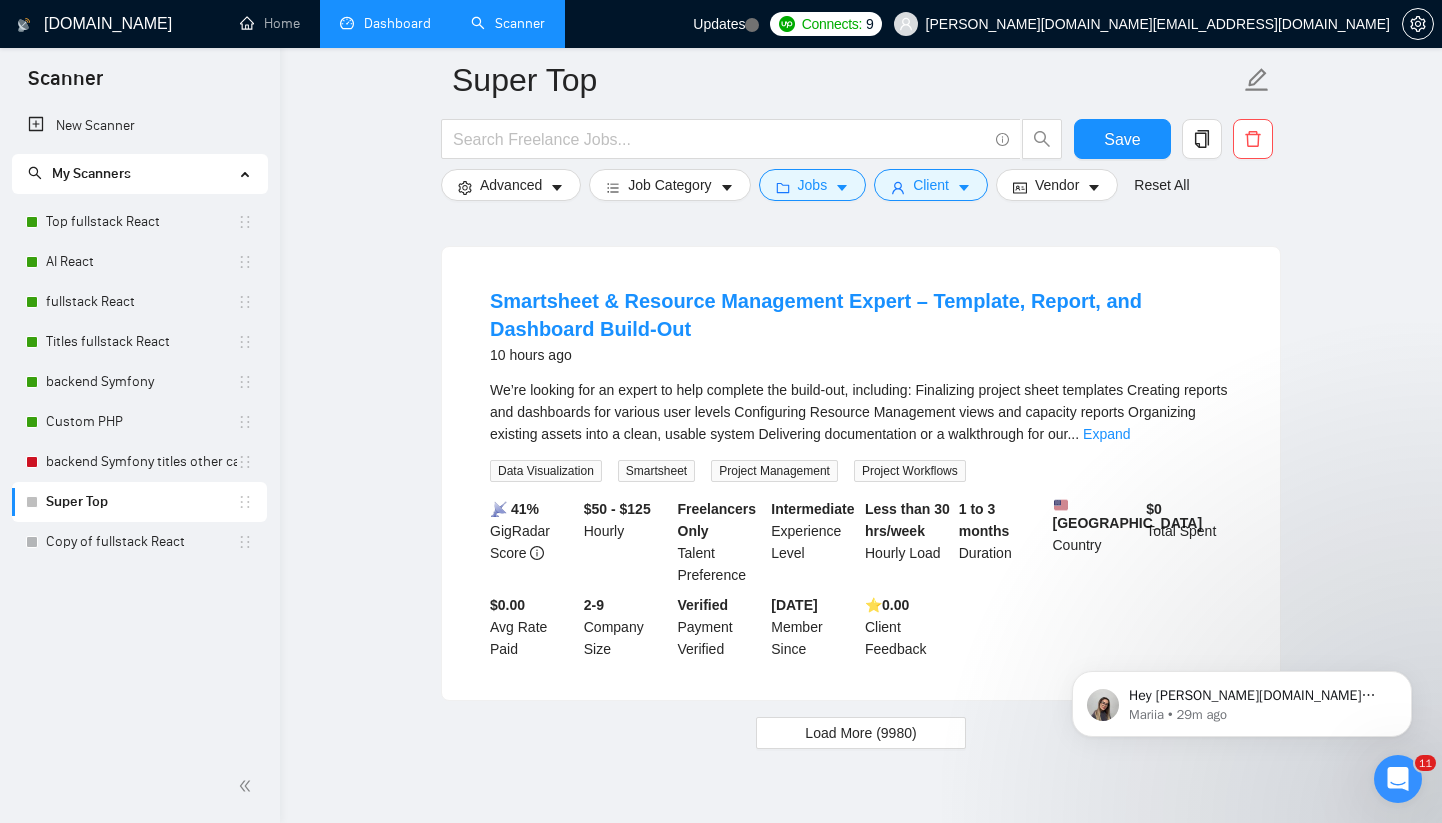 scroll, scrollTop: 8770, scrollLeft: 0, axis: vertical 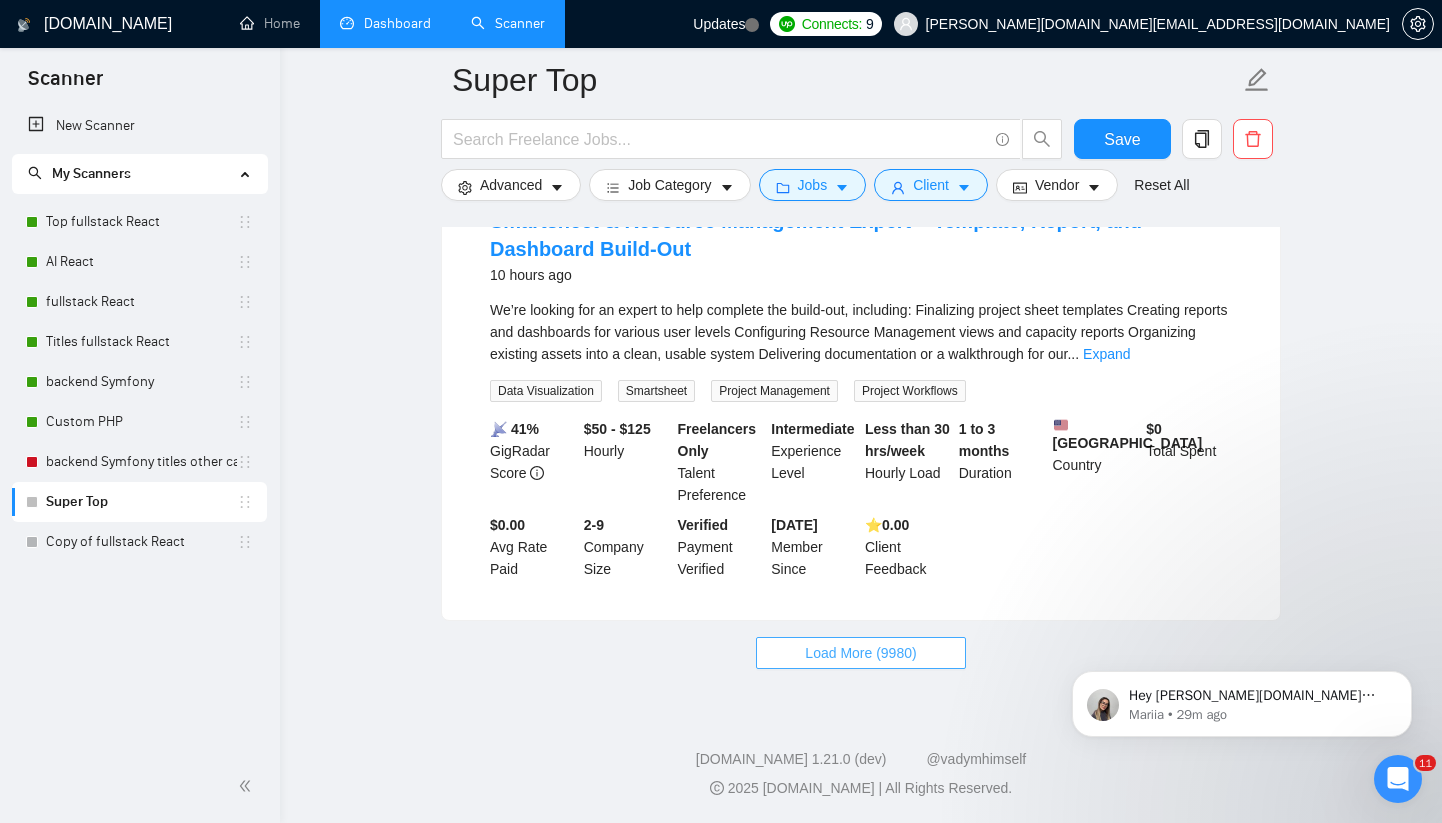 click on "Load More (9980)" at bounding box center (860, 653) 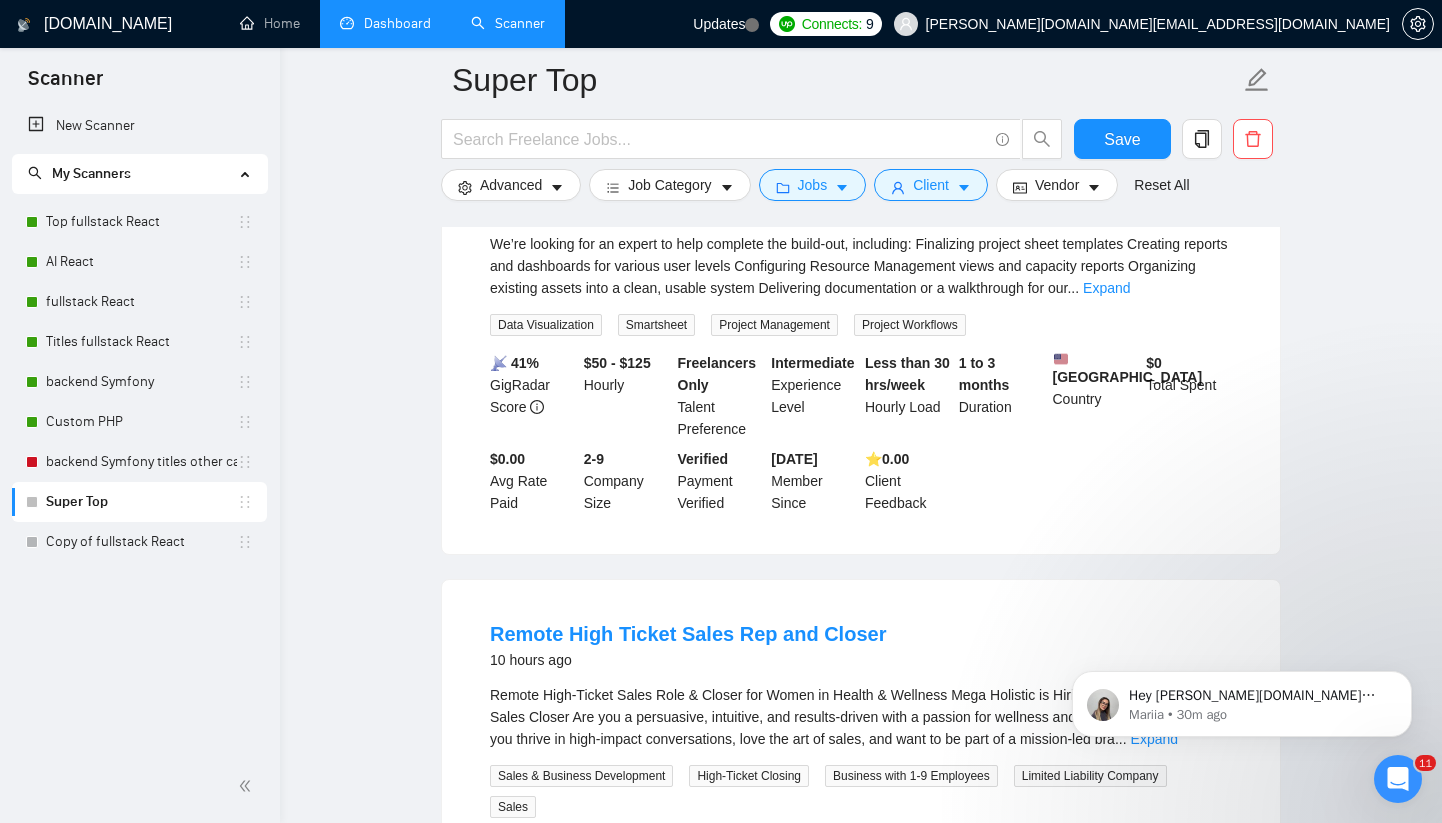 click on "Super Top Save Advanced   Job Category   Jobs   Client   Vendor   Reset All Preview Results Insights NEW Alerts Auto Bidder Detected  more than   10000  results   (0.76 seconds) Graphic Designer Needed for Cap and Logo Design 15 minutes ago We are seeking a talented graphic designer to create unique designs for our cap brand, including logos and cap graphics. The ideal candidate should have a strong sense of style, creativity, and experience in apparel design. You will collaborate with our team to develop captivating visuals that resonate with our target audience. If you ... Expand Brand Identity Design Logo Design Graphic Design Adobe Illustrator Brand Identity & Guidelines 📡   22% GigRadar Score   $15 - $100 Hourly Freelancers Only Talent Preference Intermediate Experience Level Hours to be determined Hourly Load 1 to 3 months Duration   [GEOGRAPHIC_DATA] Country $ 0 Total Spent $0.00 Avg Rate Paid 2-9 Company Size Not Verified Payment Verified - Member Since ⭐️  0.00 Client Feedback an hour ago ... Expand 📡" at bounding box center (861, -1800) 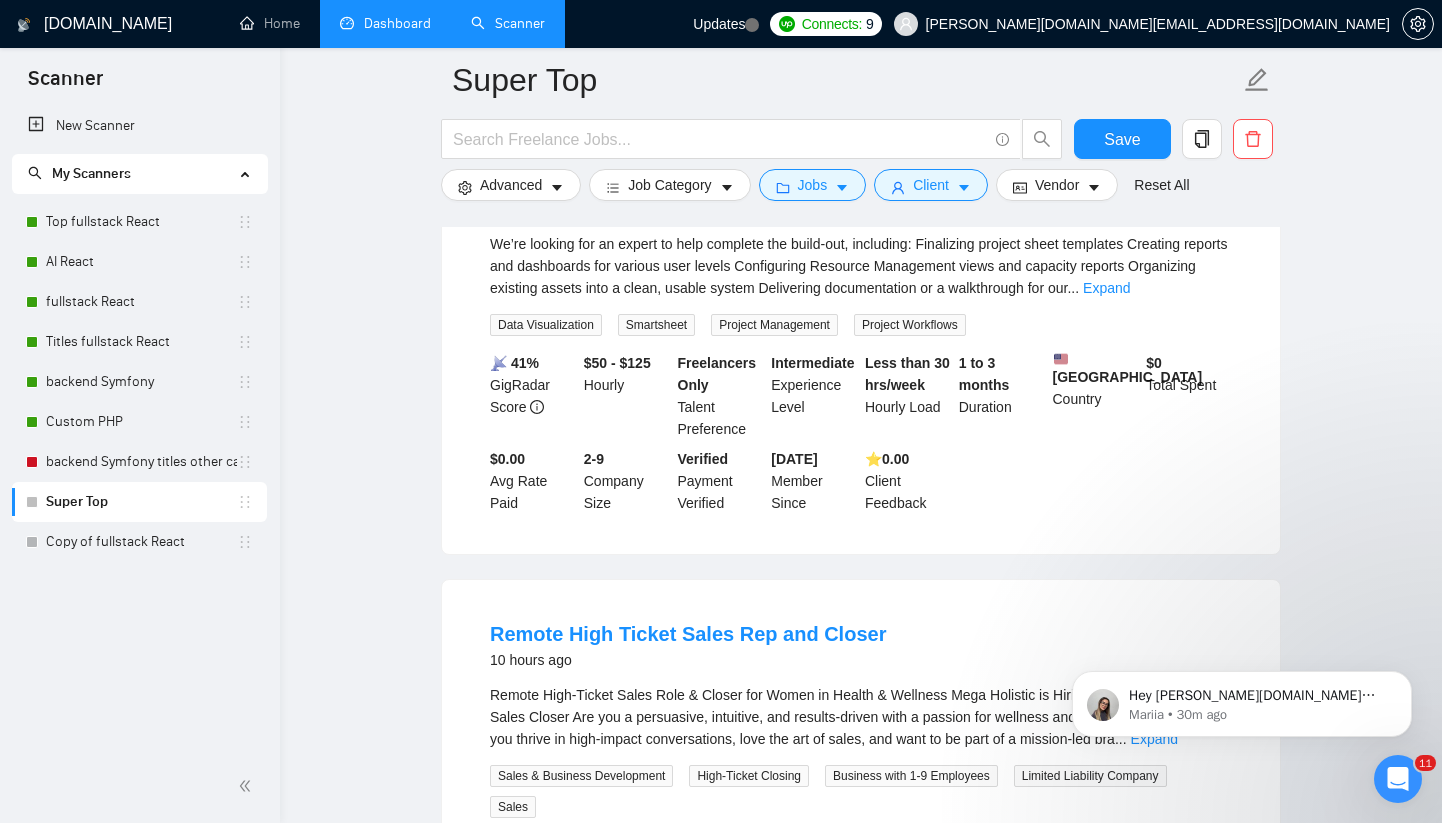 click 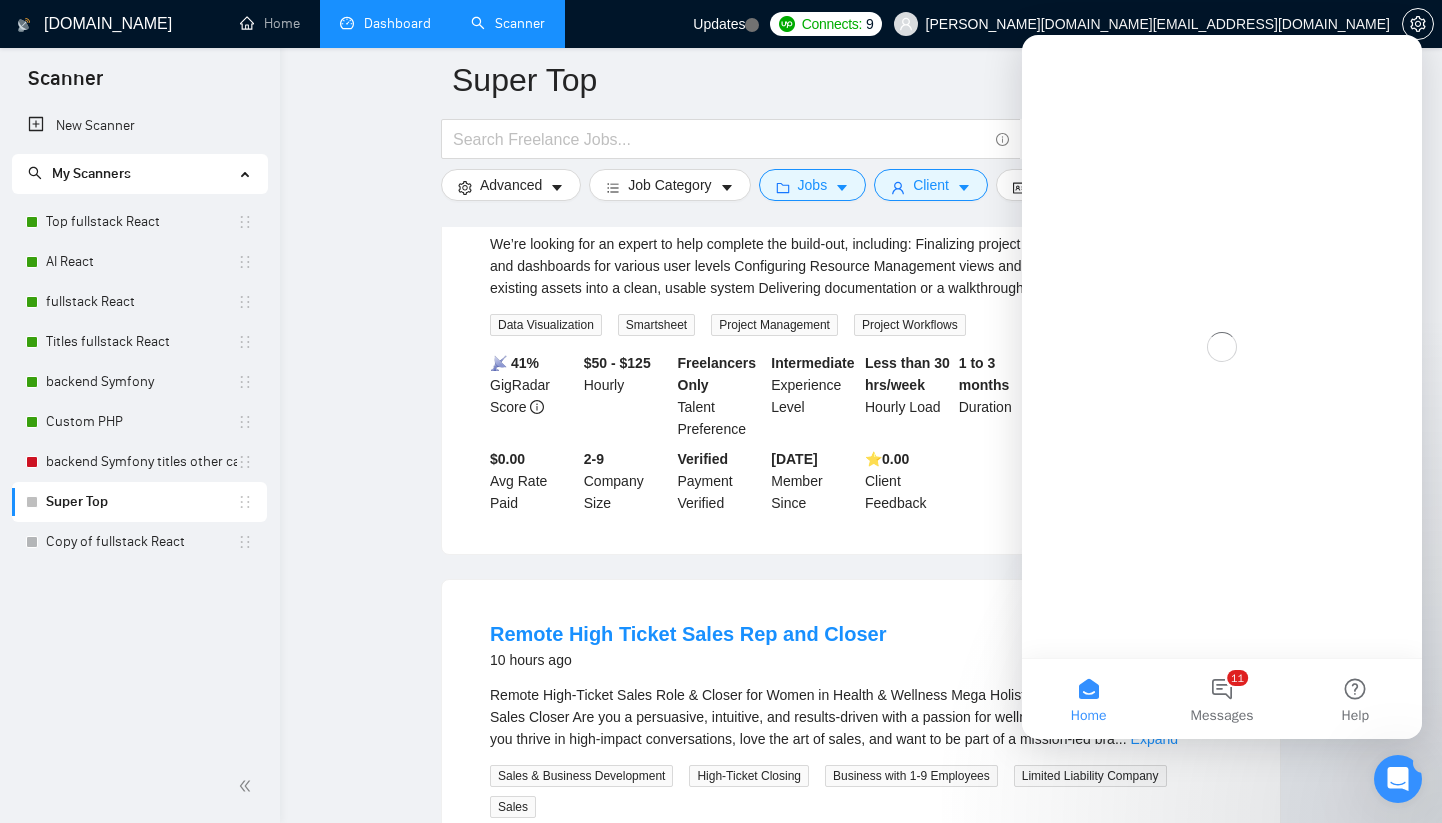 scroll, scrollTop: 0, scrollLeft: 0, axis: both 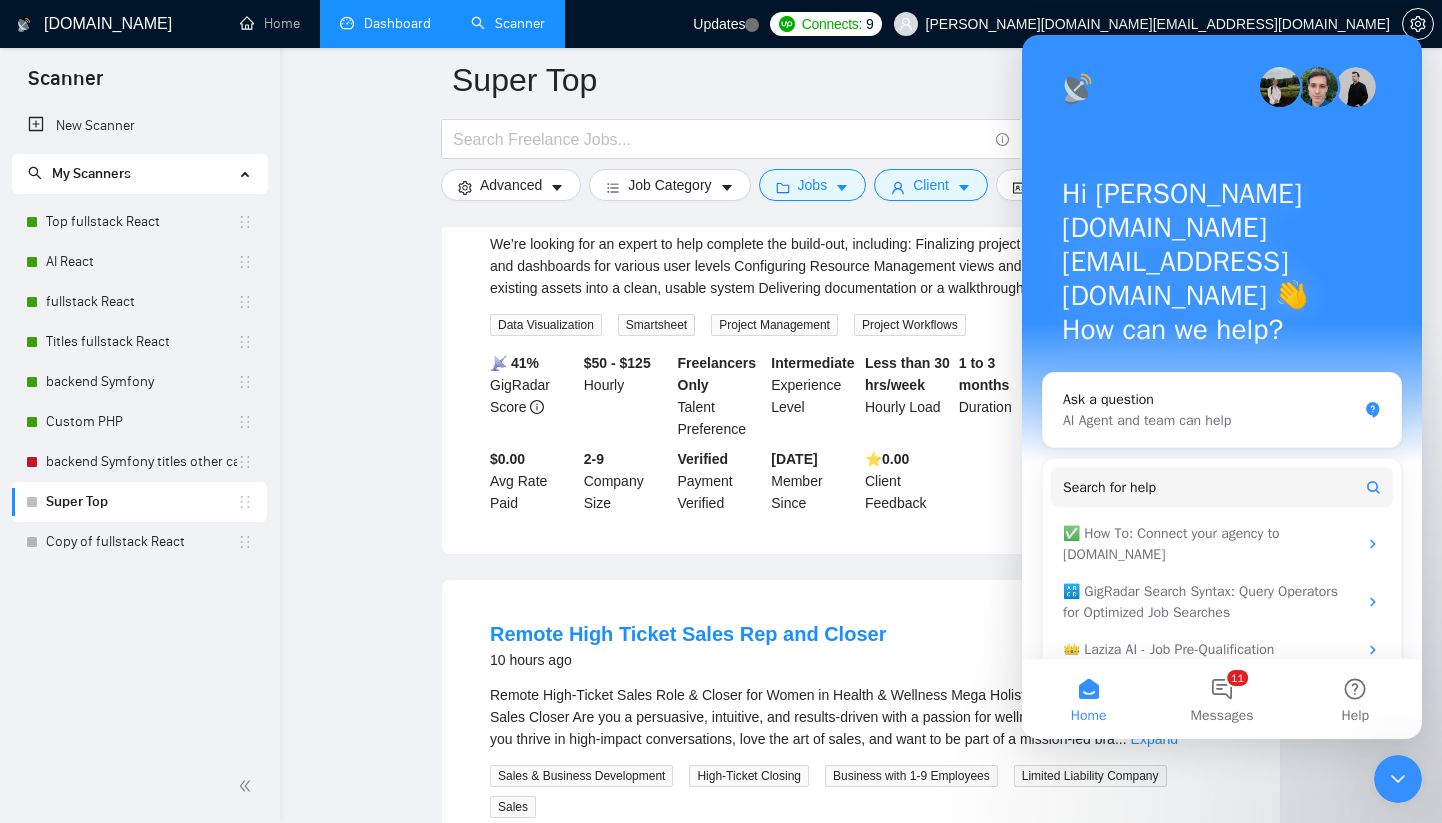 click 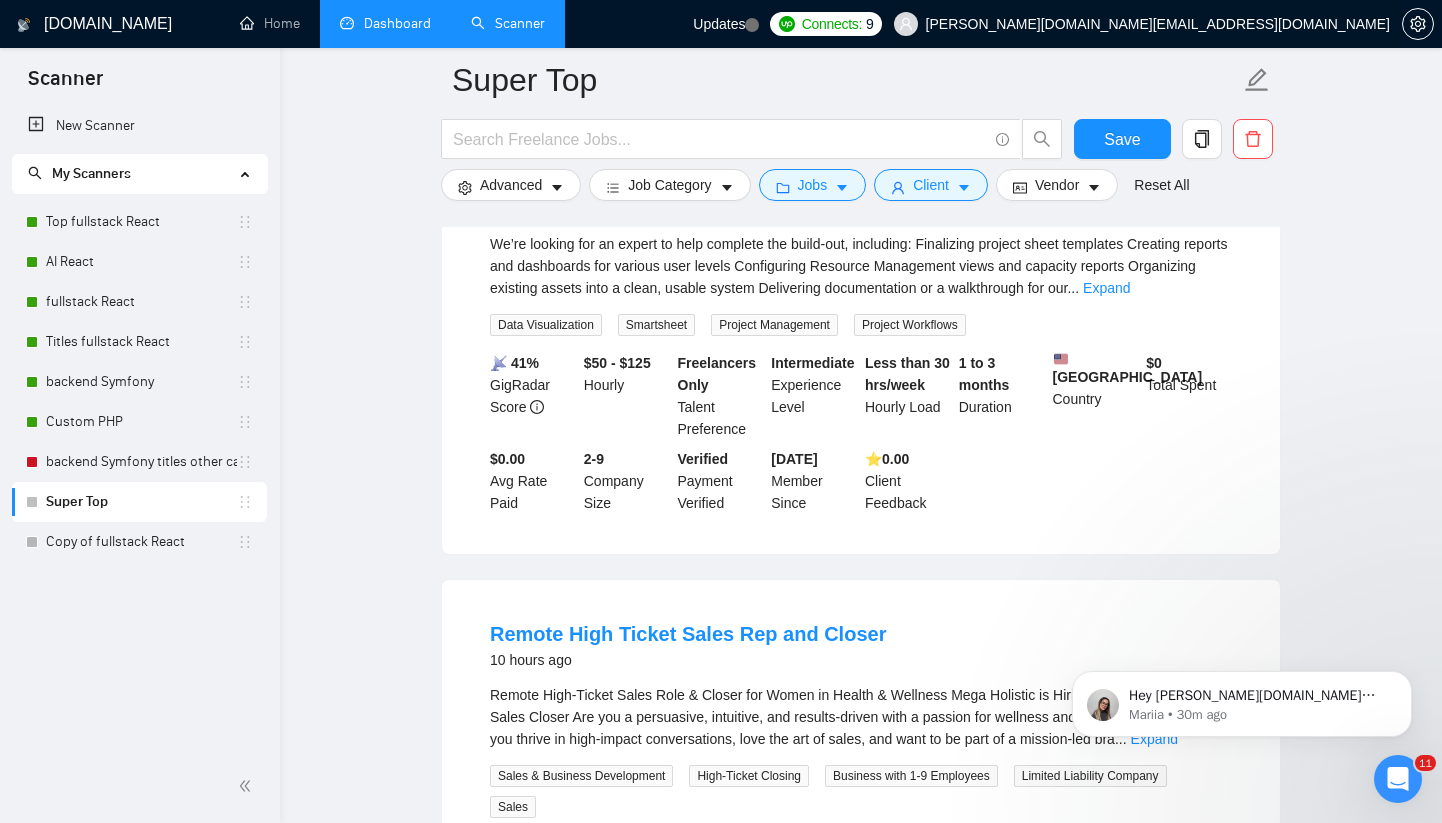 scroll, scrollTop: 0, scrollLeft: 0, axis: both 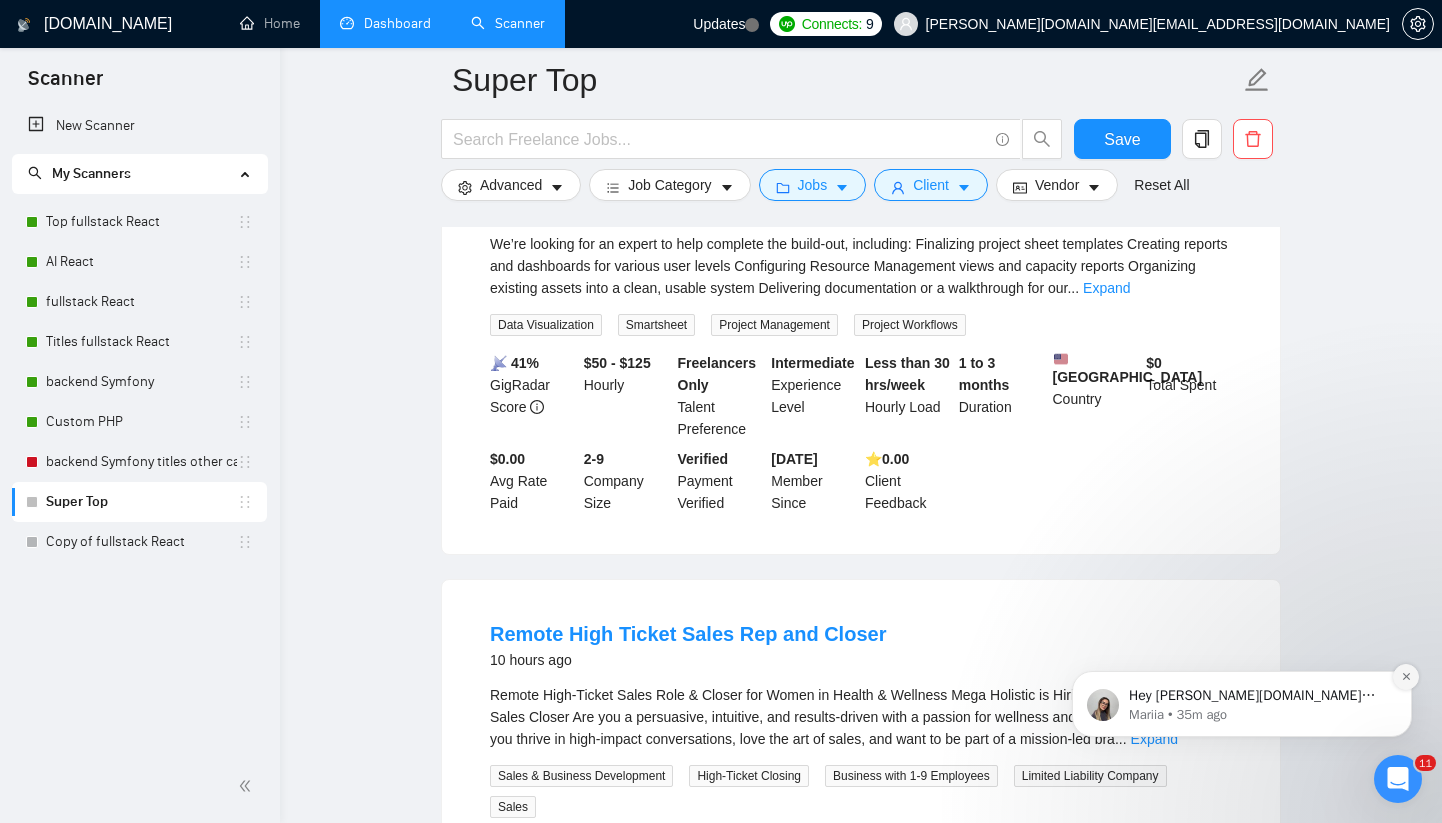 click 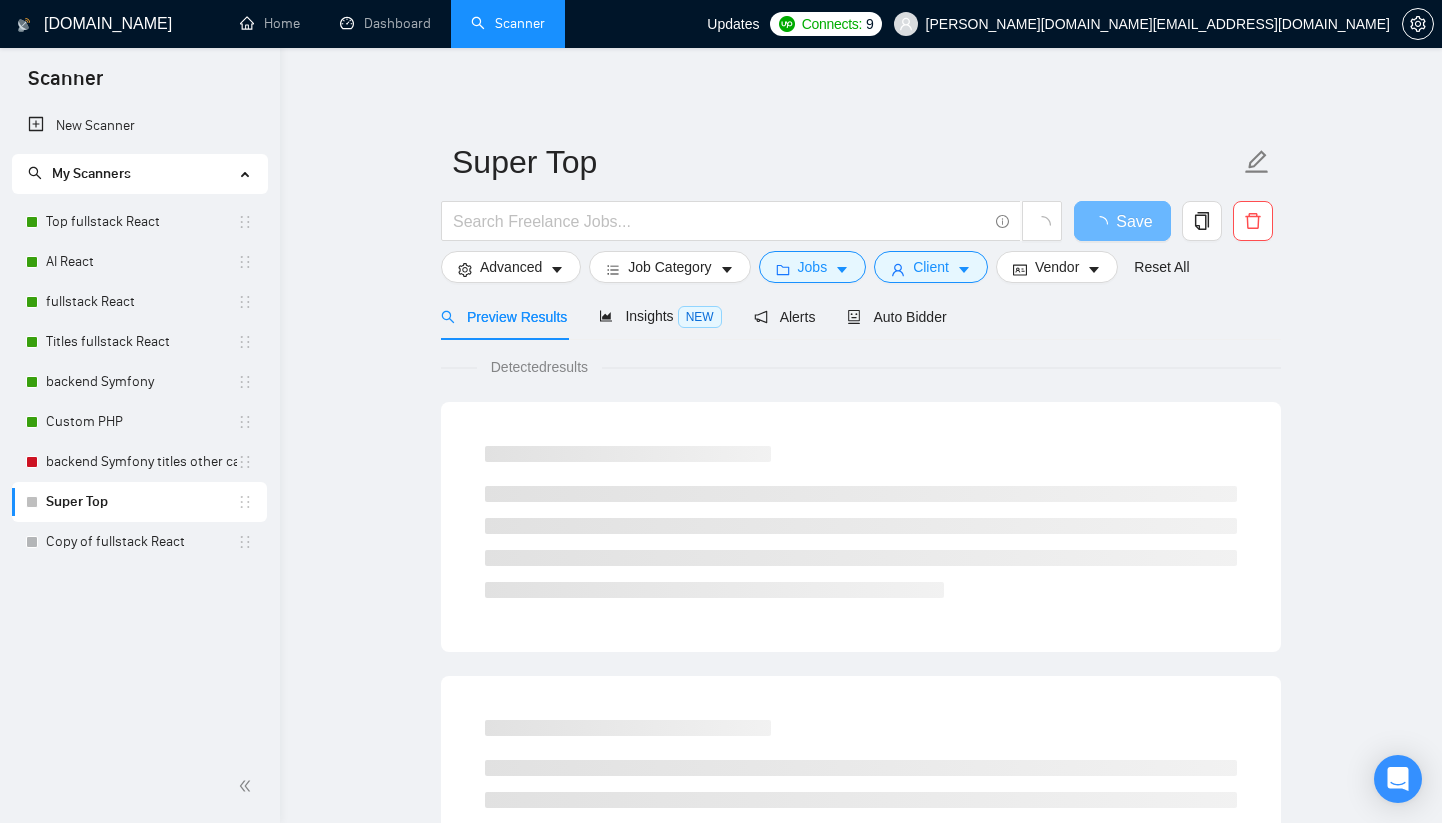 scroll, scrollTop: 1079, scrollLeft: 0, axis: vertical 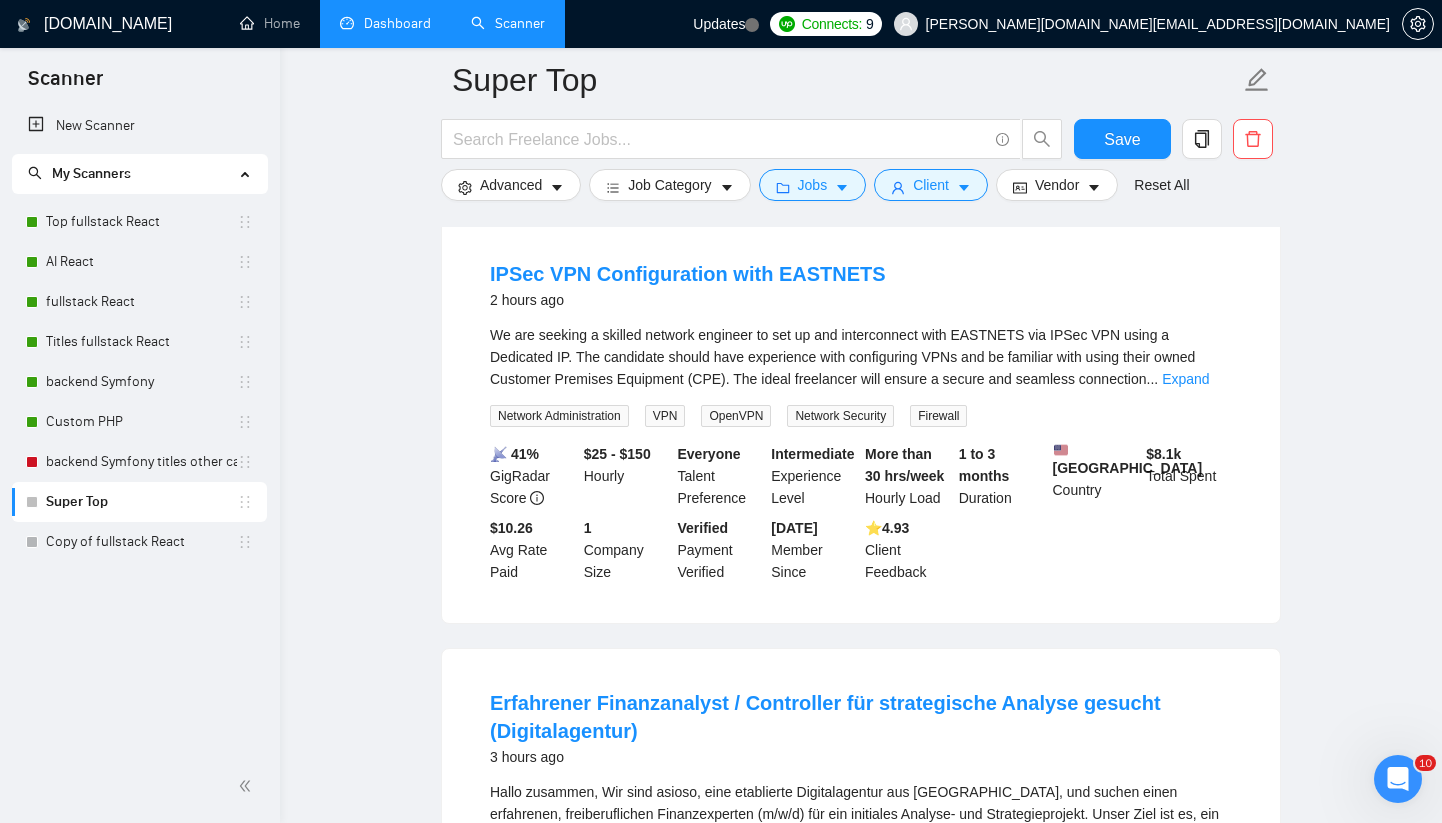 click on "Dashboard" at bounding box center (385, 23) 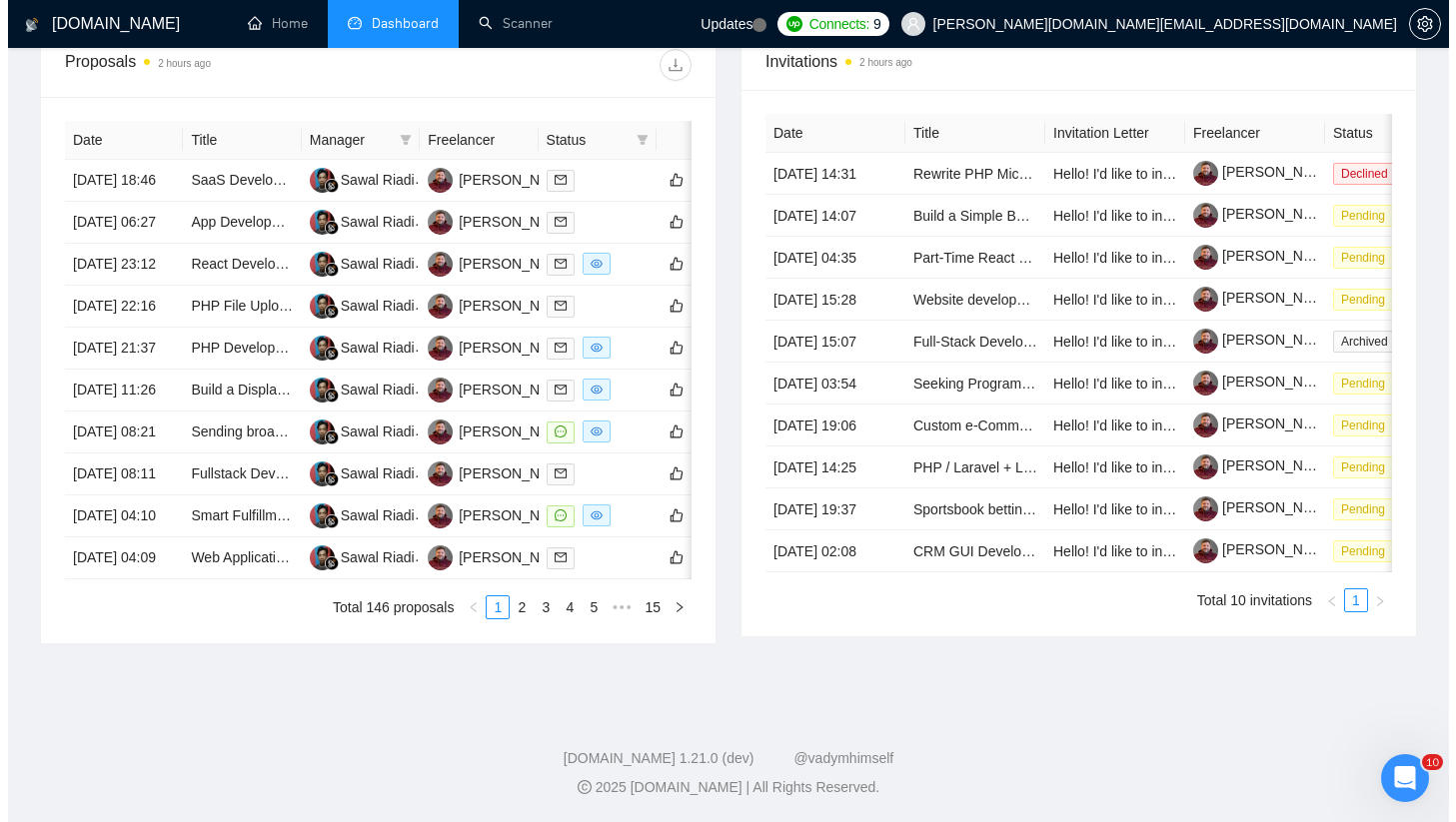 scroll, scrollTop: 695, scrollLeft: 0, axis: vertical 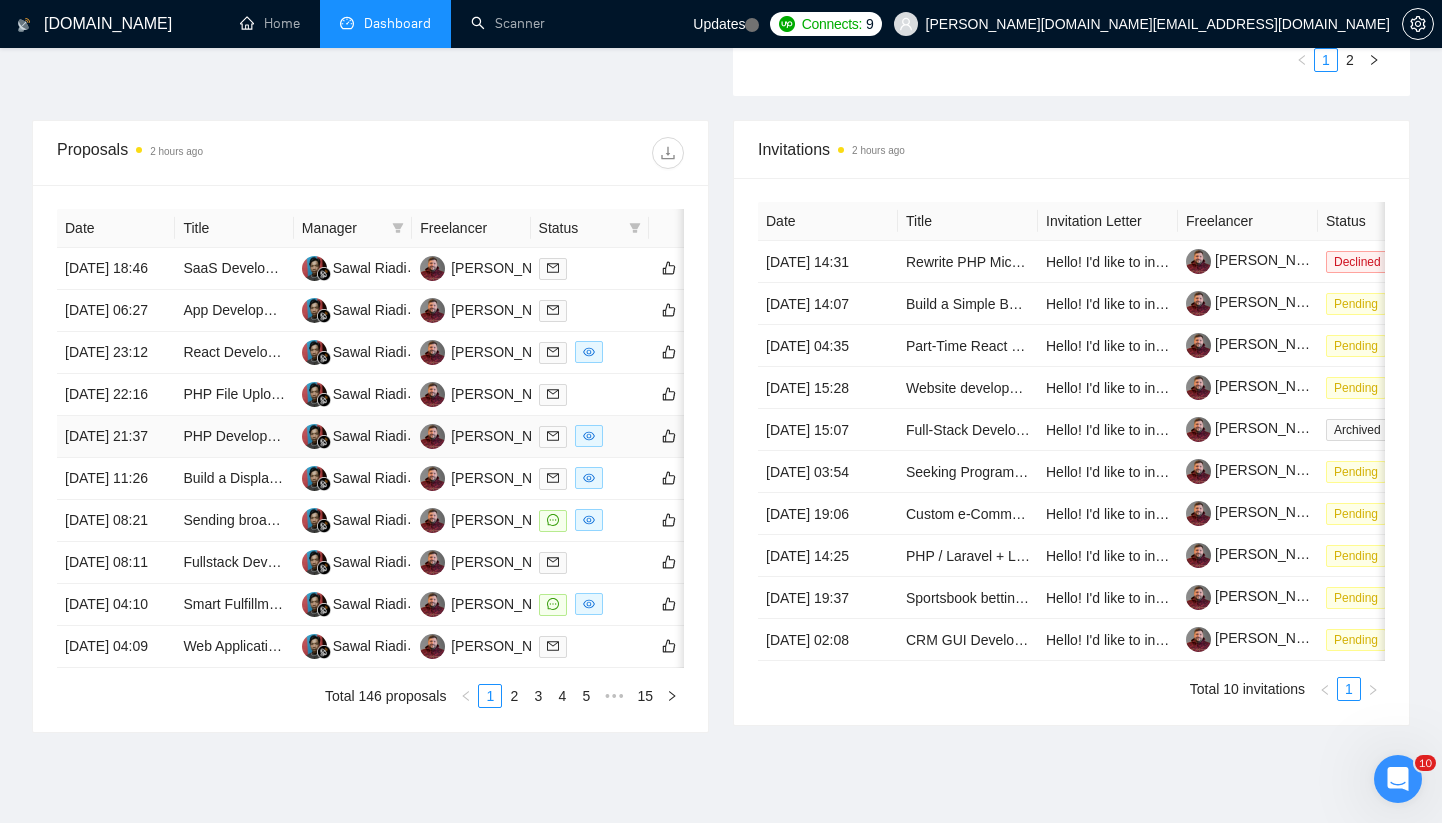 click at bounding box center [590, 436] 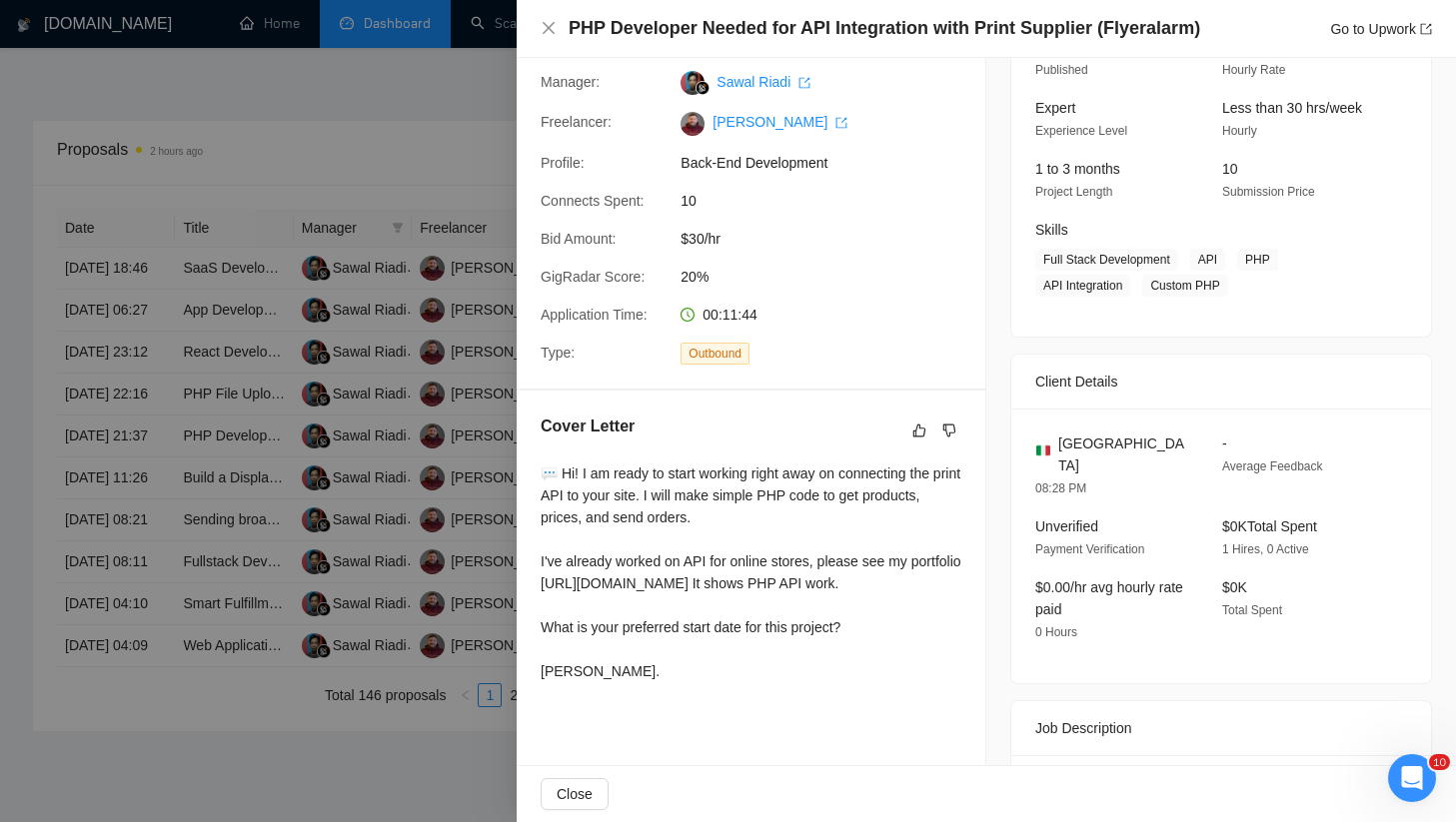 scroll, scrollTop: 0, scrollLeft: 0, axis: both 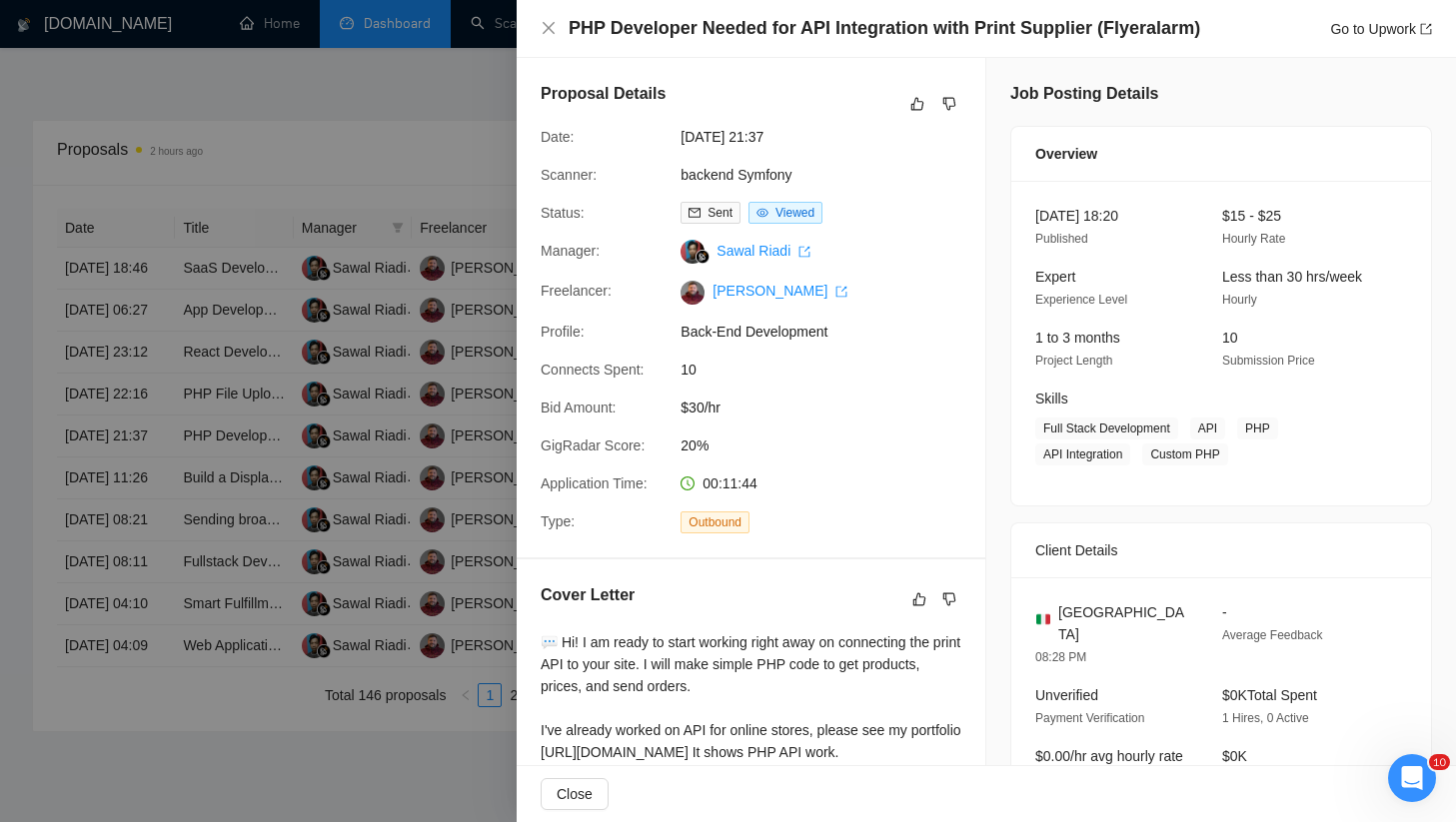 click on "PHP Developer Needed for API Integration with Print Supplier (Flyeralarm) Go to Upwork" at bounding box center [1000, 28] 